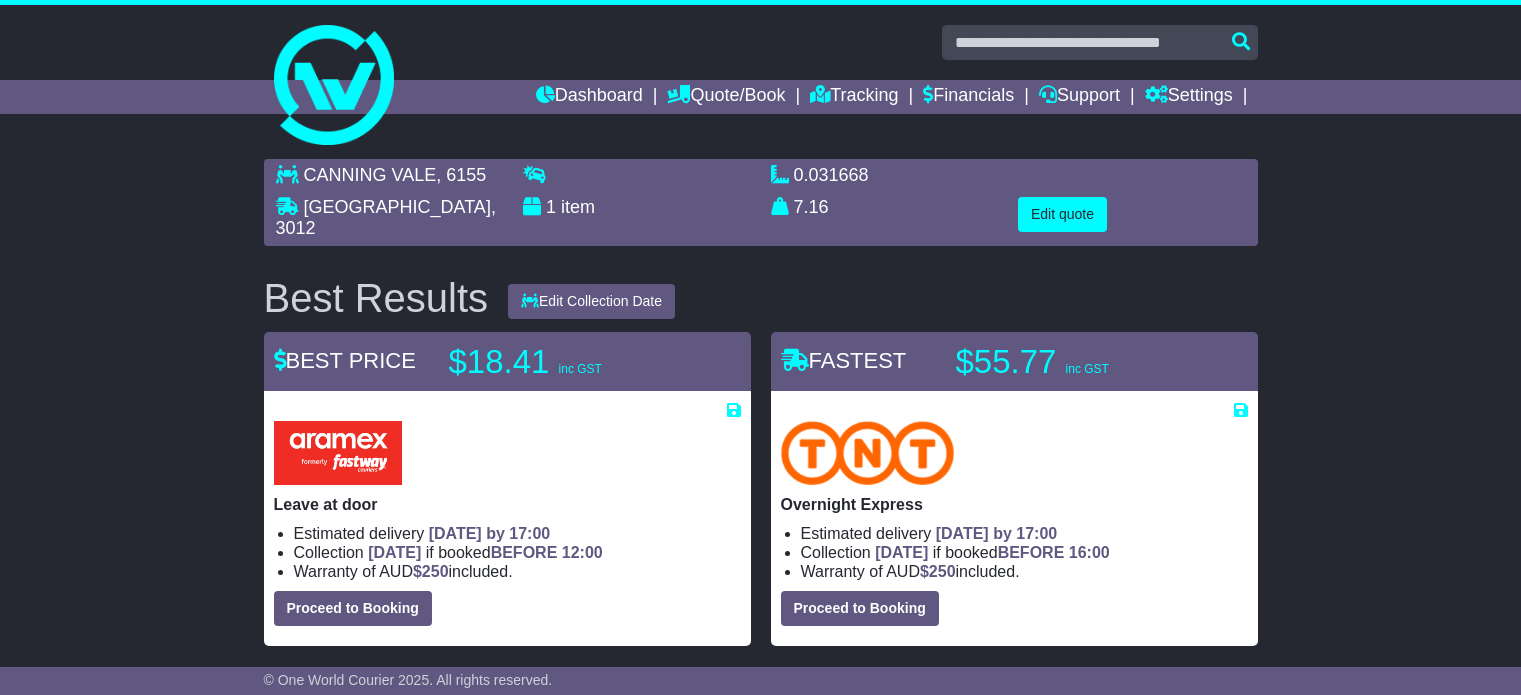 scroll, scrollTop: 0, scrollLeft: 0, axis: both 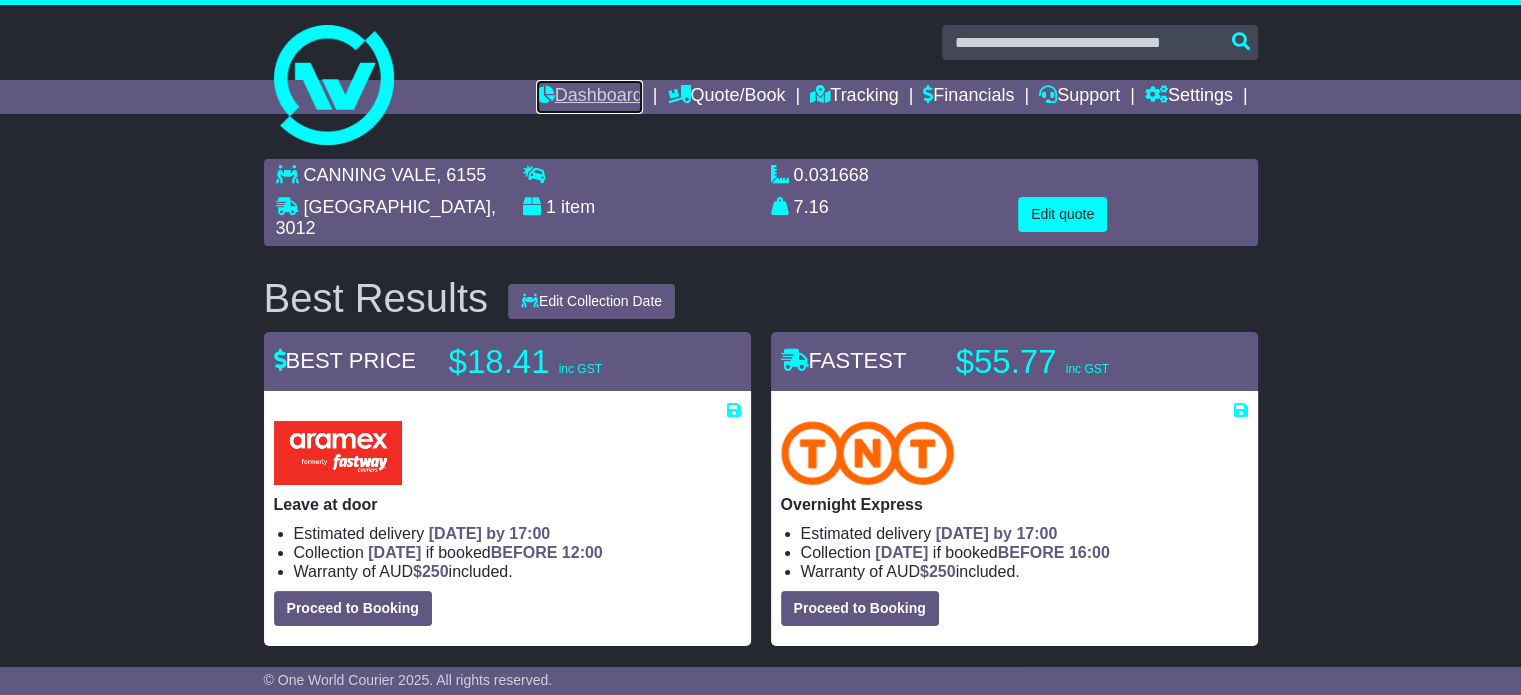 click on "Dashboard" at bounding box center (589, 97) 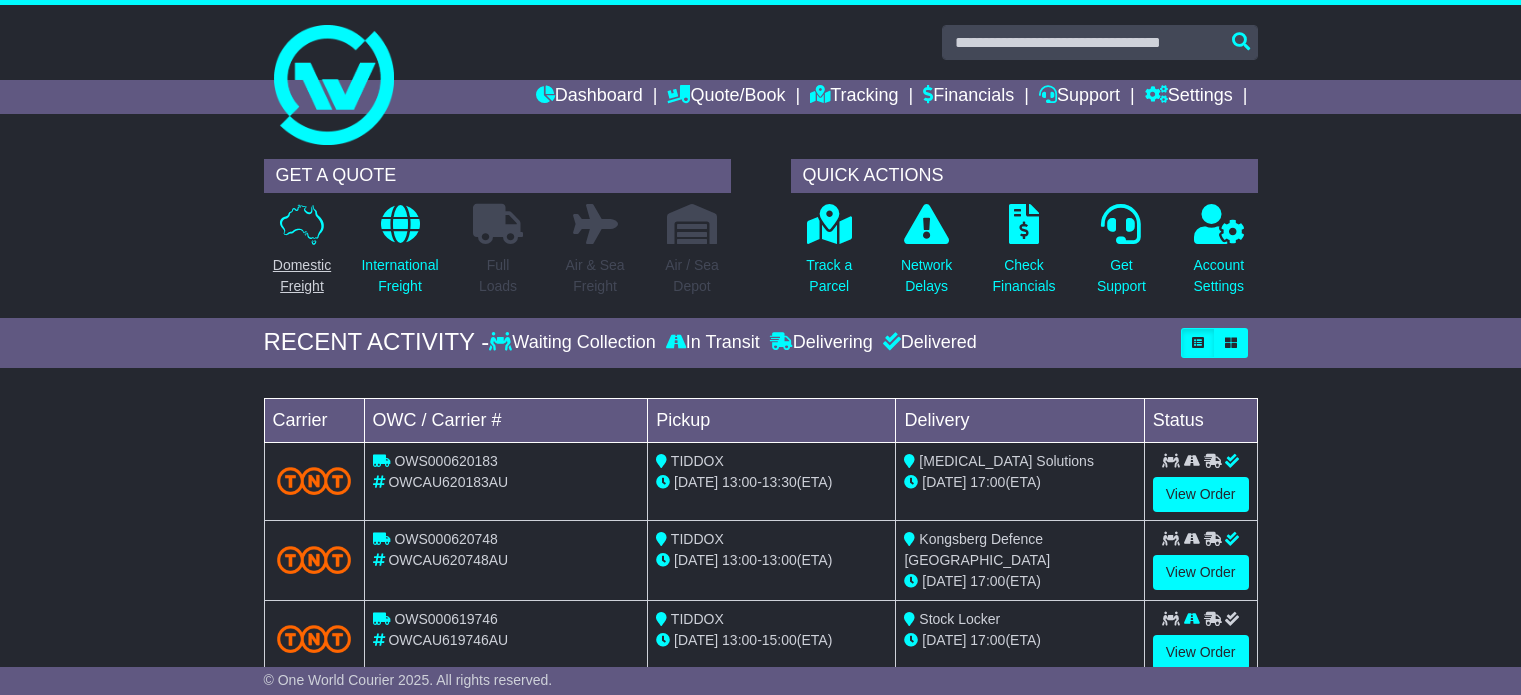 scroll, scrollTop: 0, scrollLeft: 0, axis: both 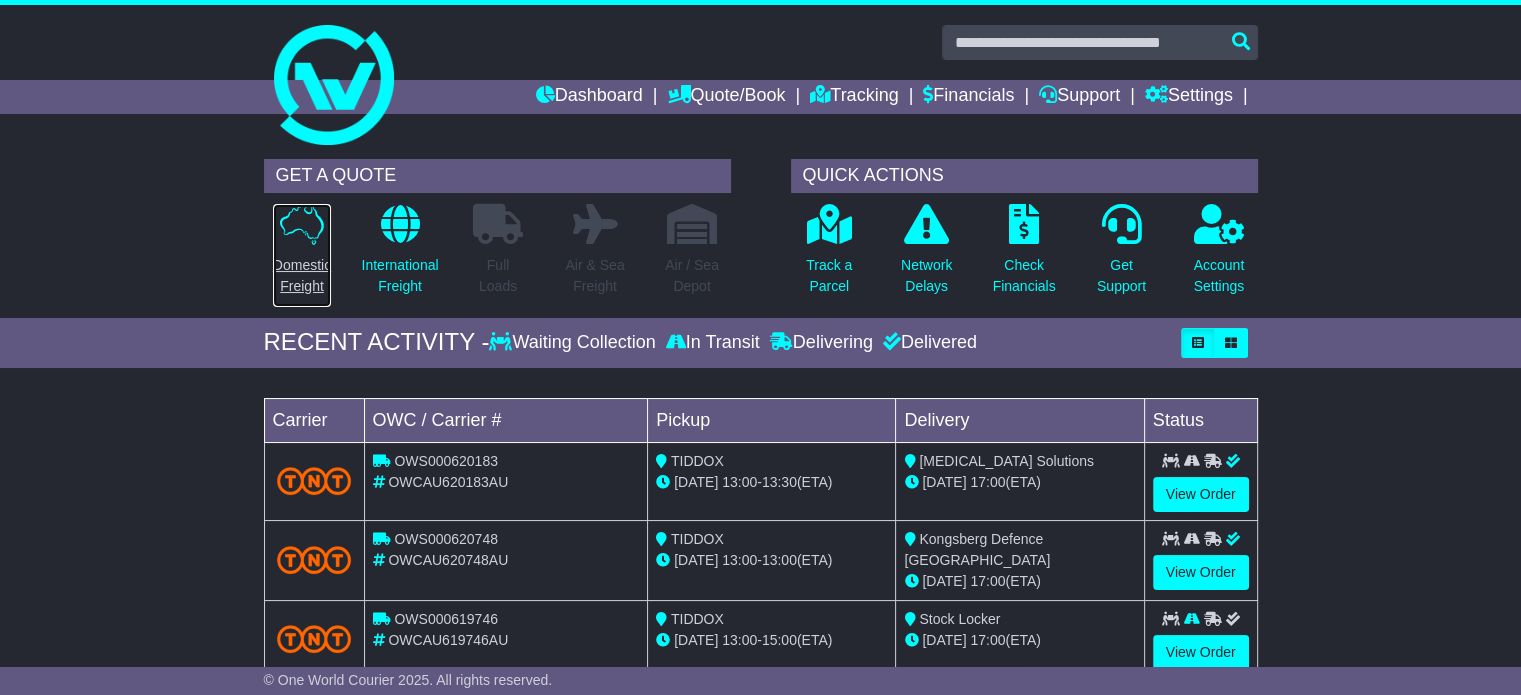click on "Domestic Freight" at bounding box center (302, 276) 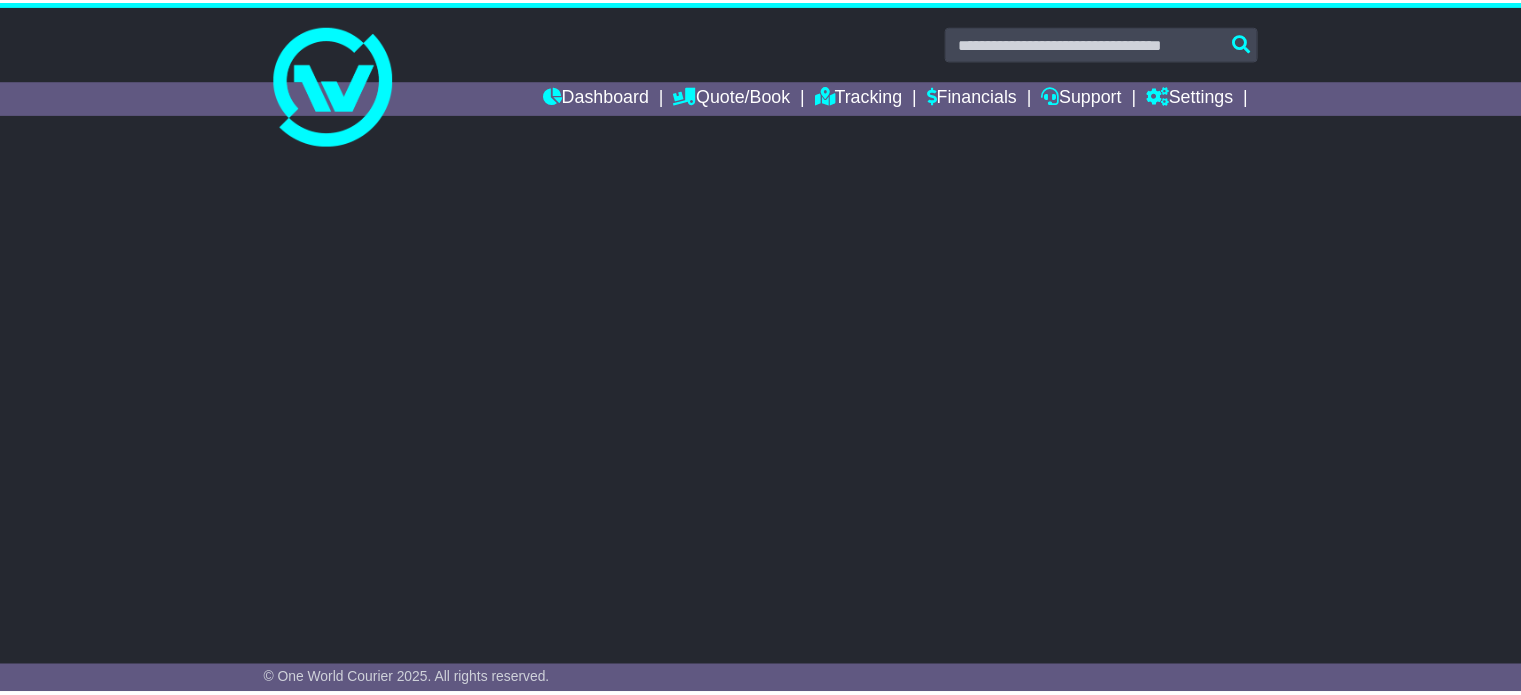 scroll, scrollTop: 0, scrollLeft: 0, axis: both 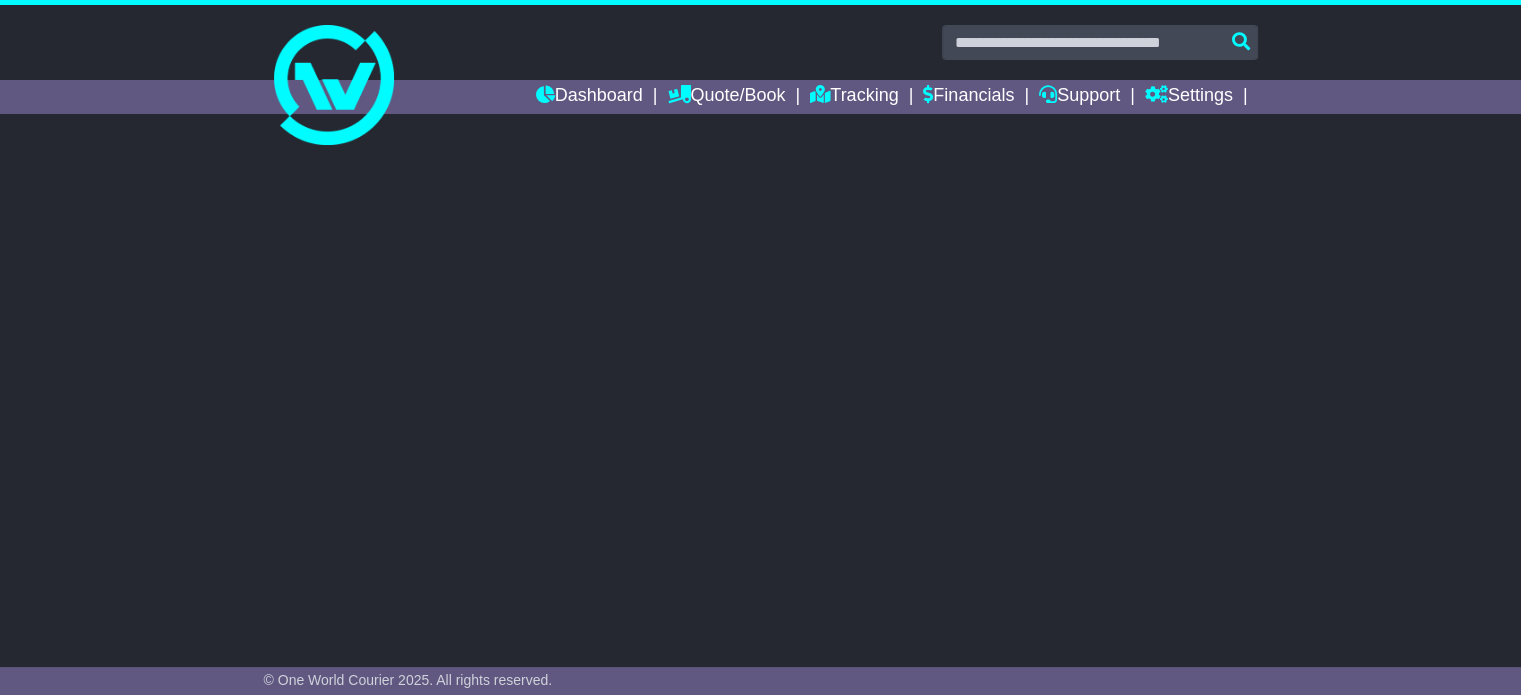 select 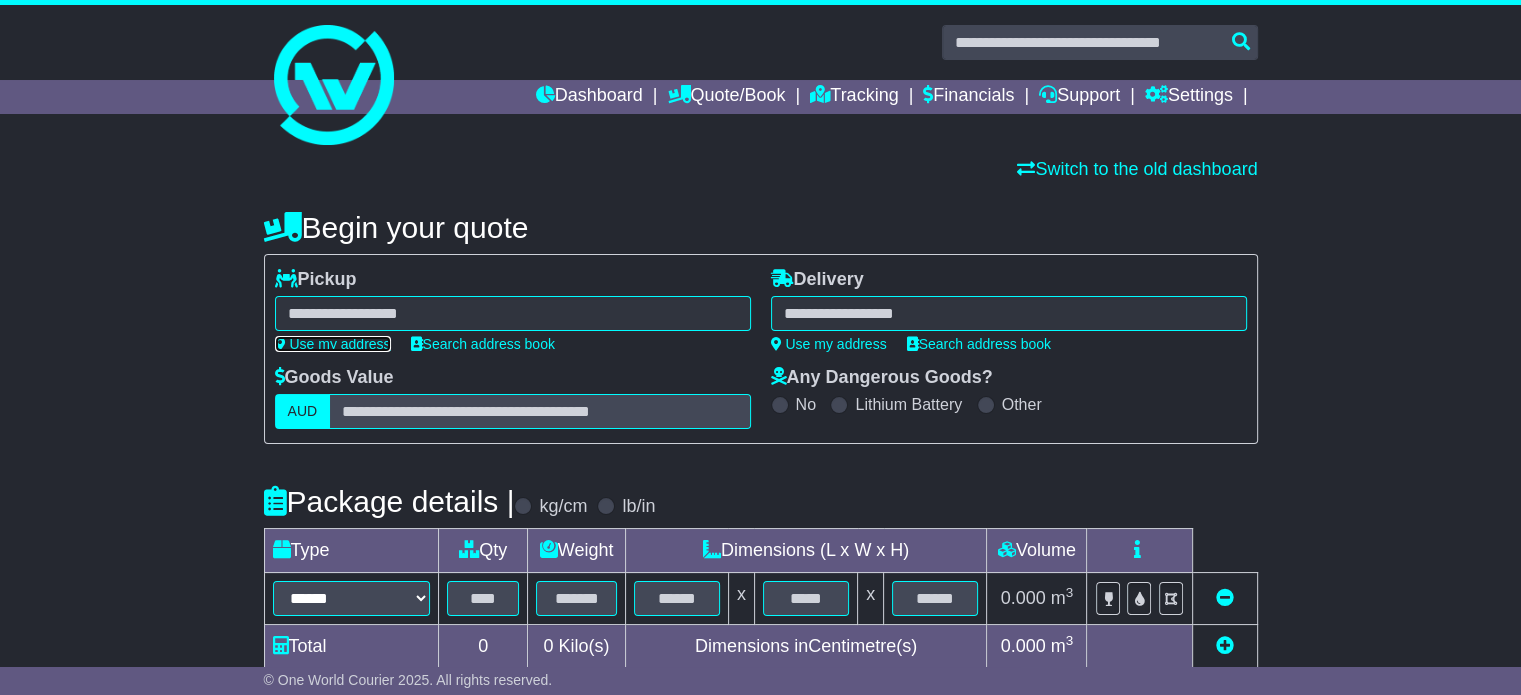 click on "Use my address" at bounding box center (333, 344) 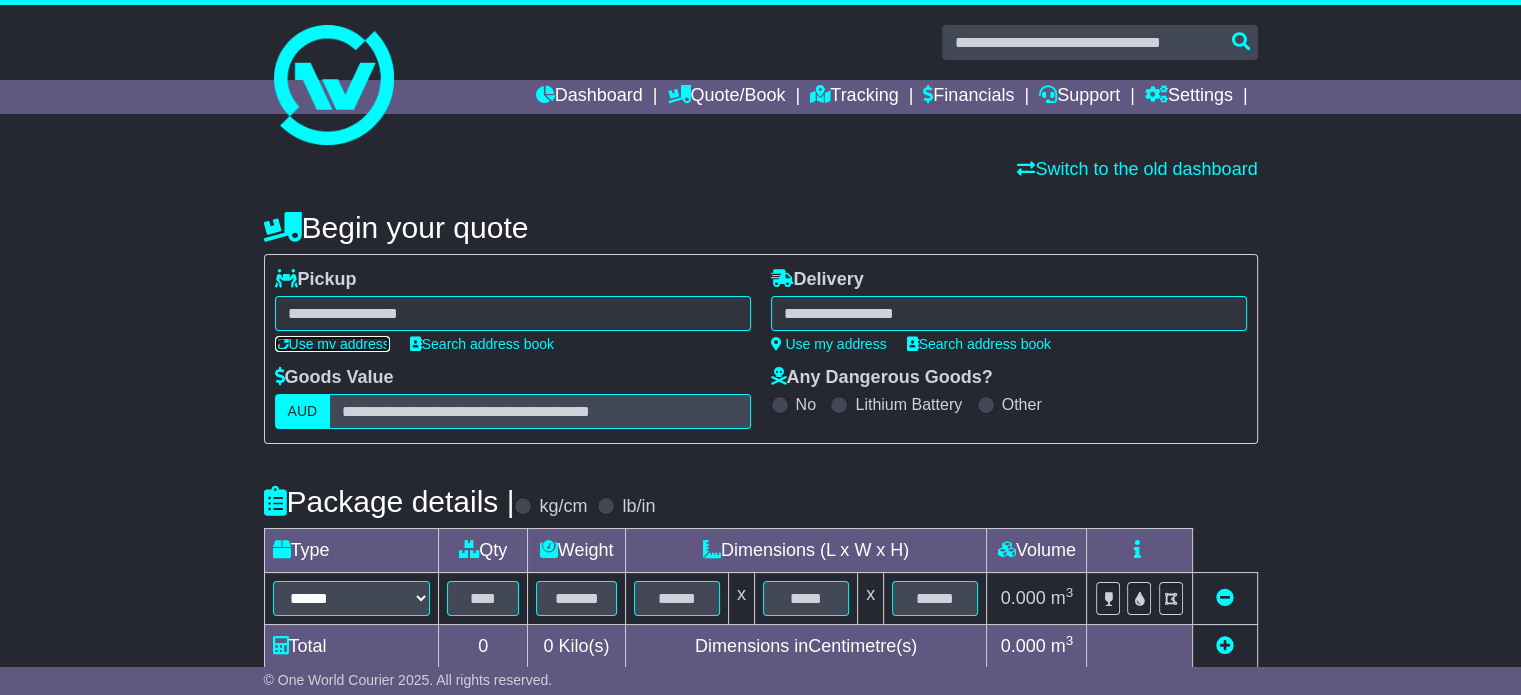 type on "**********" 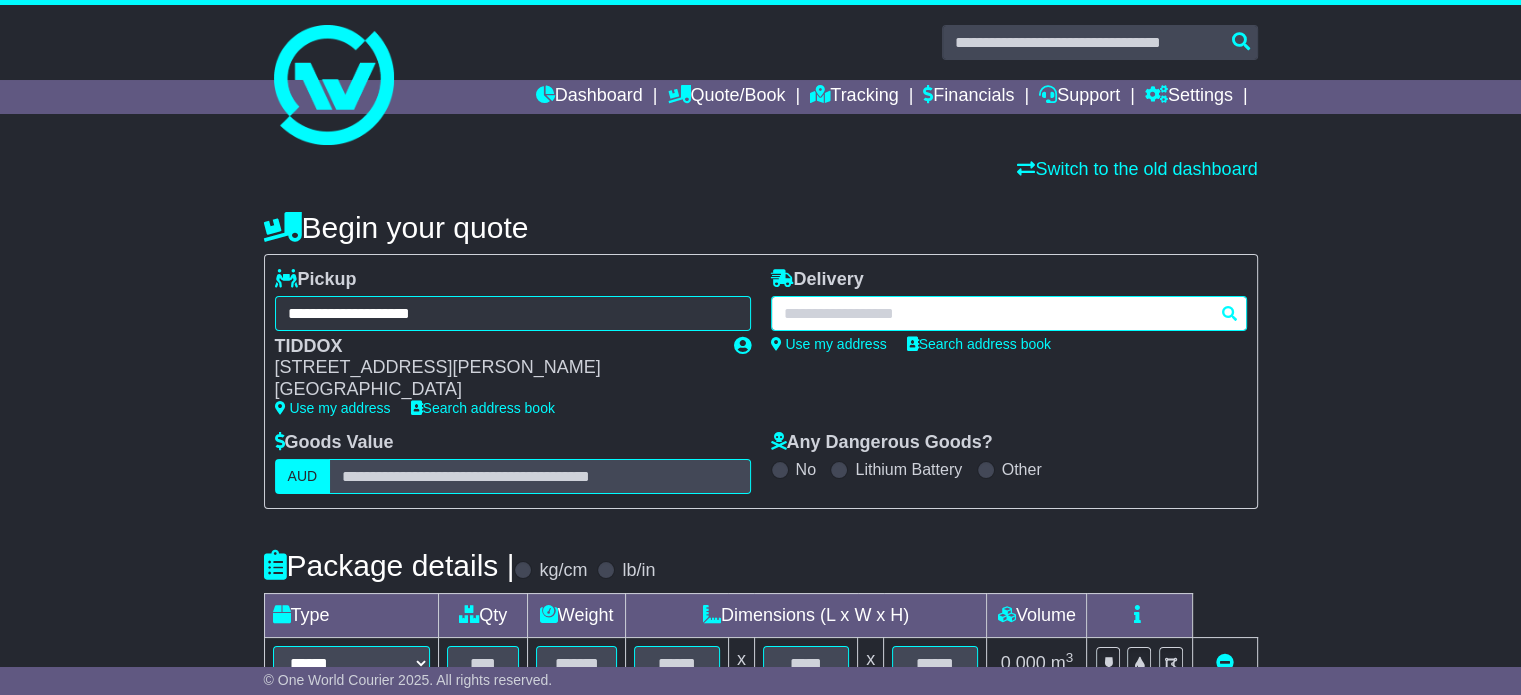 click at bounding box center (1009, 313) 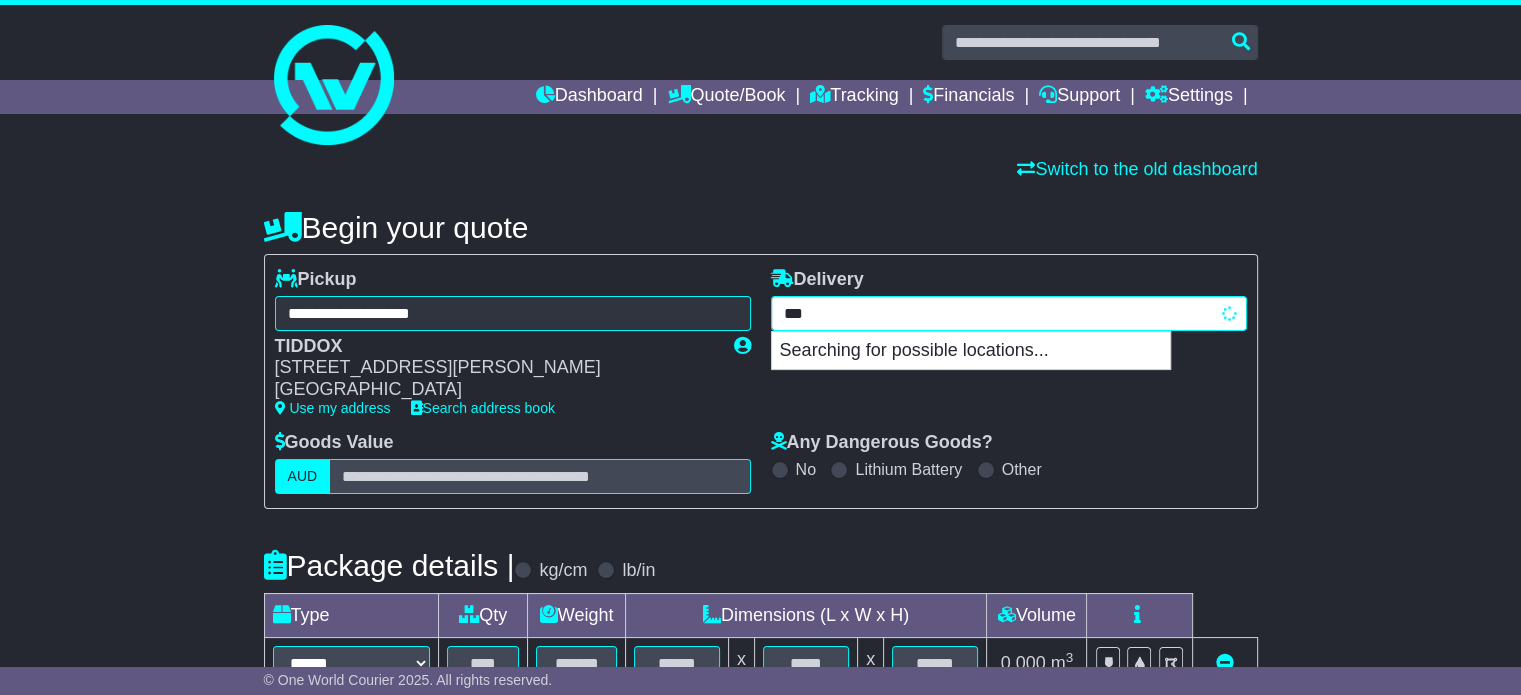 type on "****" 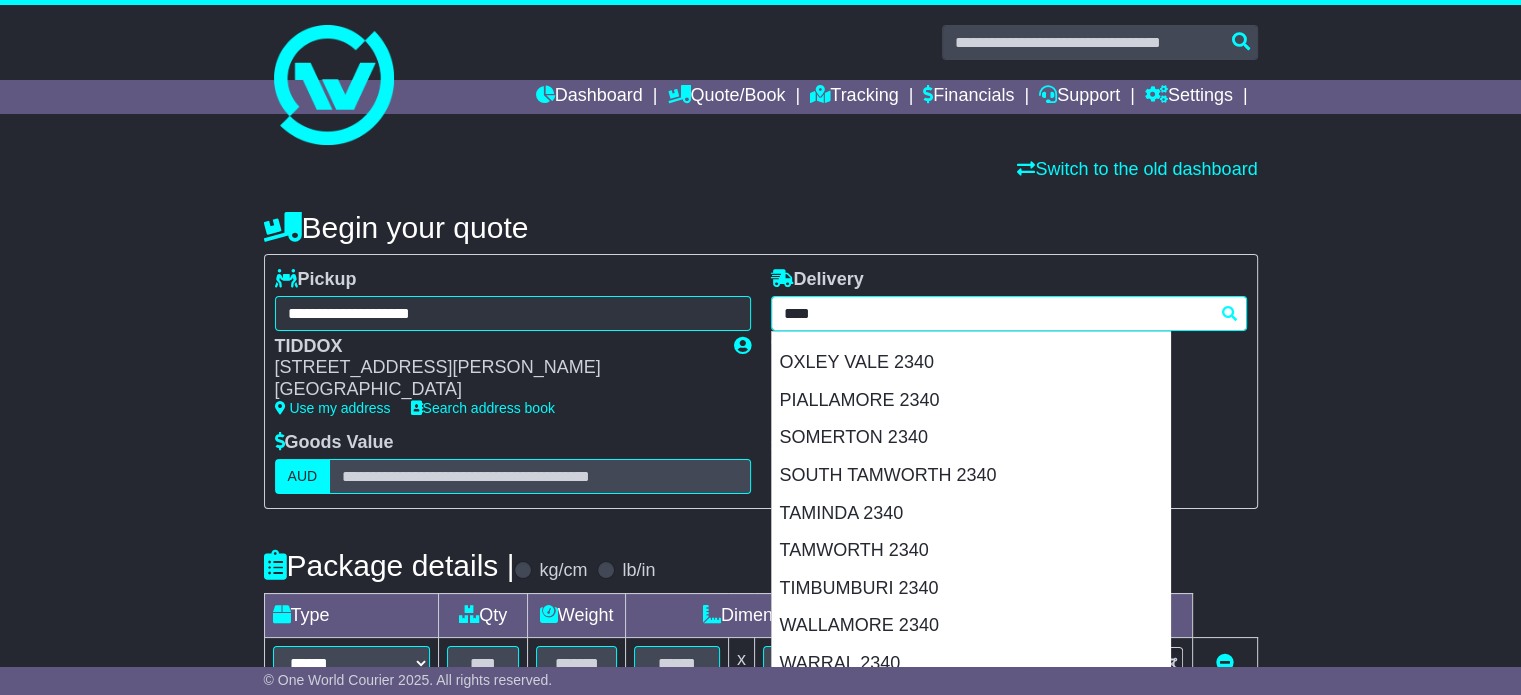scroll, scrollTop: 968, scrollLeft: 0, axis: vertical 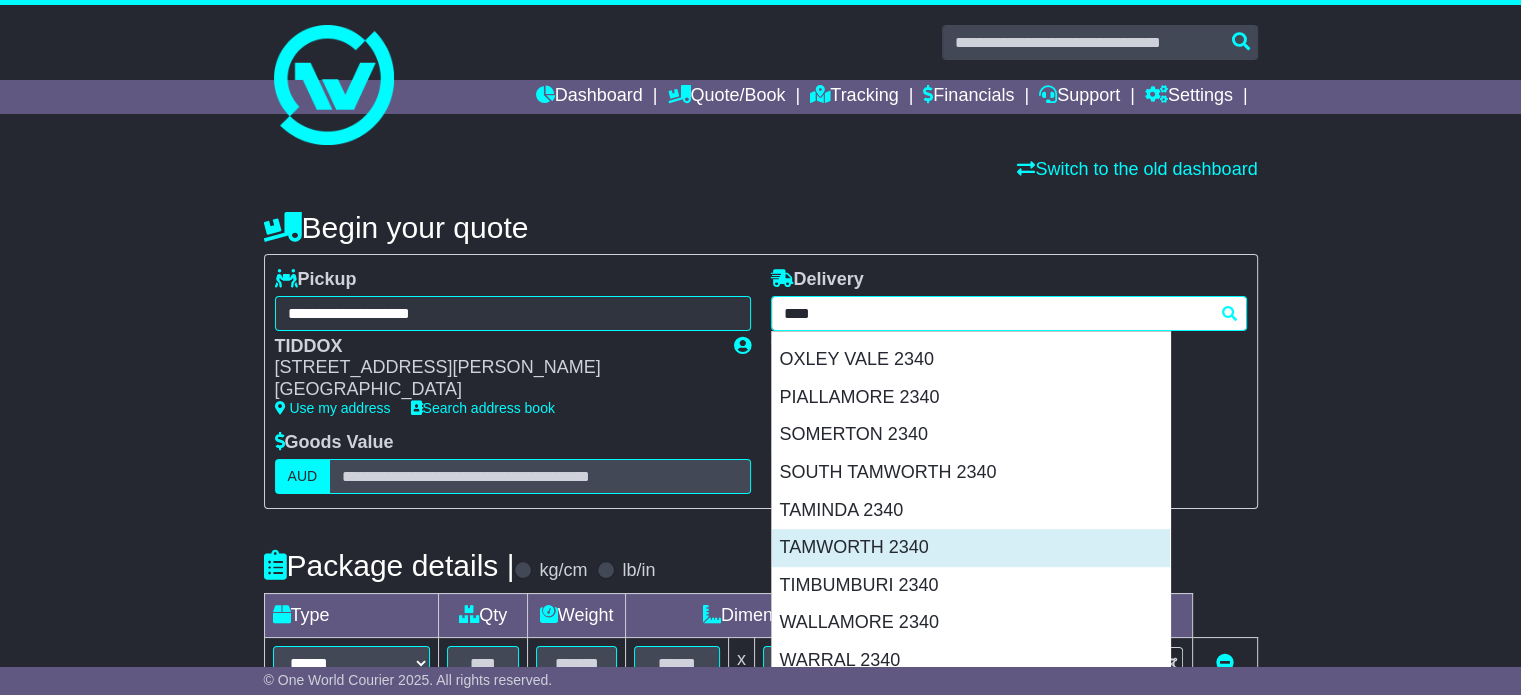 click on "TAMWORTH 2340" at bounding box center (971, 548) 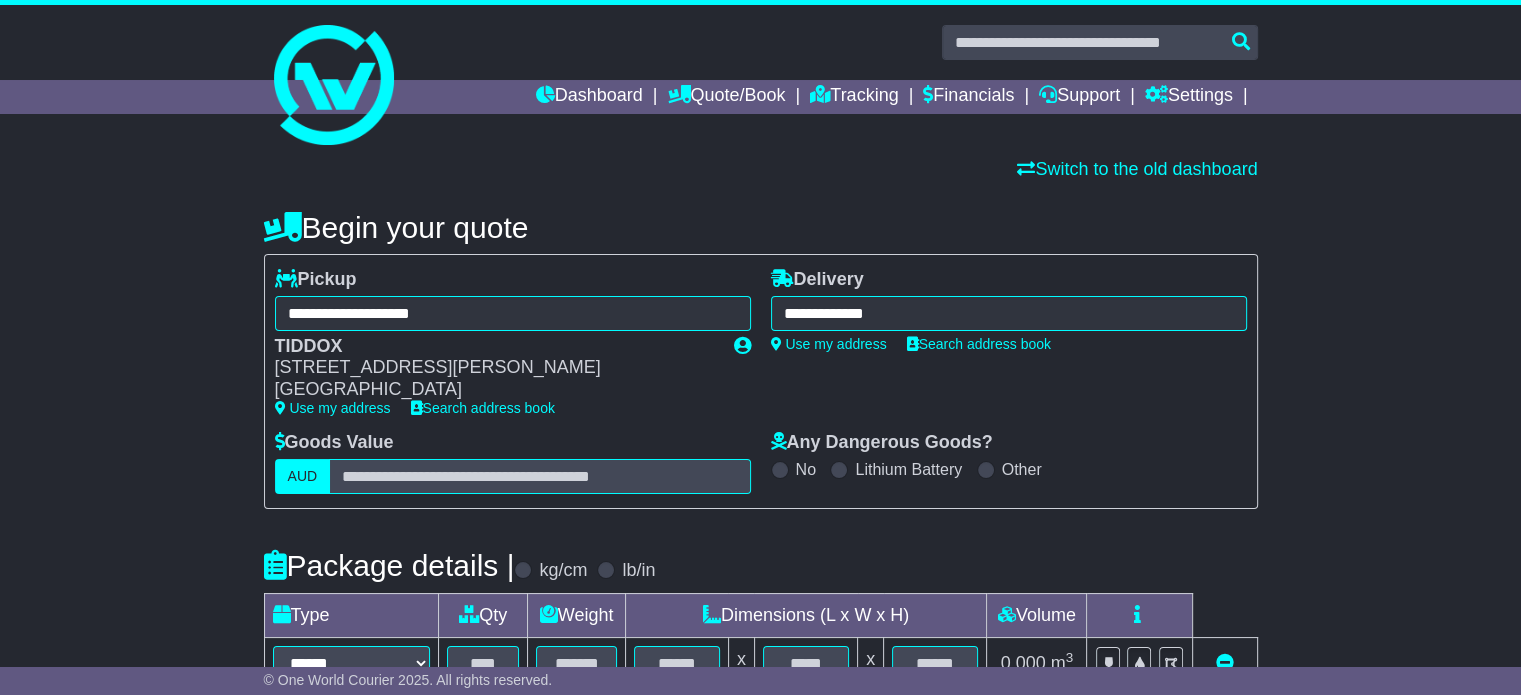 type on "**********" 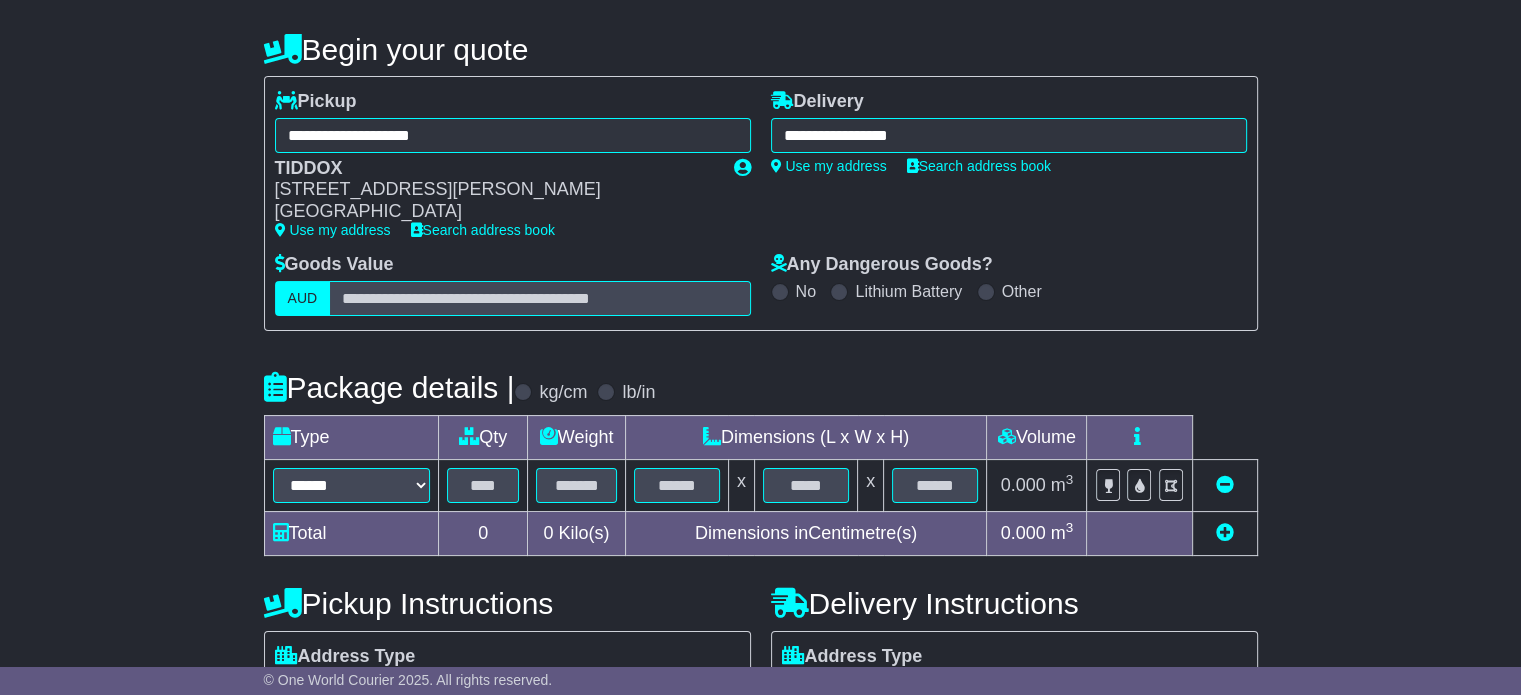 scroll, scrollTop: 200, scrollLeft: 0, axis: vertical 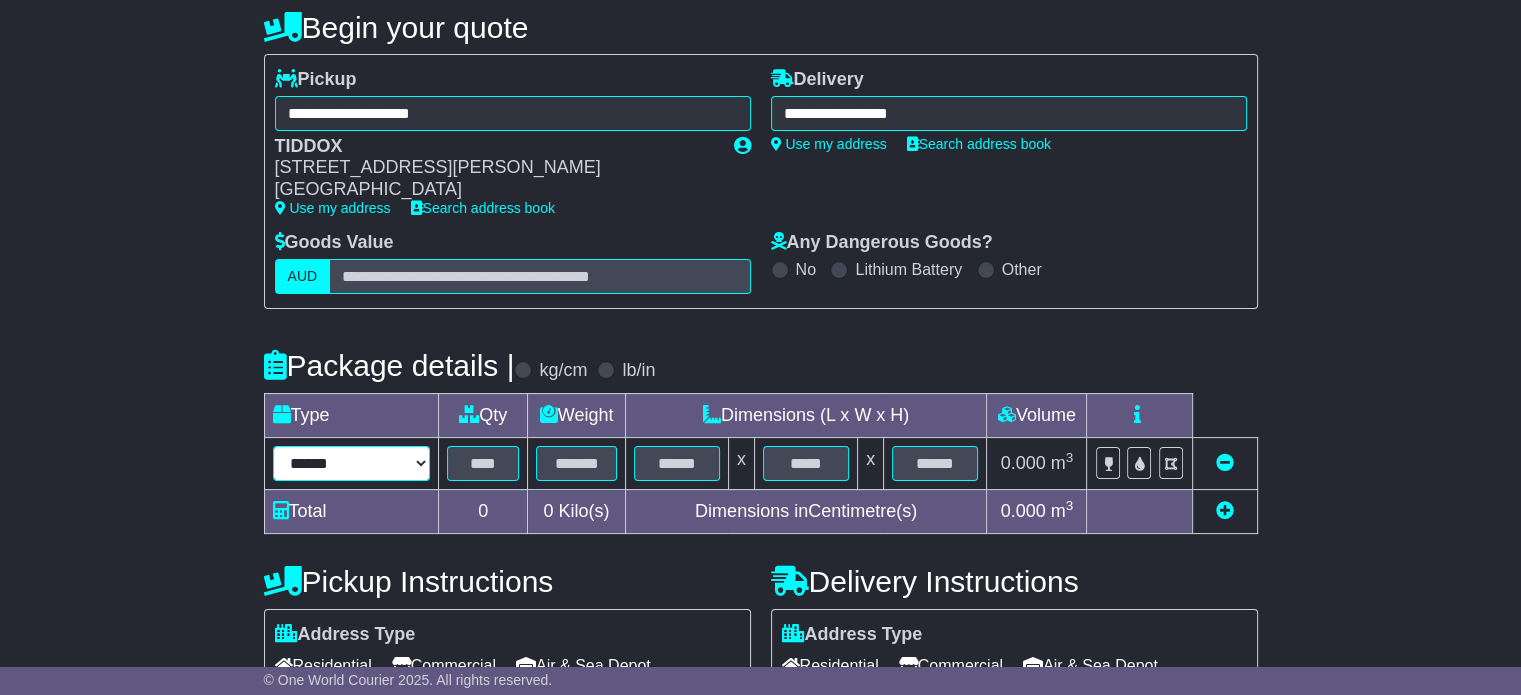 click on "**********" at bounding box center [352, 463] 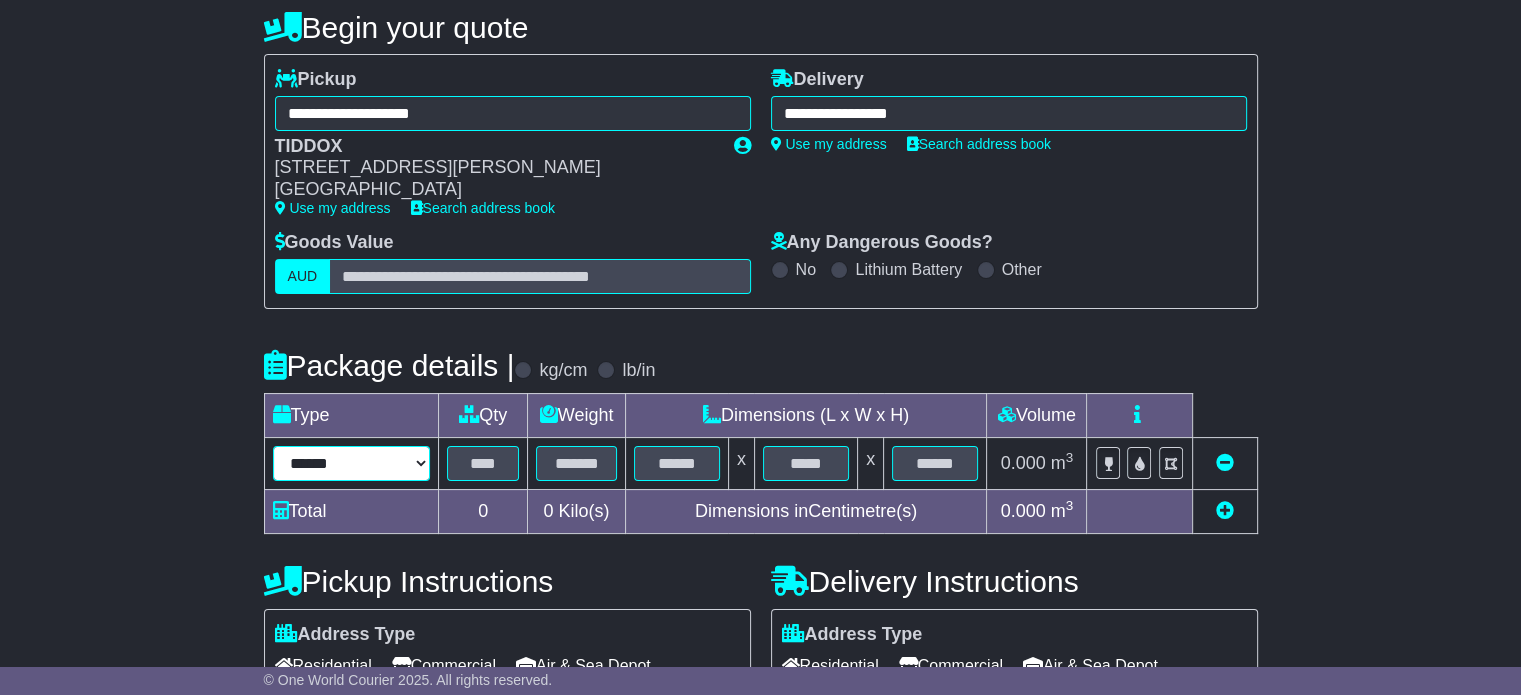 select on "*****" 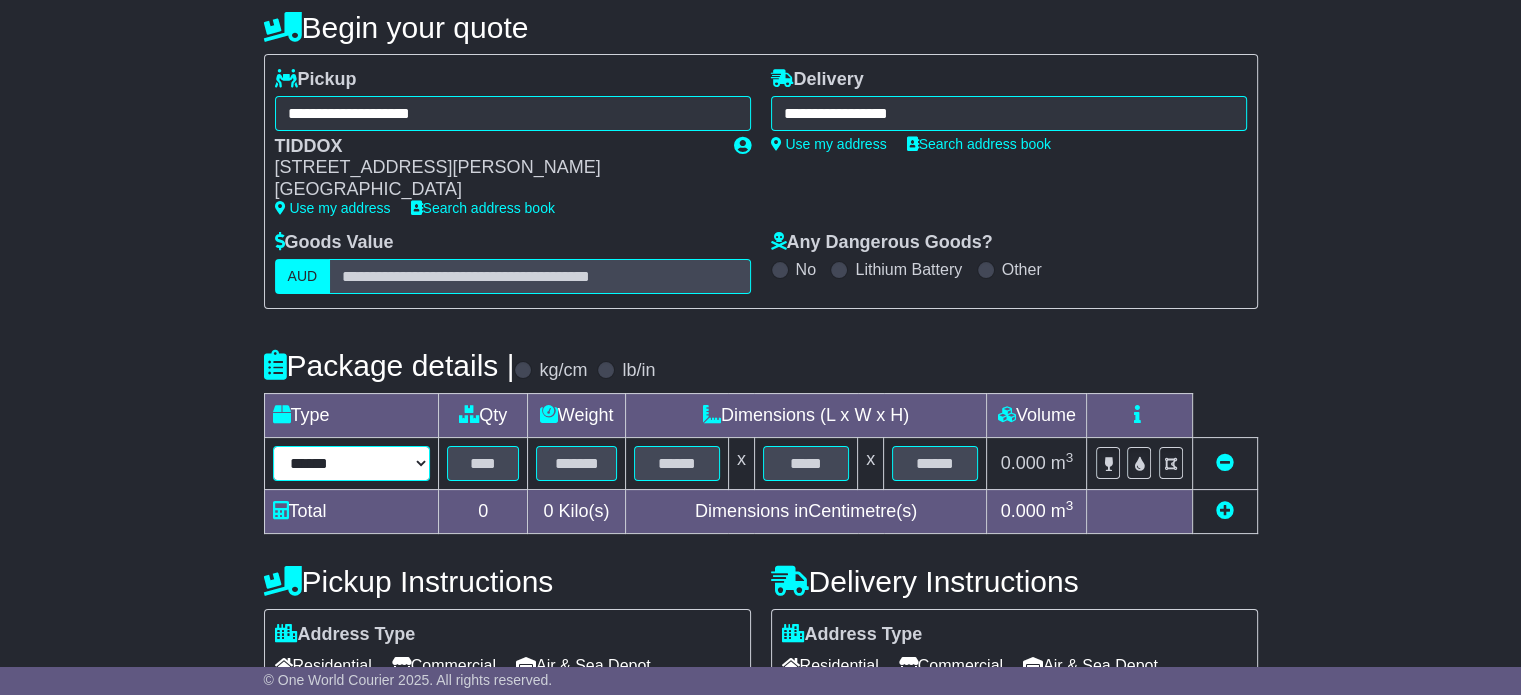 click on "**********" at bounding box center [352, 463] 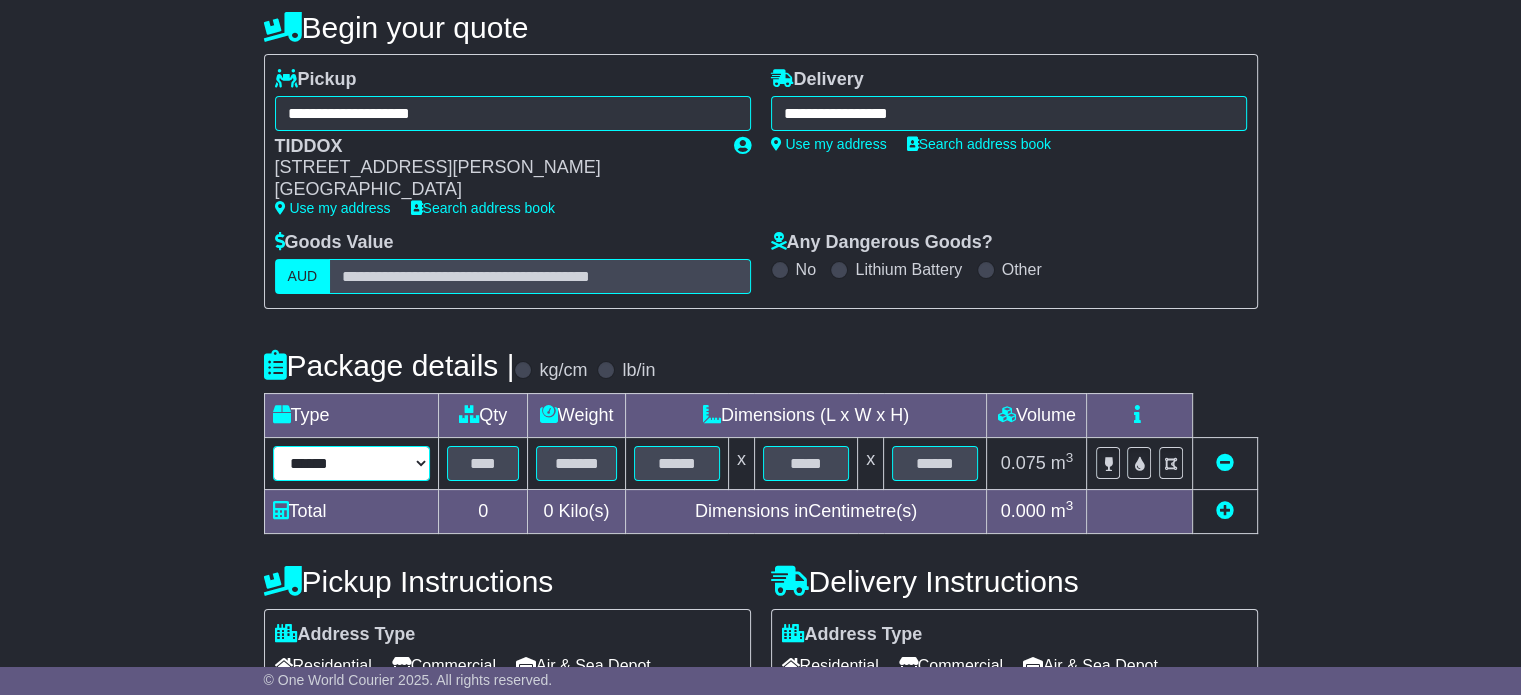 type on "*****" 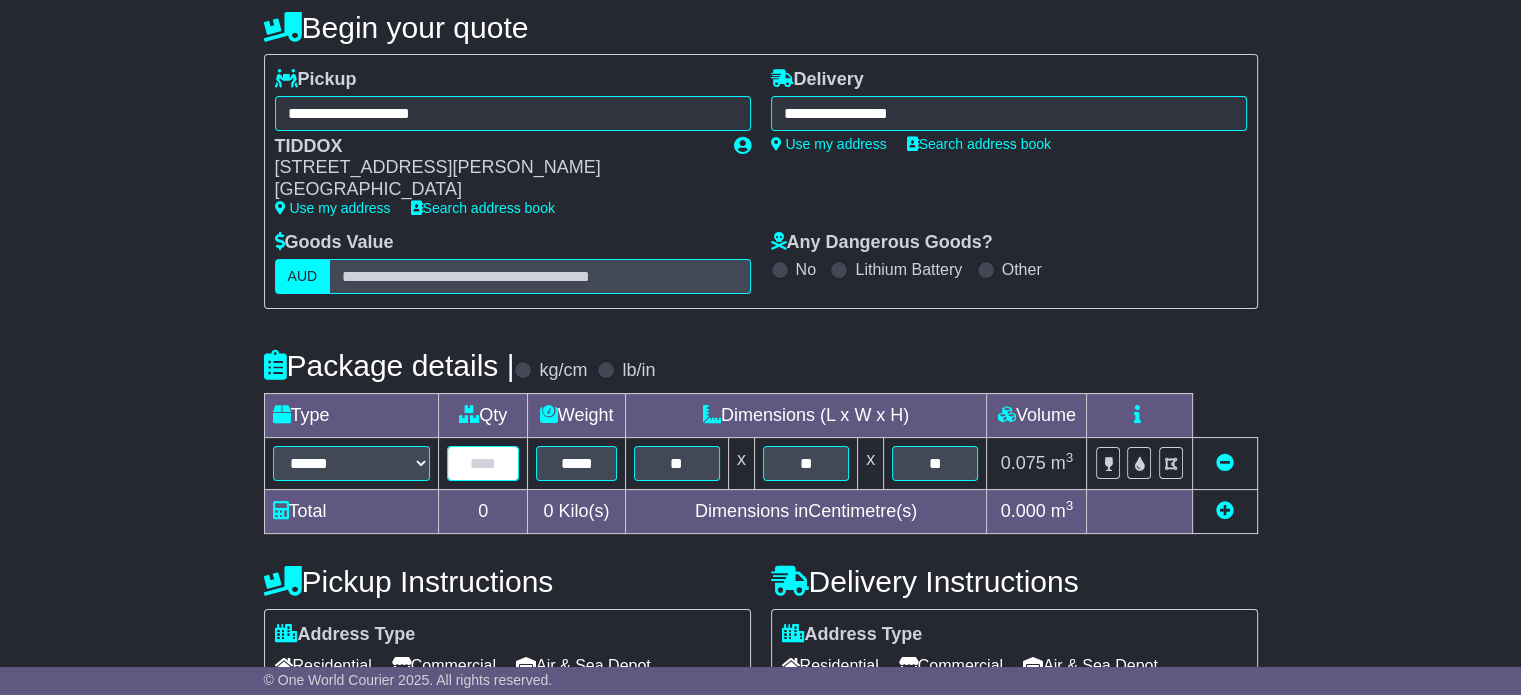 click at bounding box center (483, 463) 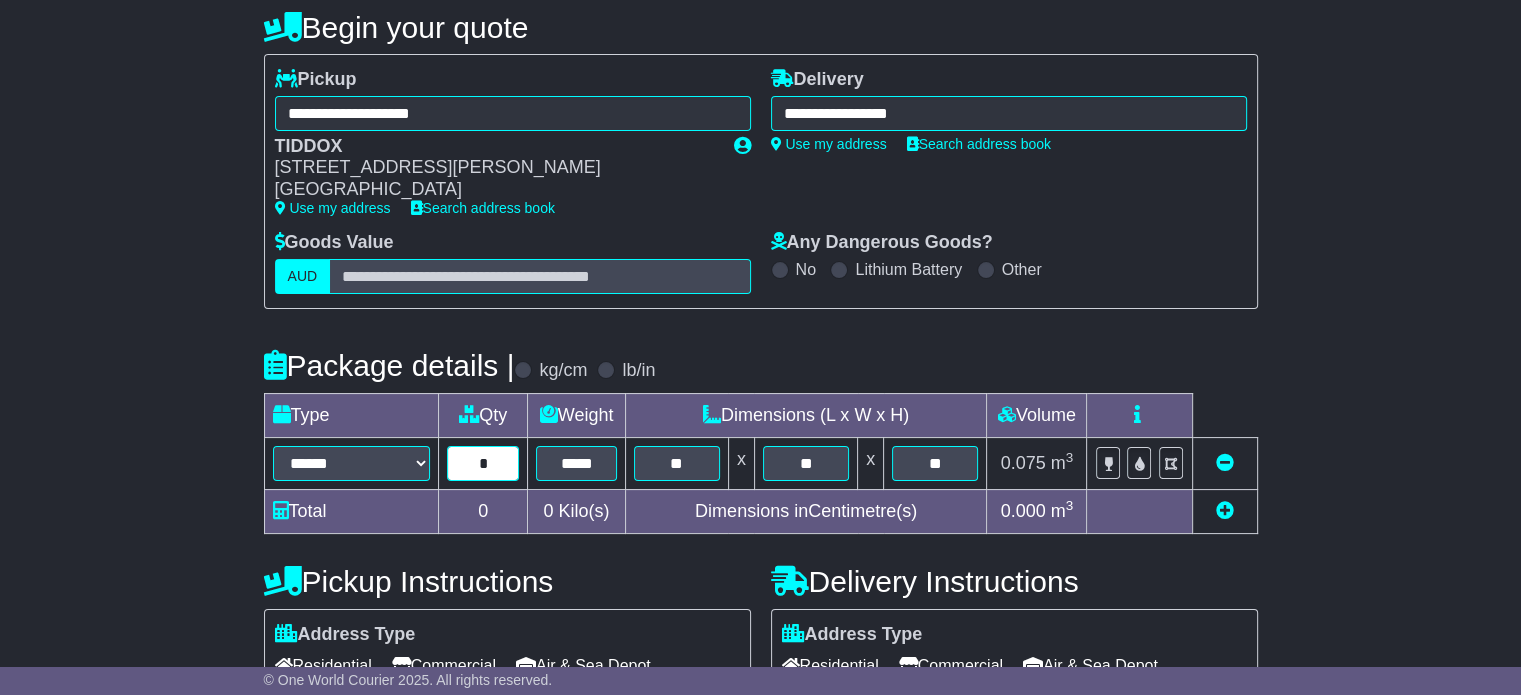 type on "*" 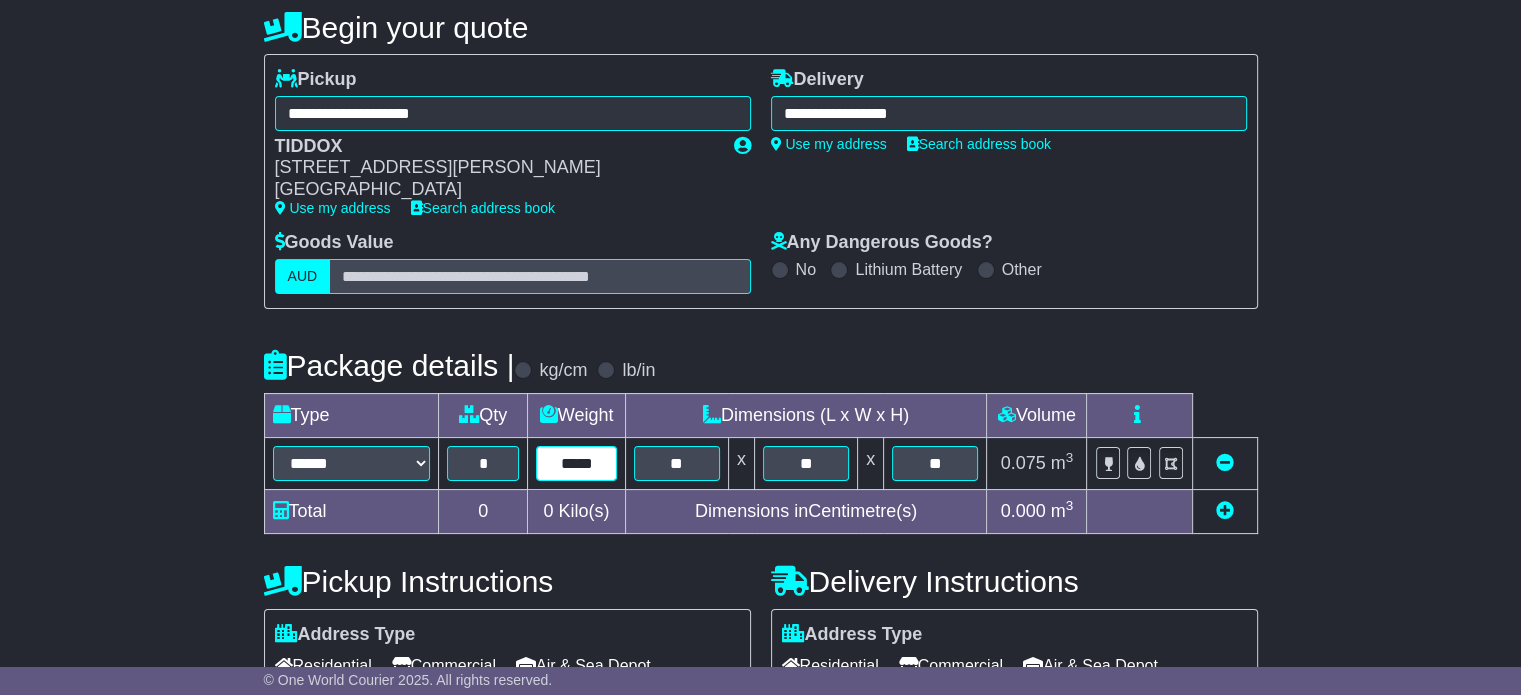 click on "*****" at bounding box center (576, 463) 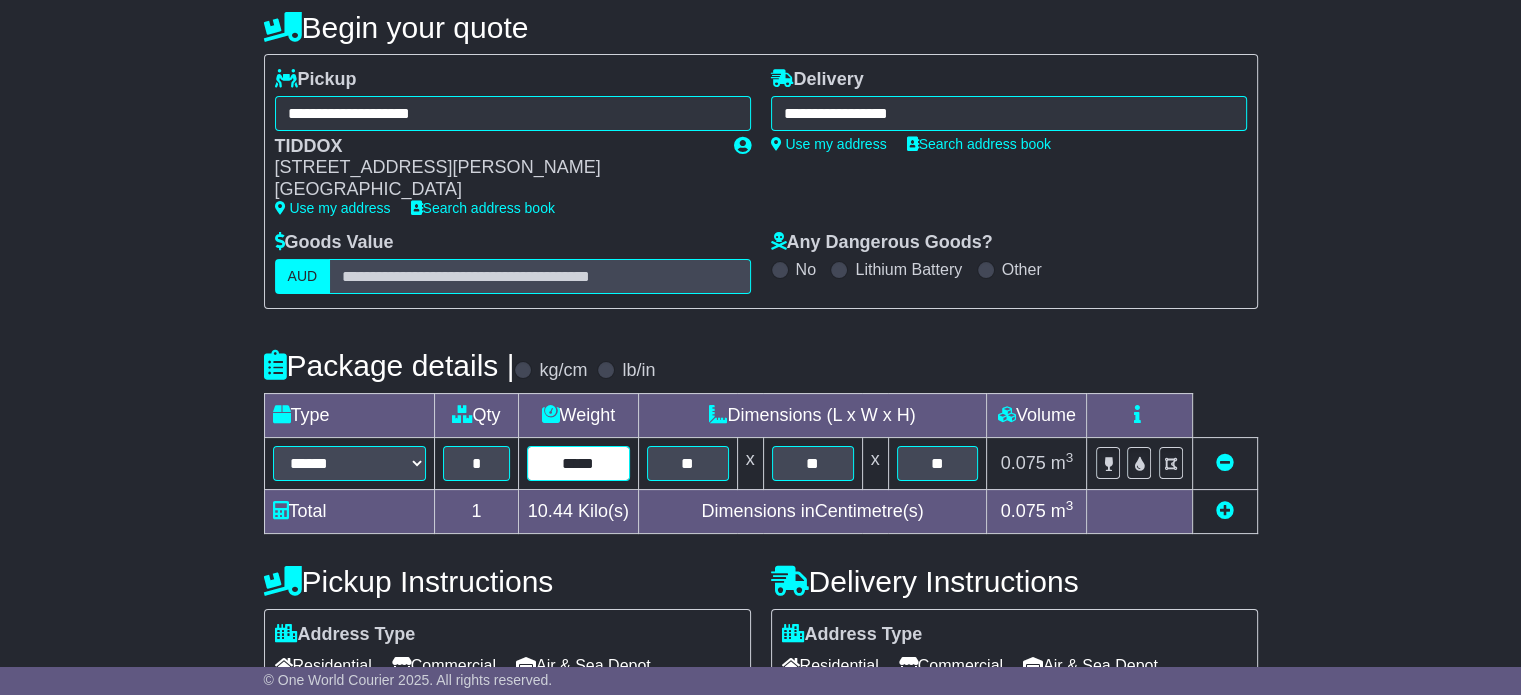 drag, startPoint x: 606, startPoint y: 463, endPoint x: 544, endPoint y: 462, distance: 62.008064 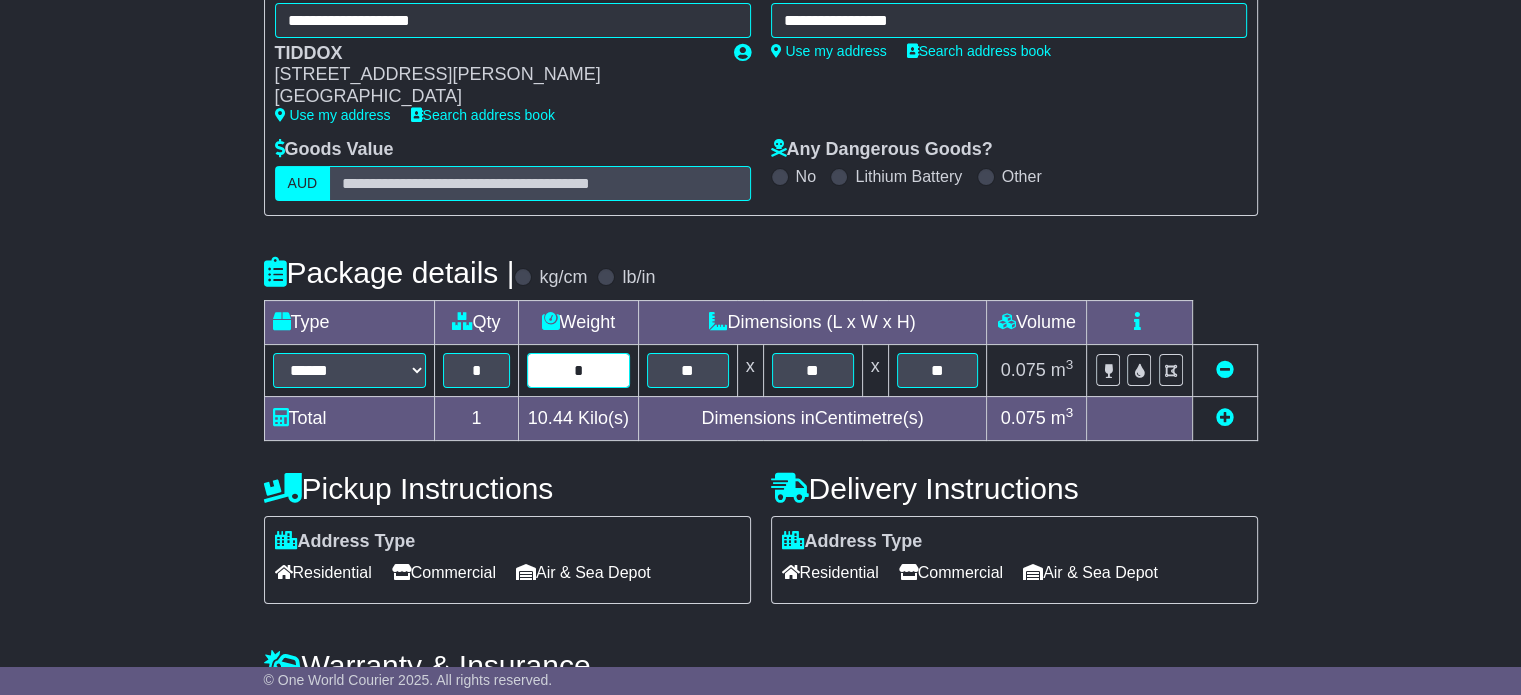 scroll, scrollTop: 424, scrollLeft: 0, axis: vertical 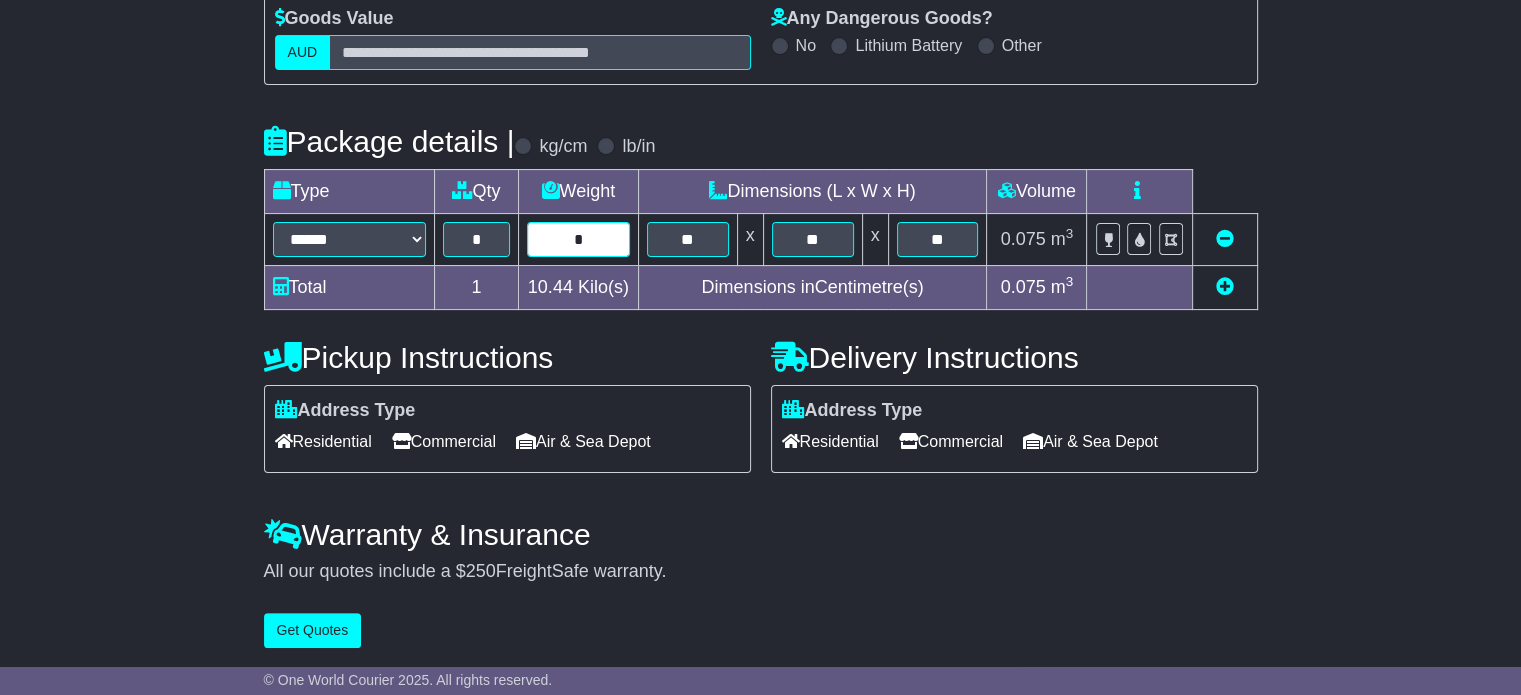 type on "*" 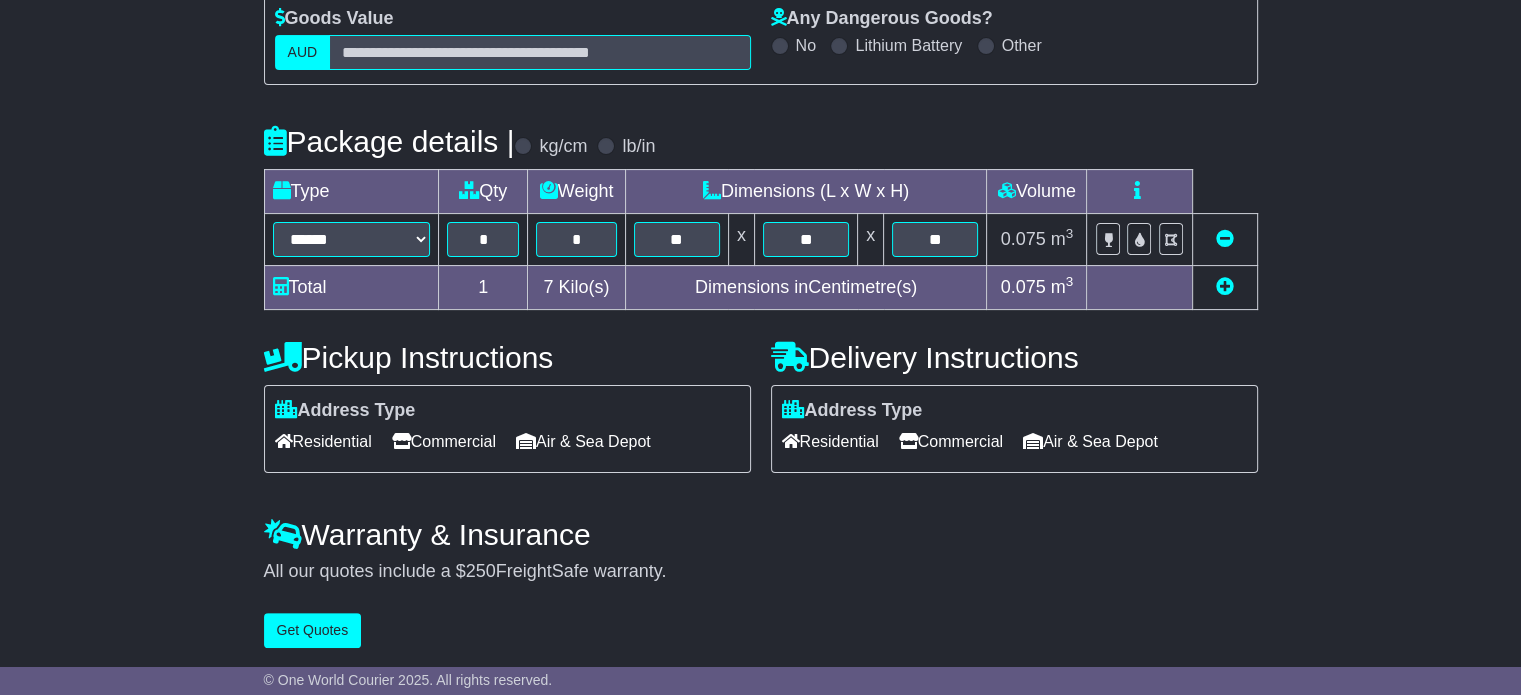 click on "Commercial" at bounding box center [951, 441] 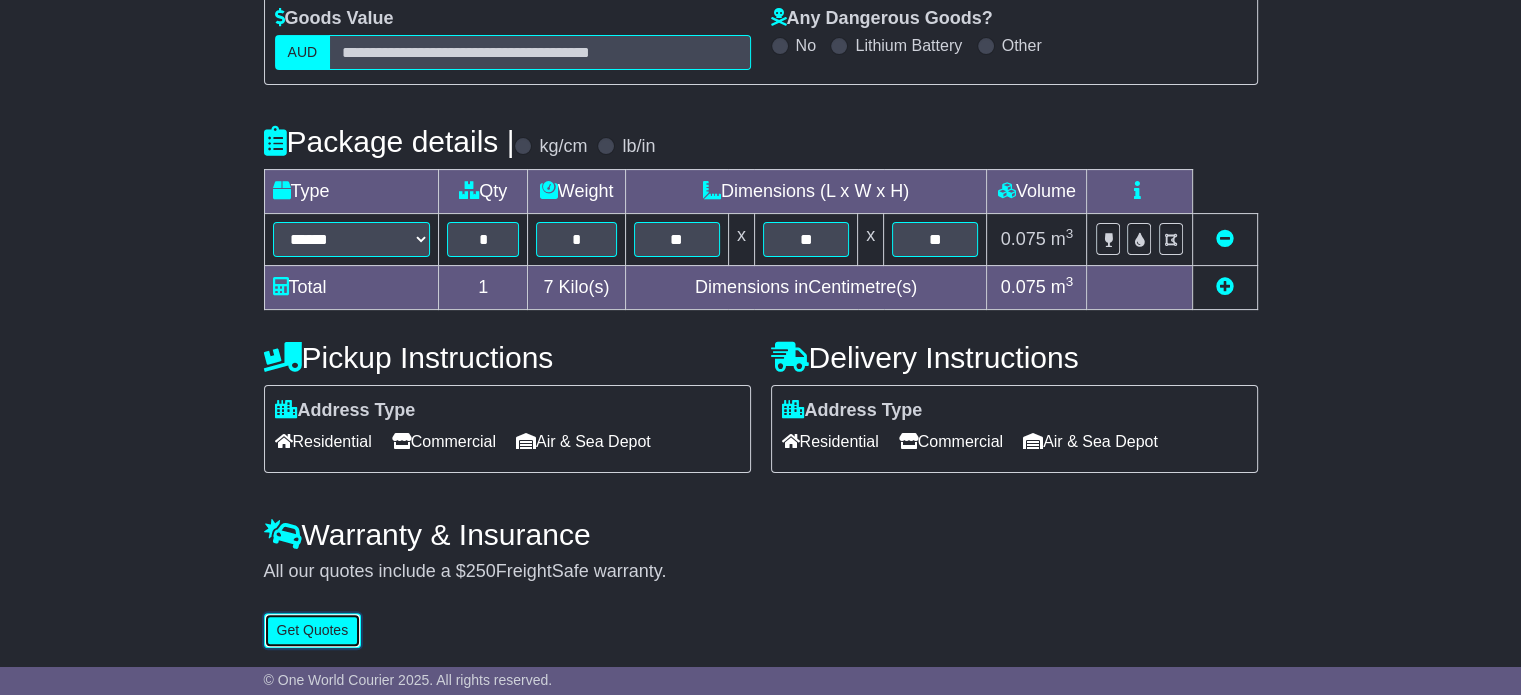 click on "Get Quotes" at bounding box center (313, 630) 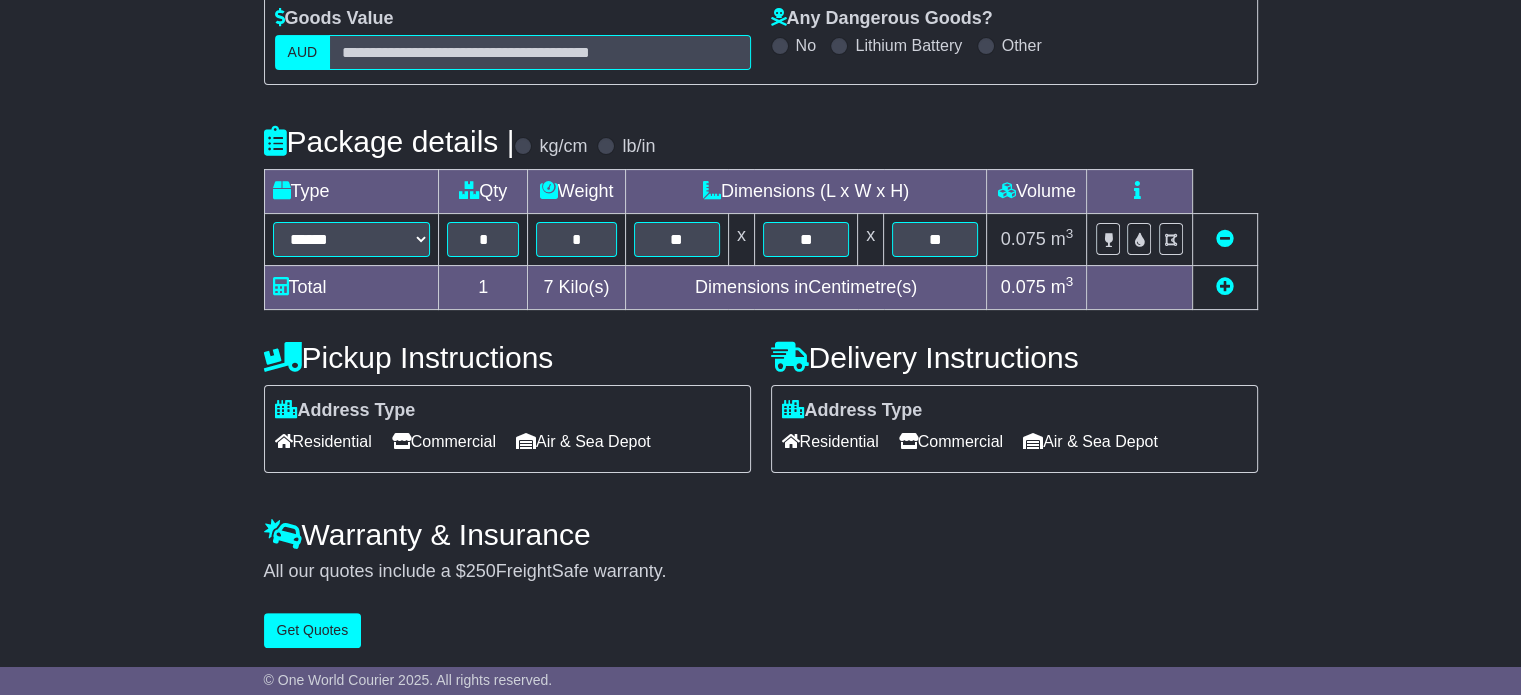 scroll, scrollTop: 0, scrollLeft: 0, axis: both 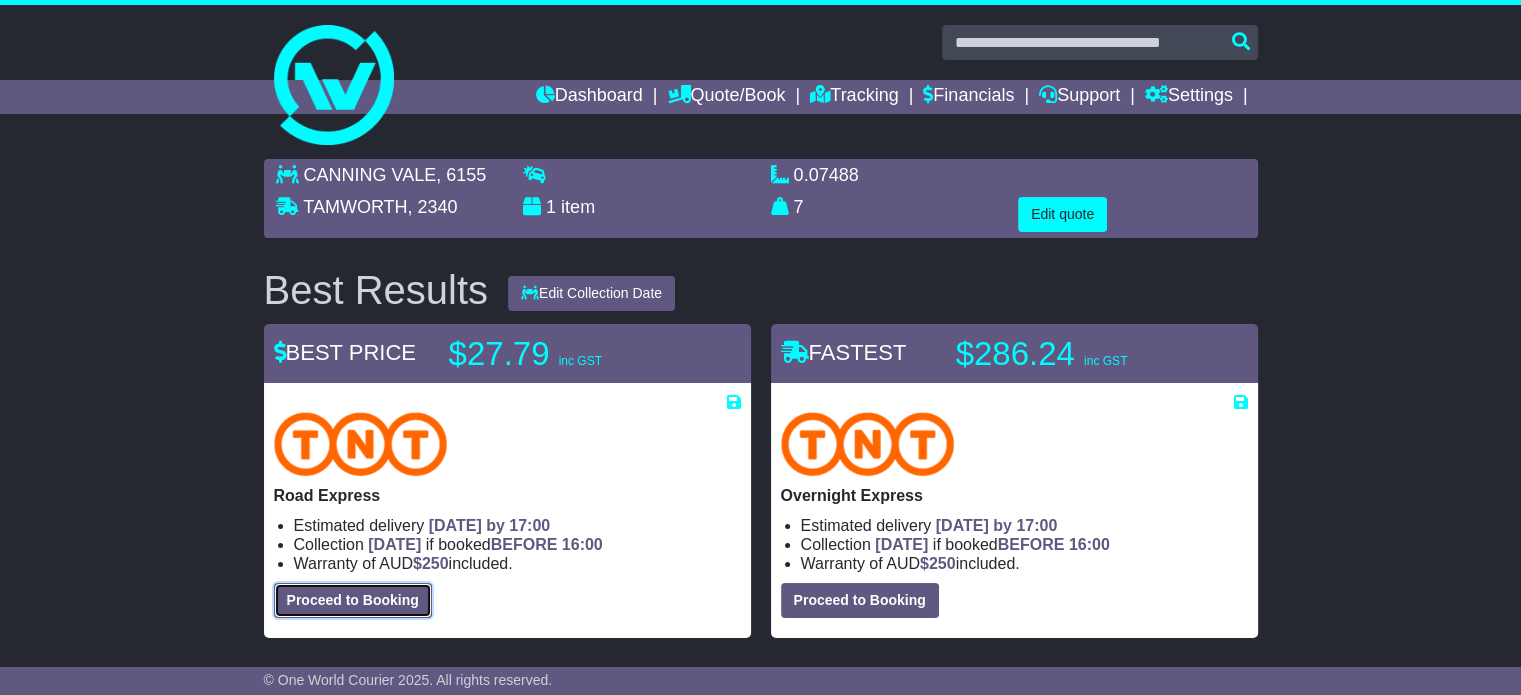 click on "Proceed to Booking" at bounding box center [353, 600] 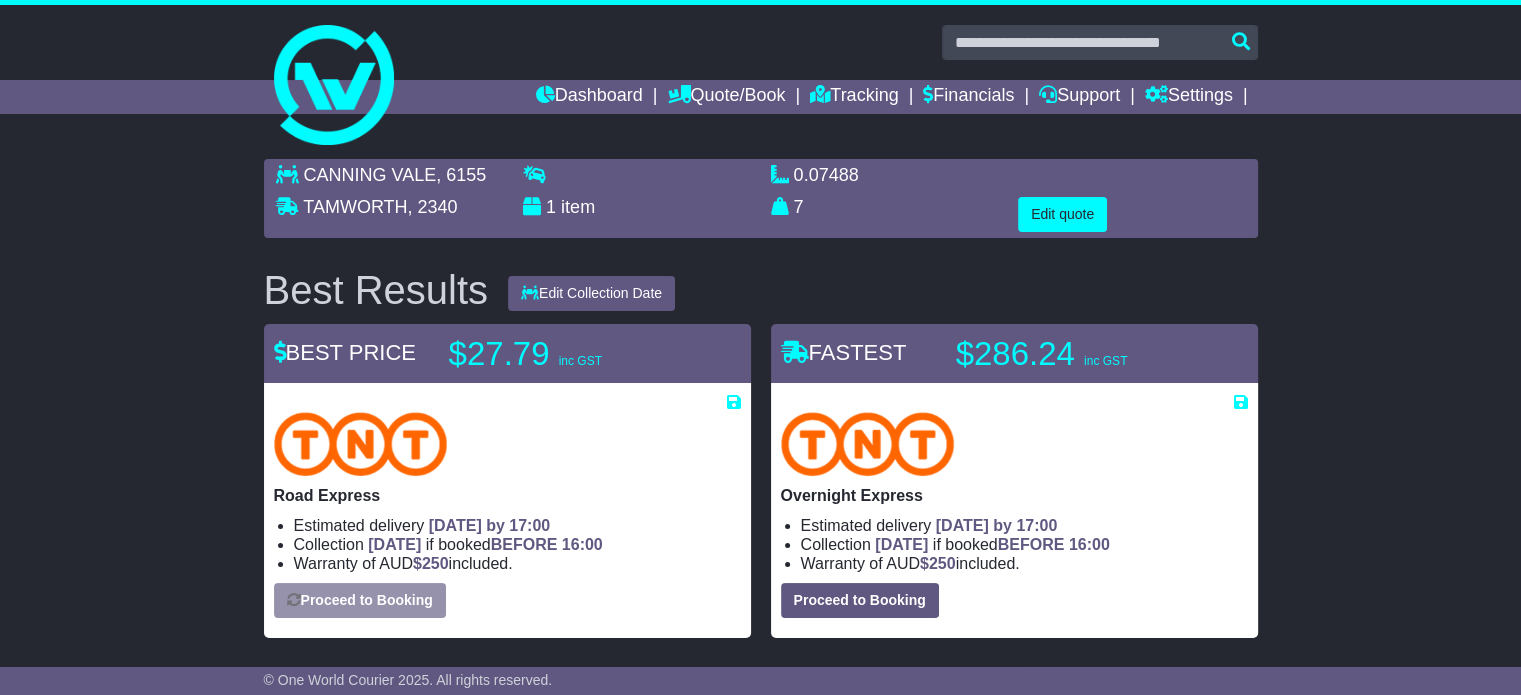select on "*****" 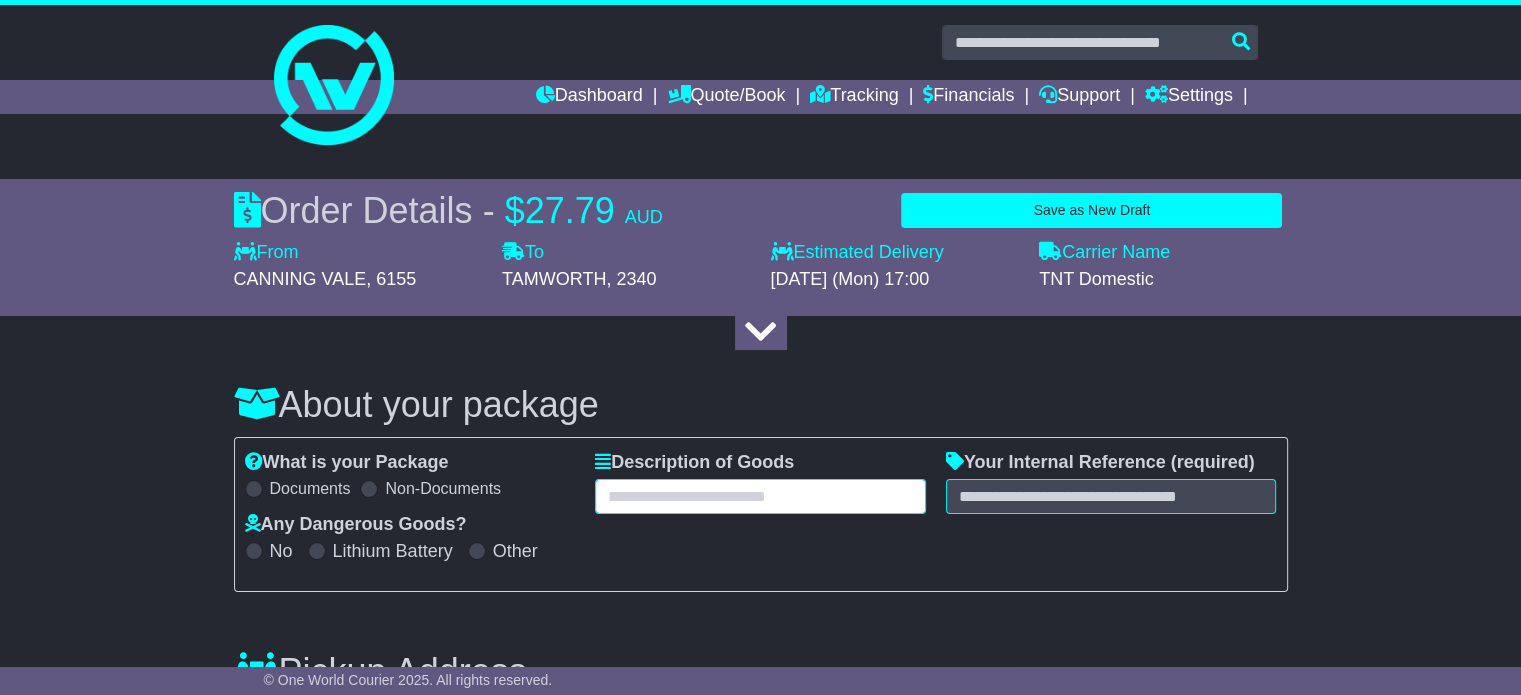click at bounding box center (760, 496) 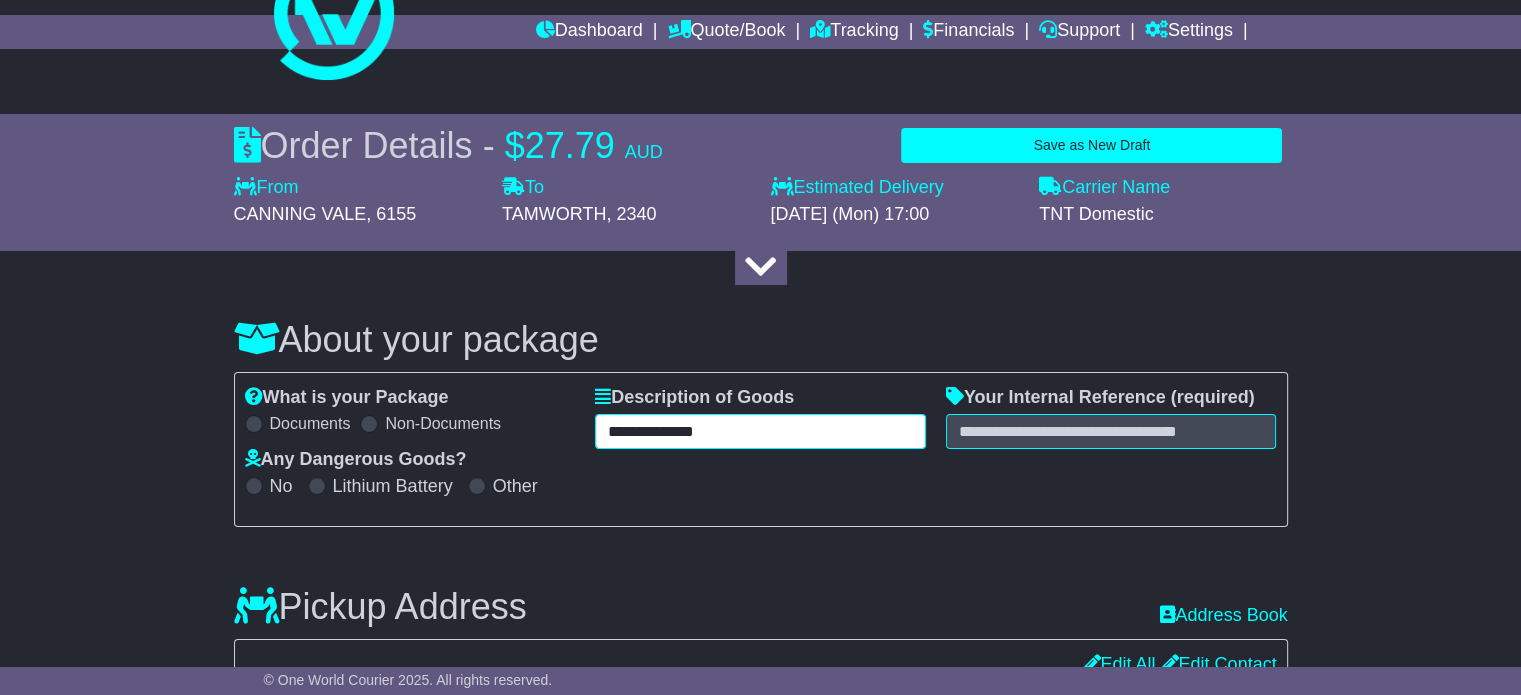 scroll, scrollTop: 100, scrollLeft: 0, axis: vertical 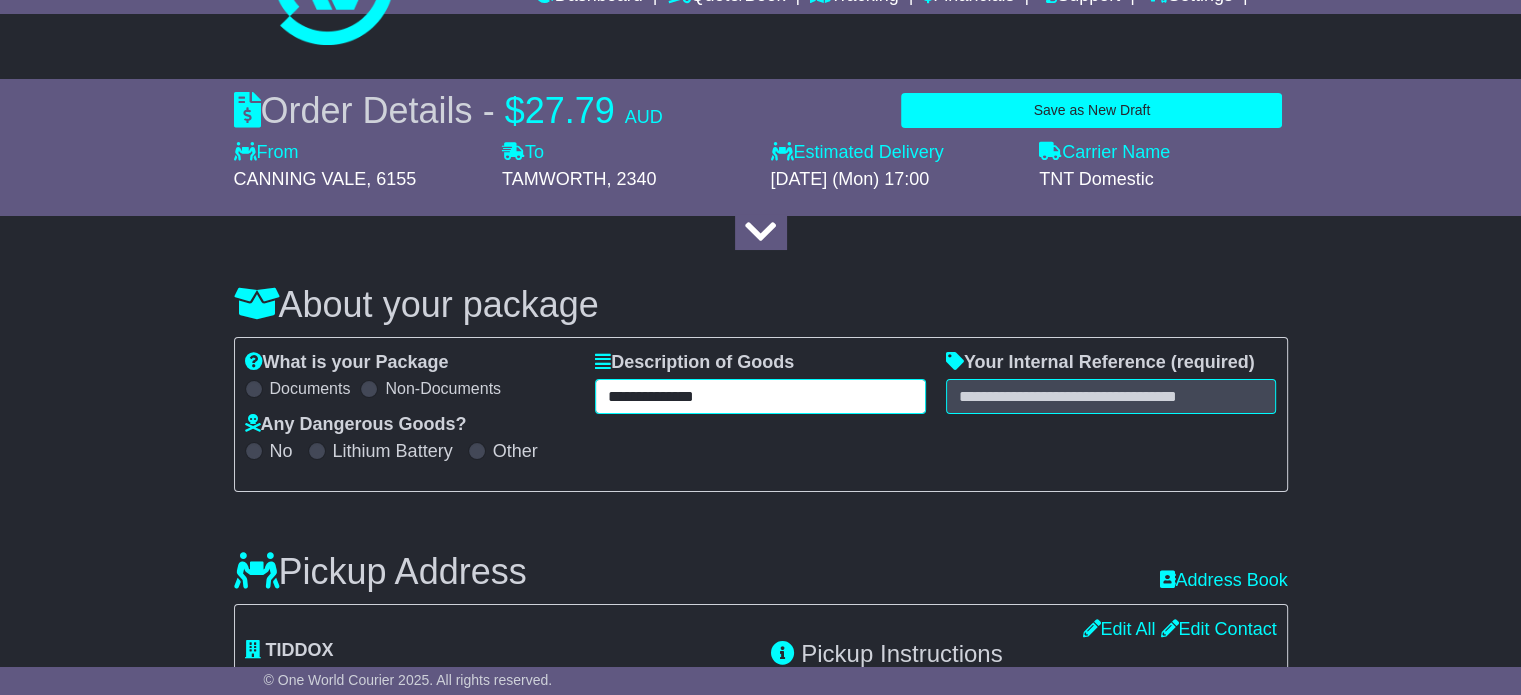 type on "**********" 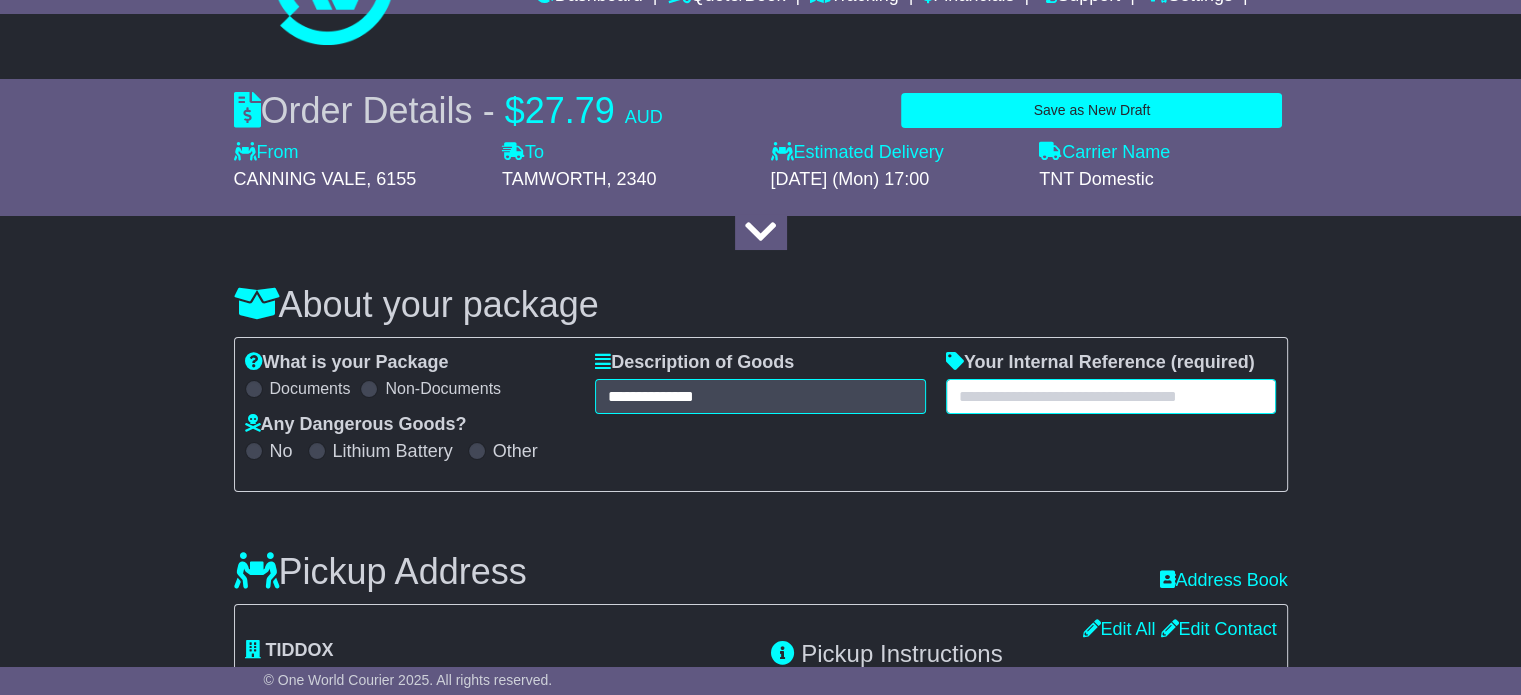 click at bounding box center [1111, 396] 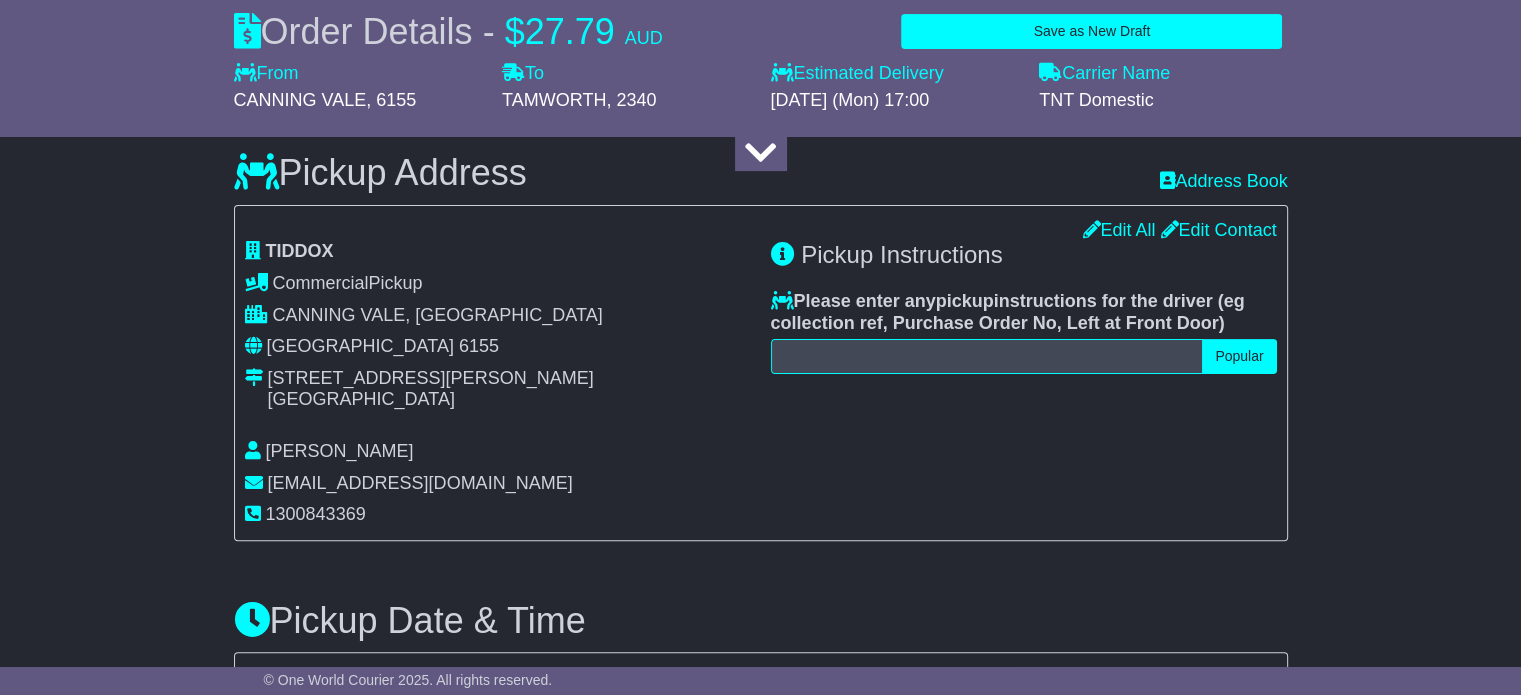 scroll, scrollTop: 500, scrollLeft: 0, axis: vertical 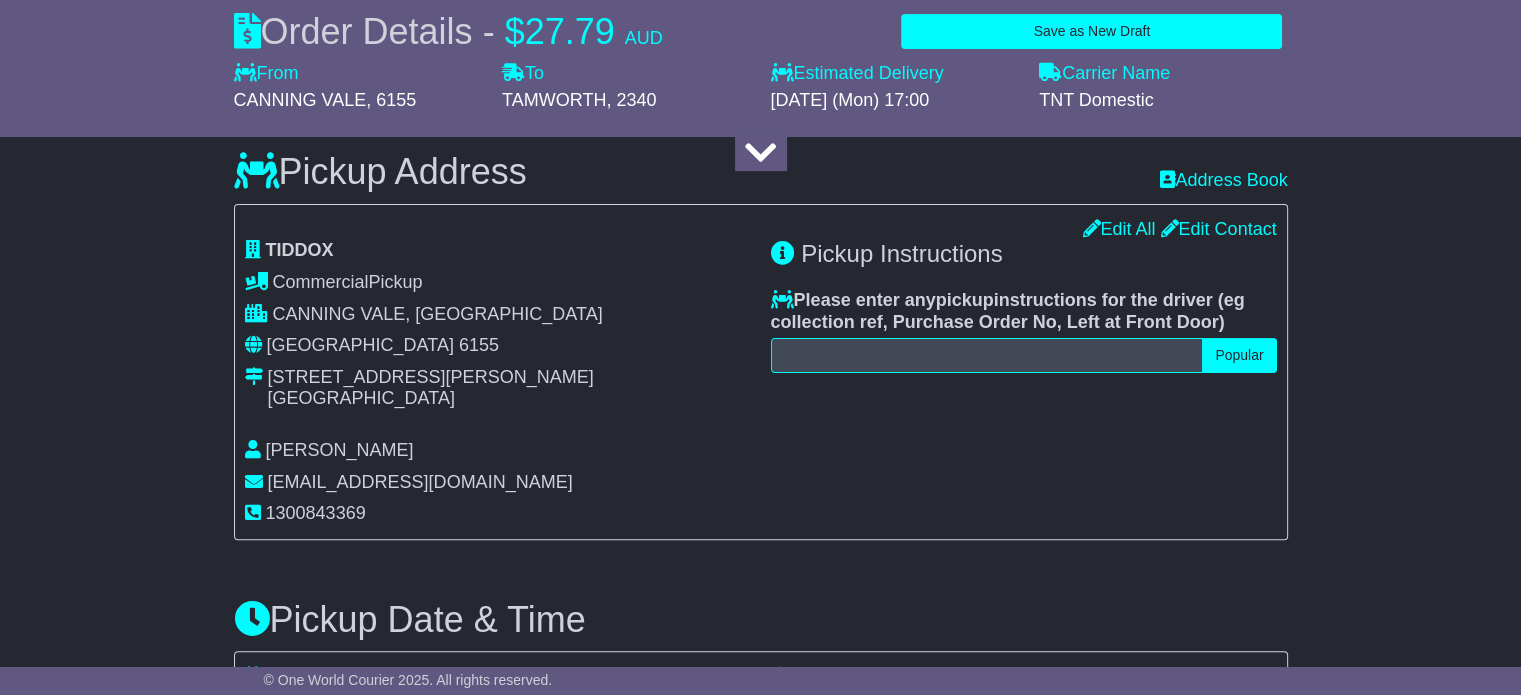 type on "*****" 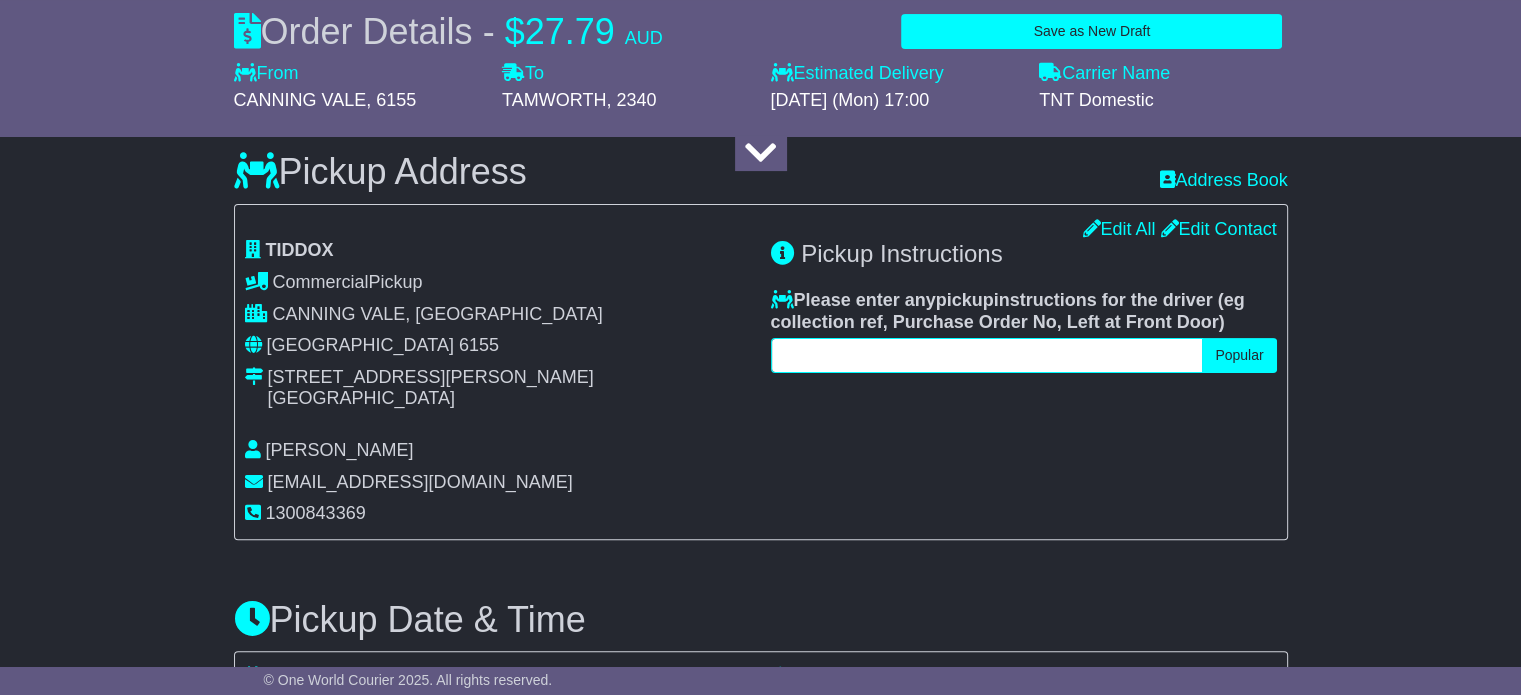 click at bounding box center (987, 355) 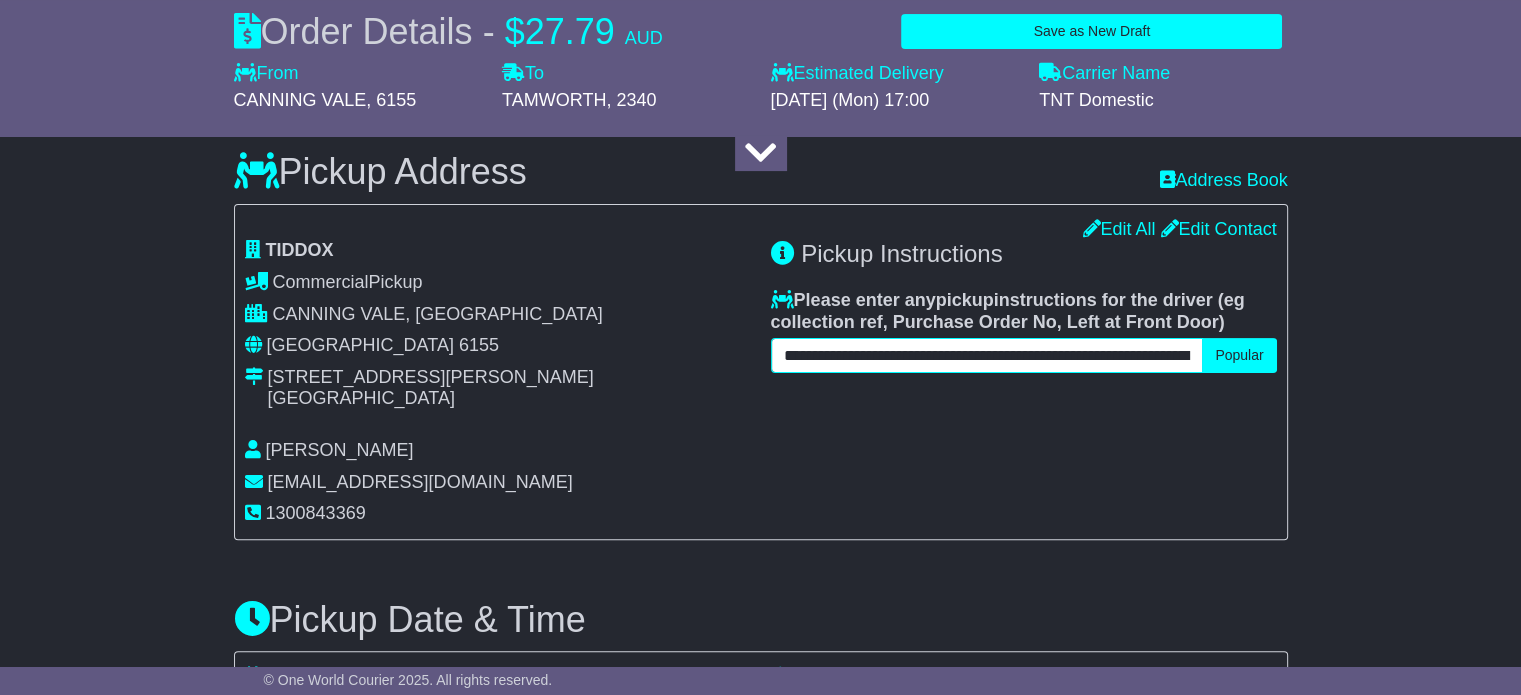 scroll, scrollTop: 0, scrollLeft: 80, axis: horizontal 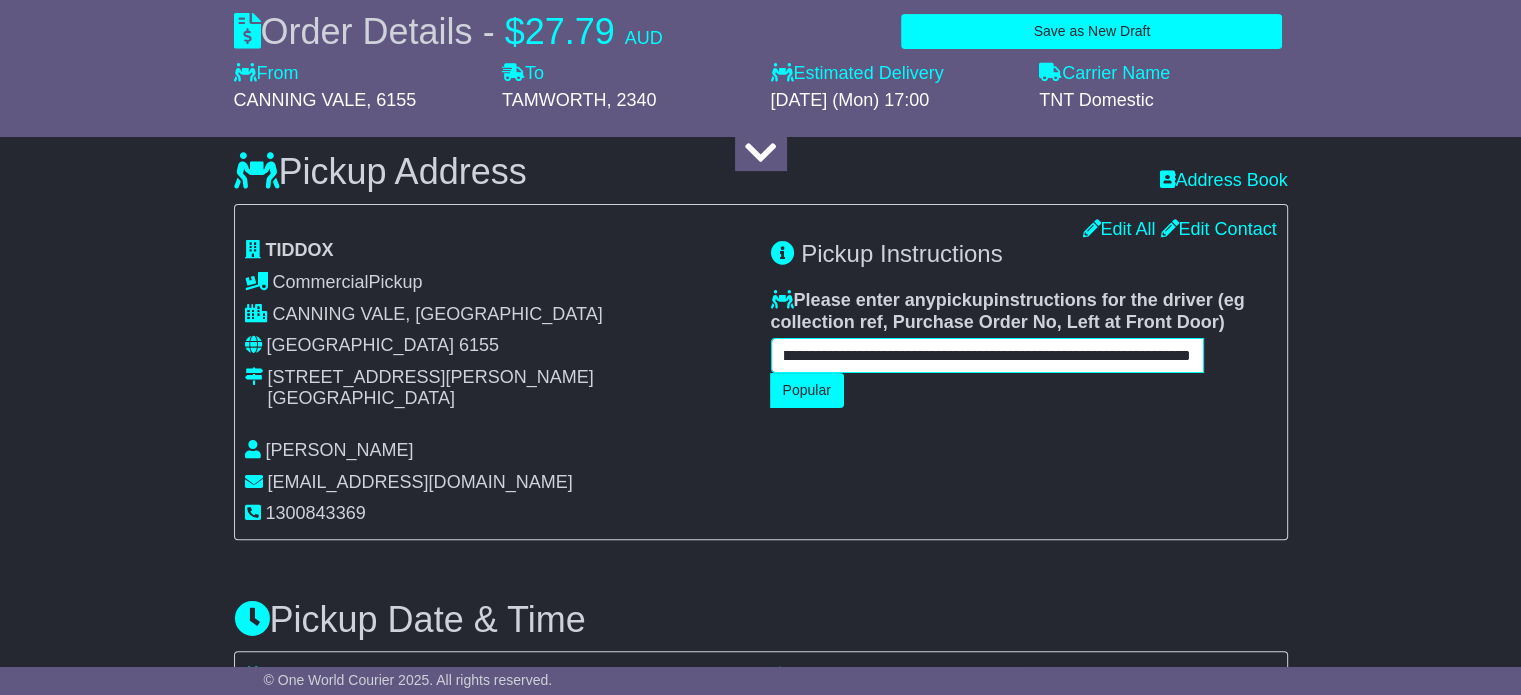 type on "**********" 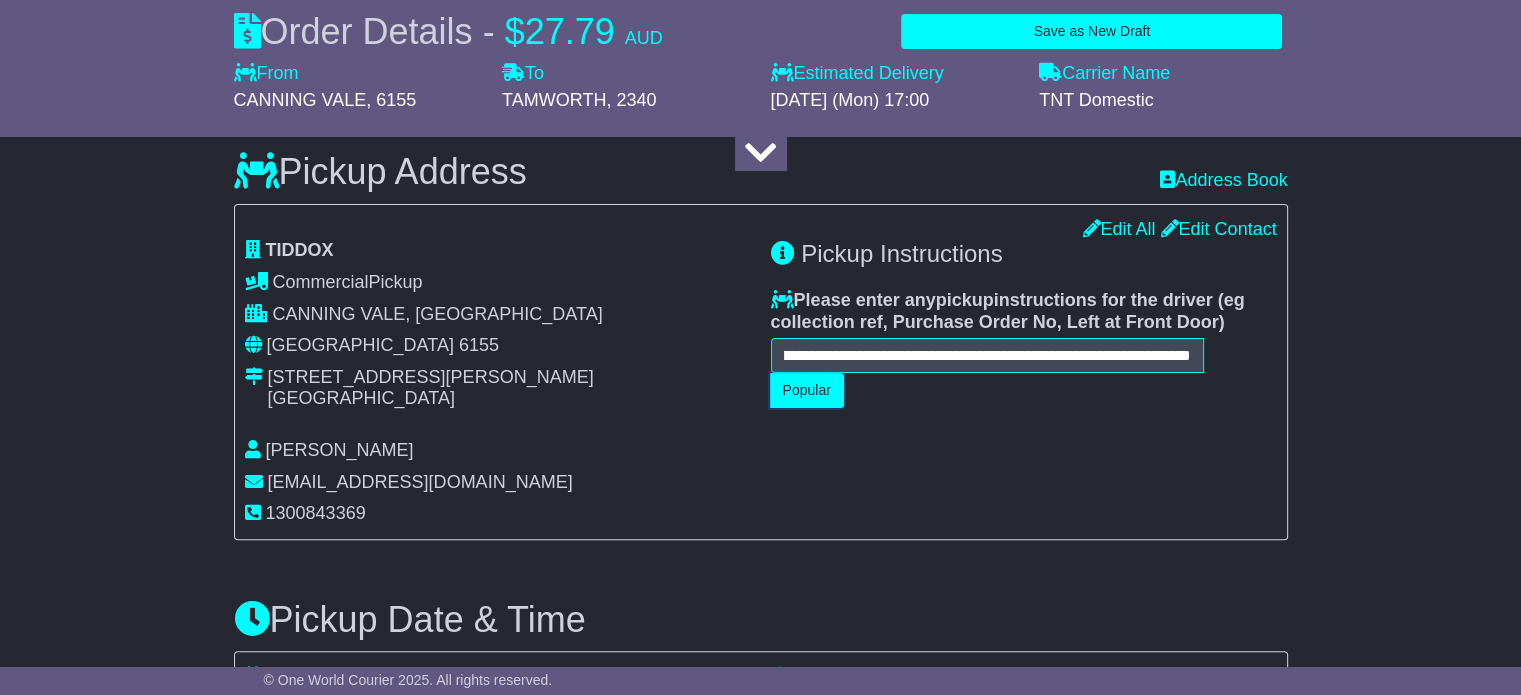 scroll, scrollTop: 0, scrollLeft: 0, axis: both 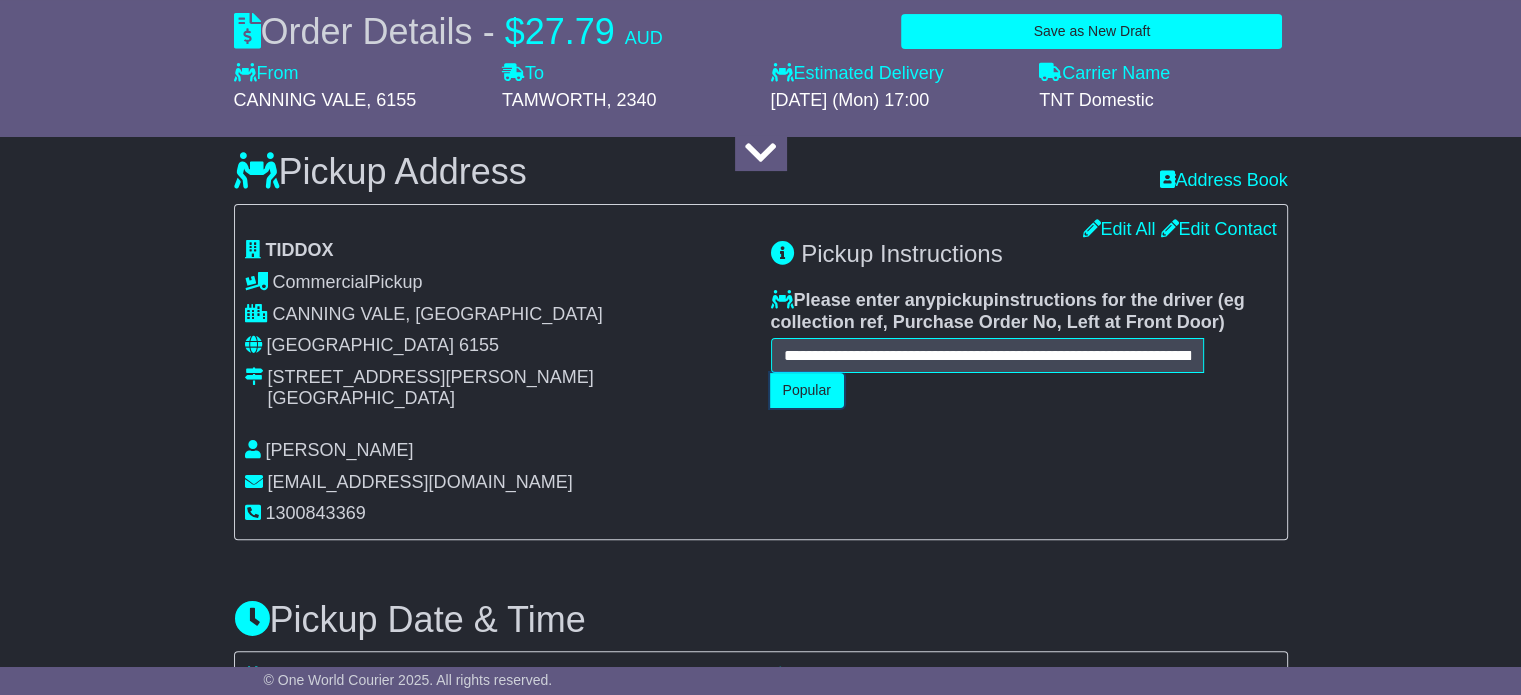 click on "Popular" at bounding box center [807, 390] 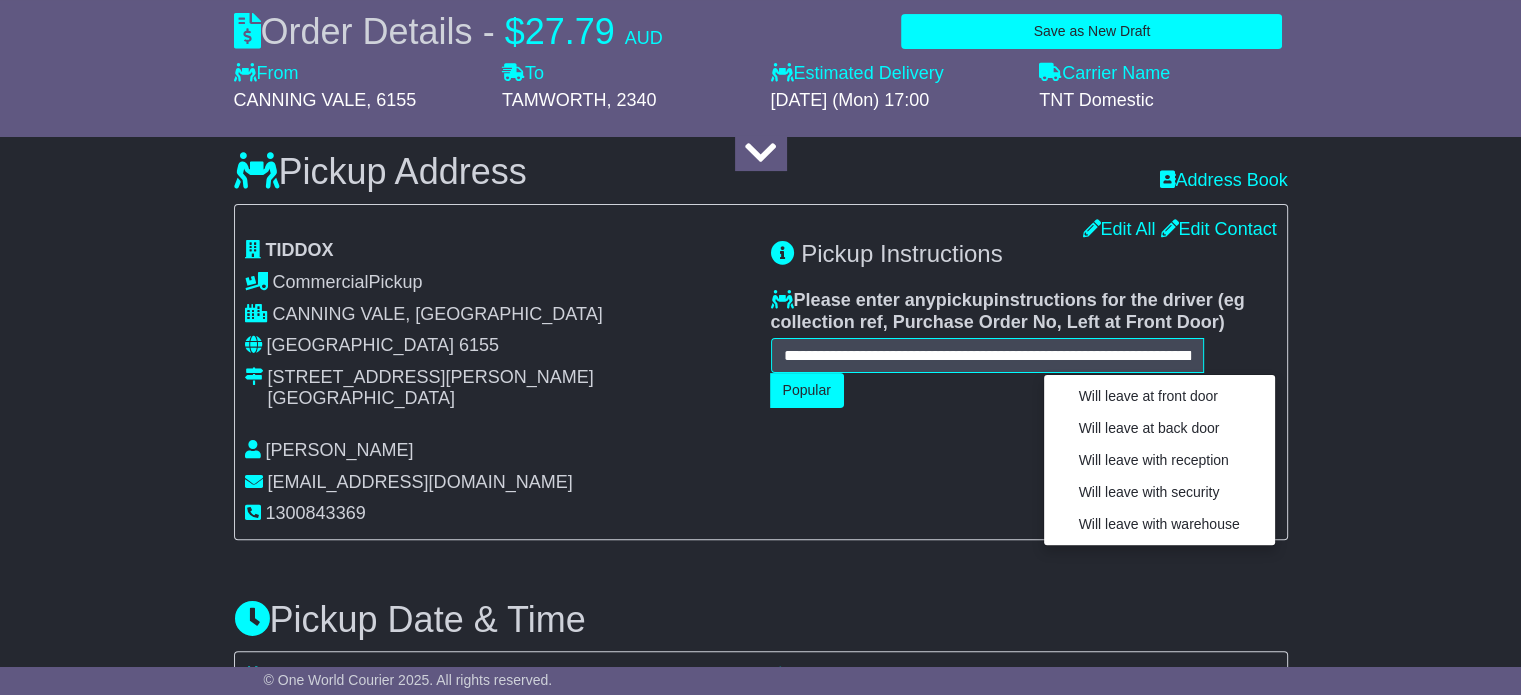 click on "[STREET_ADDRESS][PERSON_NAME]" at bounding box center (498, 388) 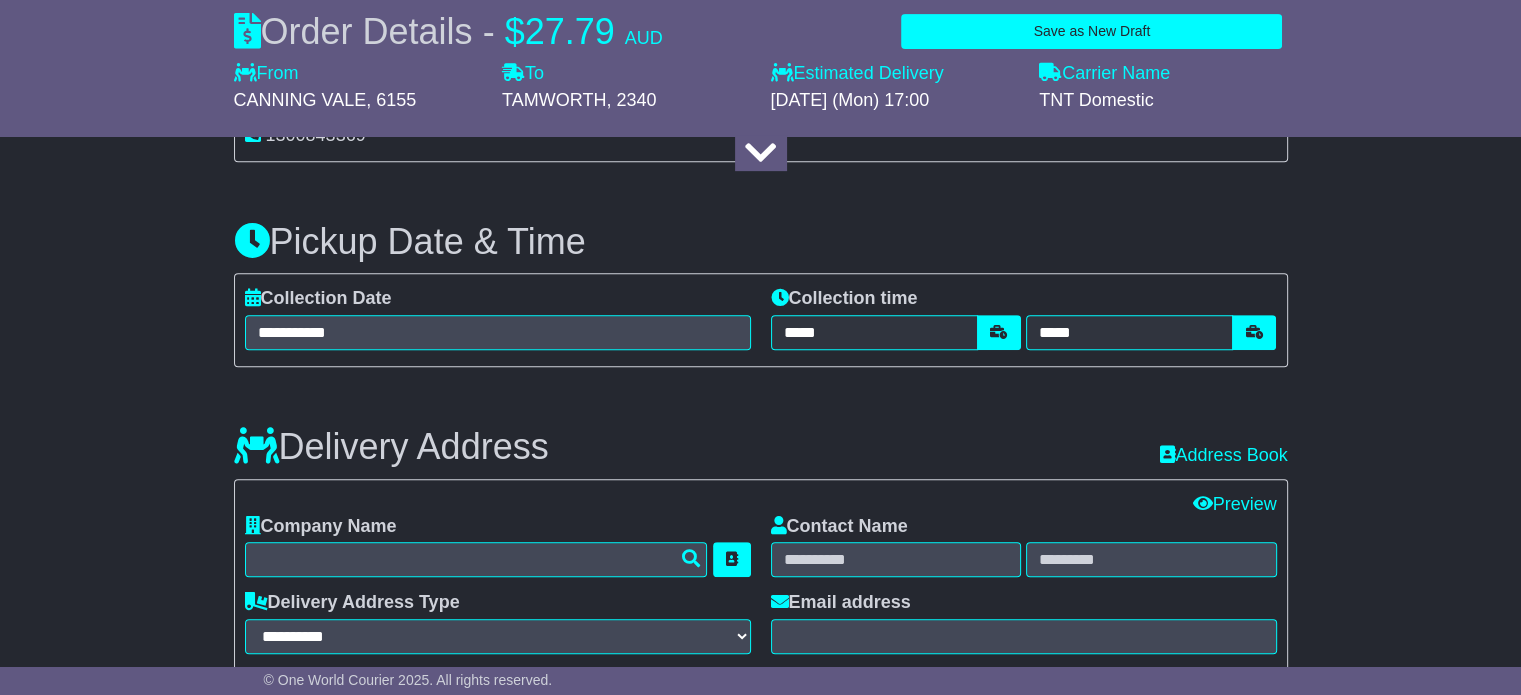 scroll, scrollTop: 900, scrollLeft: 0, axis: vertical 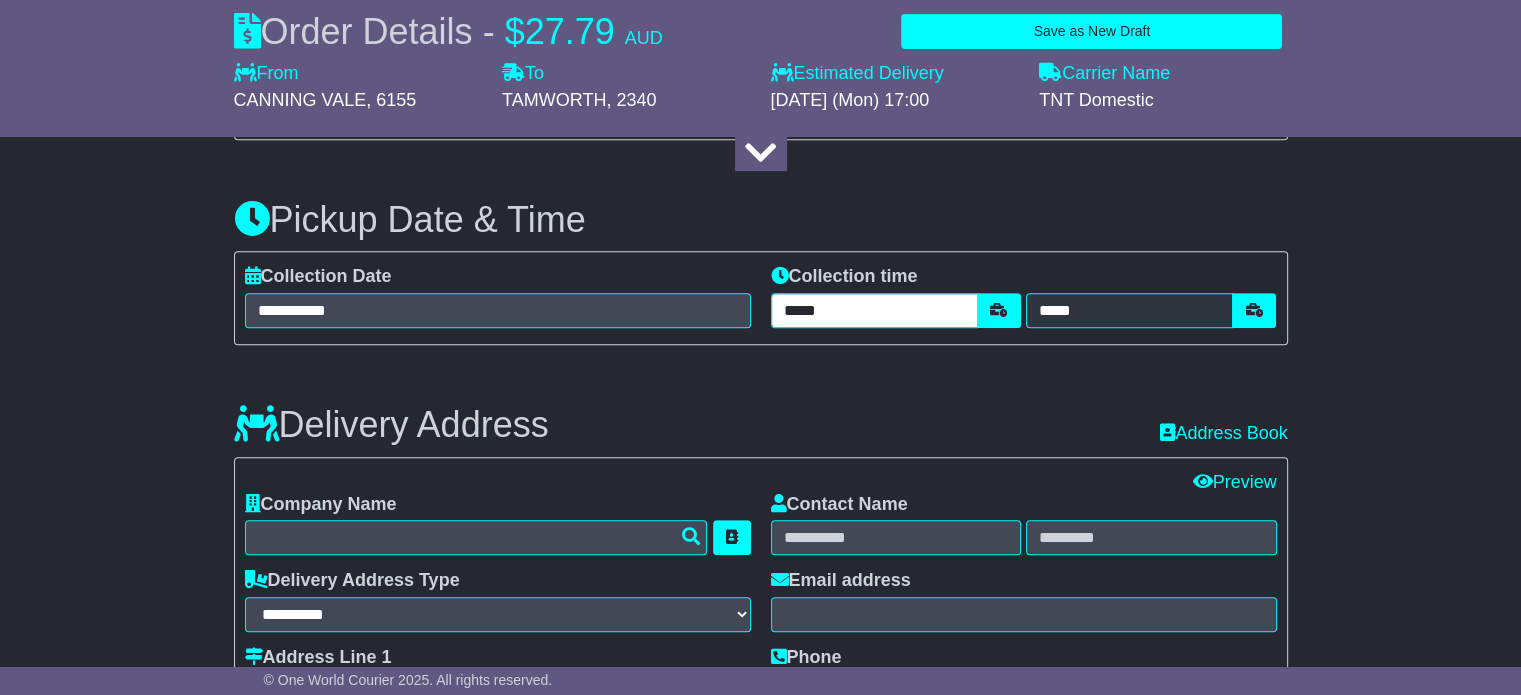 click on "*****" at bounding box center [874, 310] 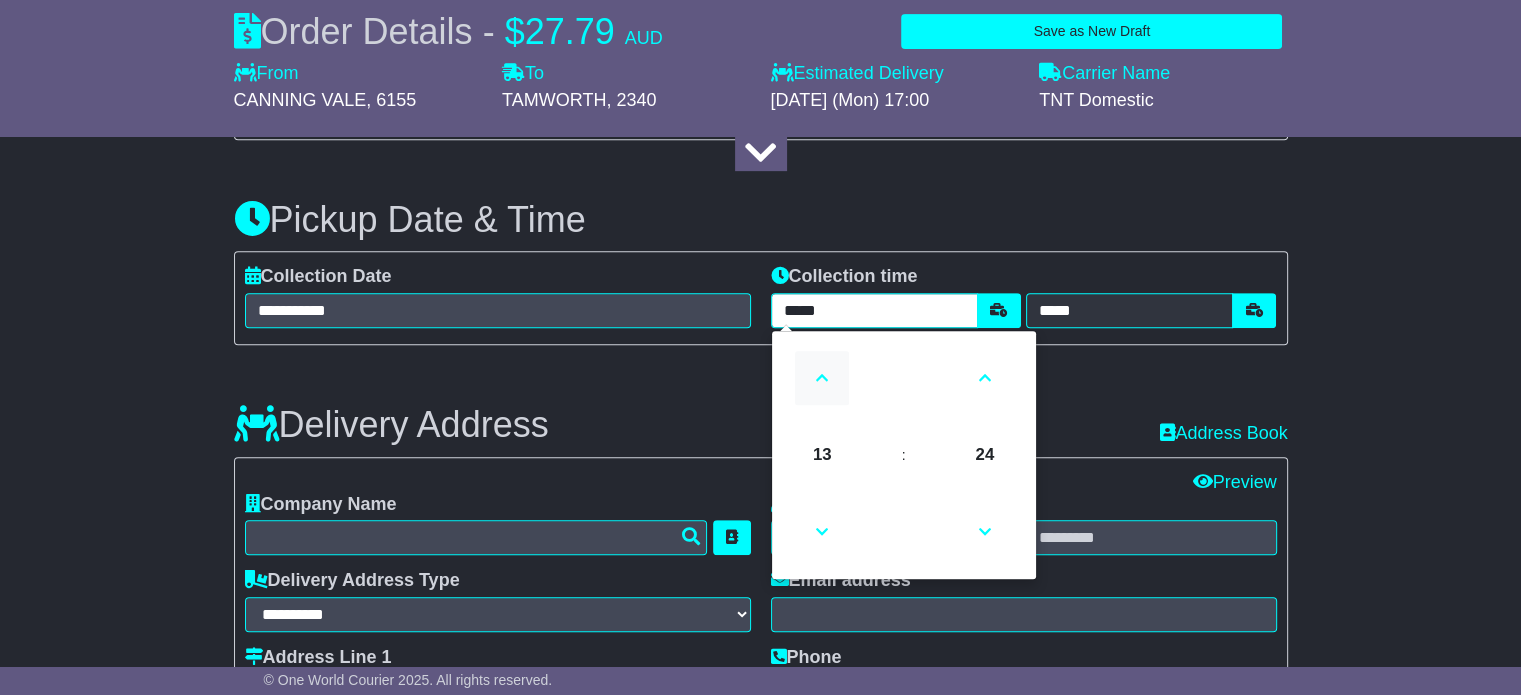 click at bounding box center [822, 378] 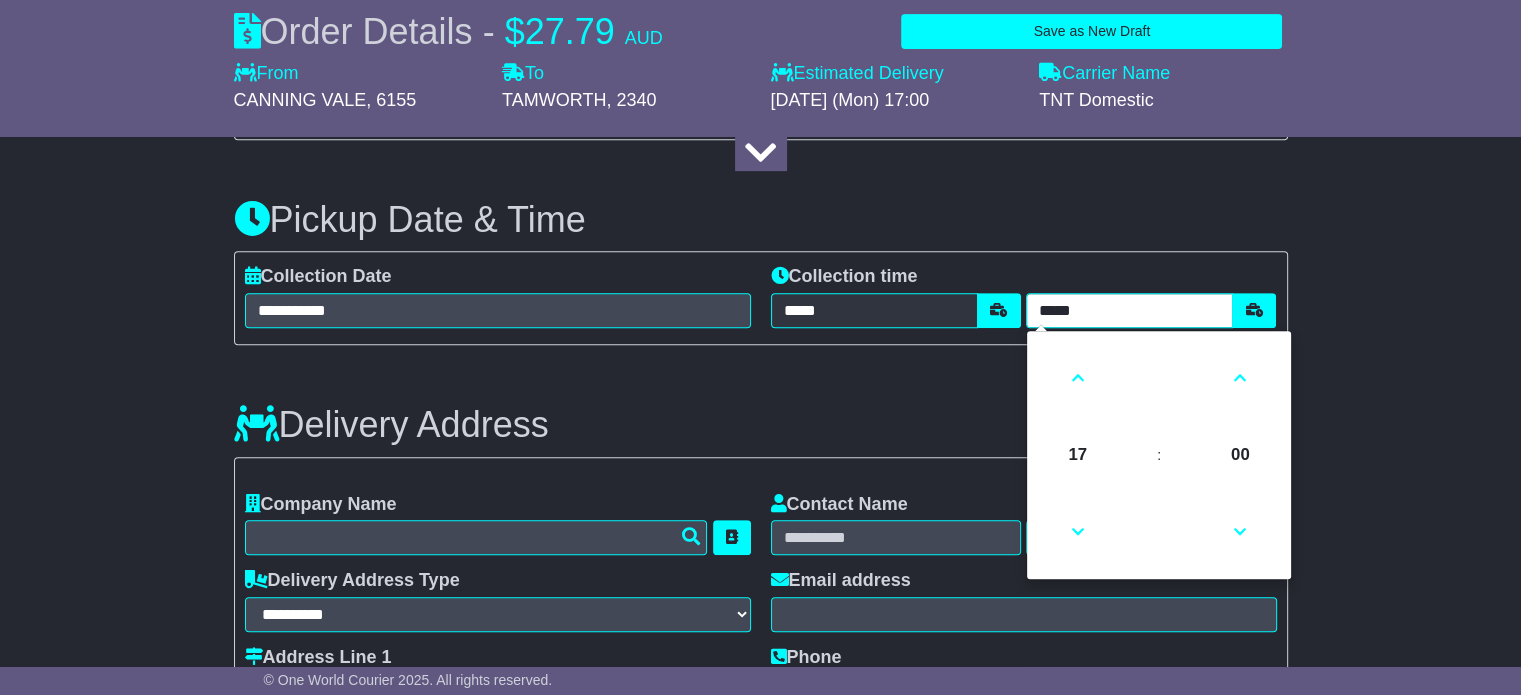 click on "*****" at bounding box center (1129, 310) 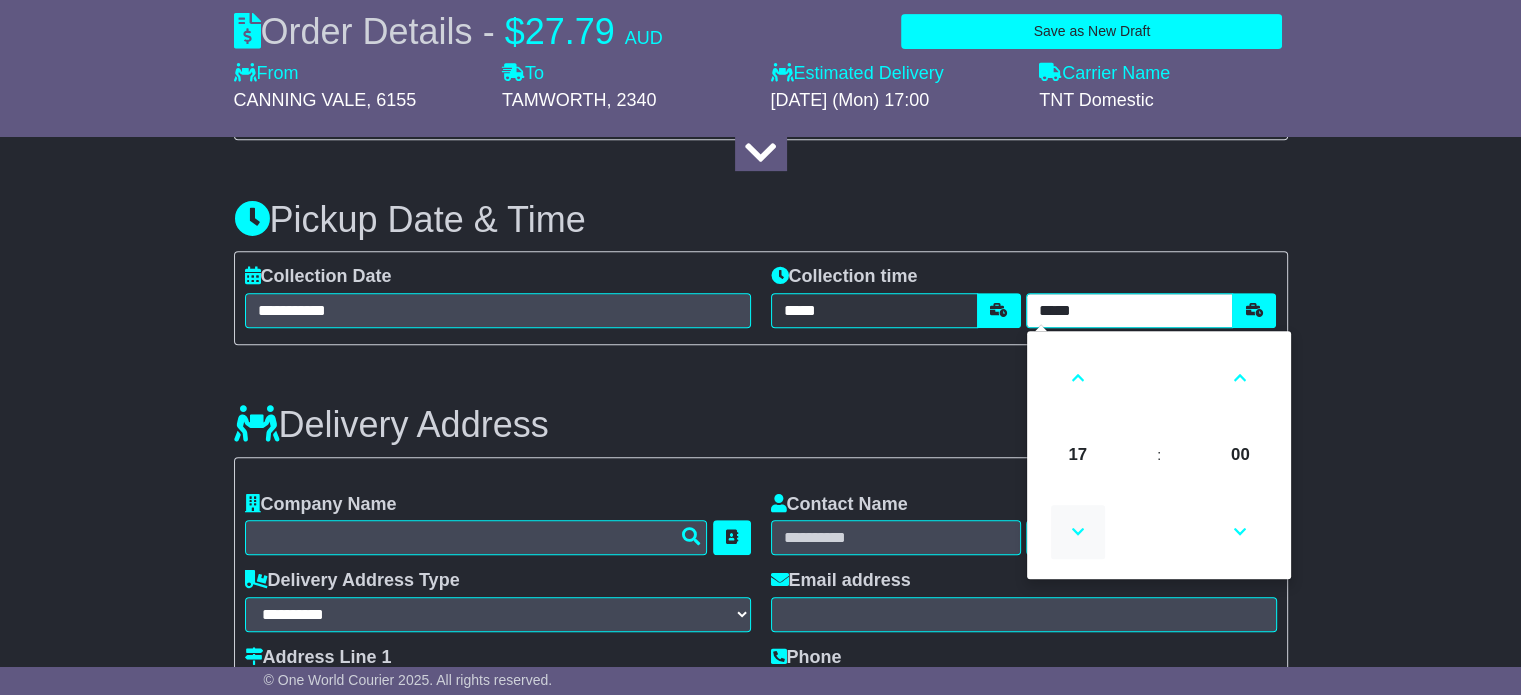 click at bounding box center (1078, 532) 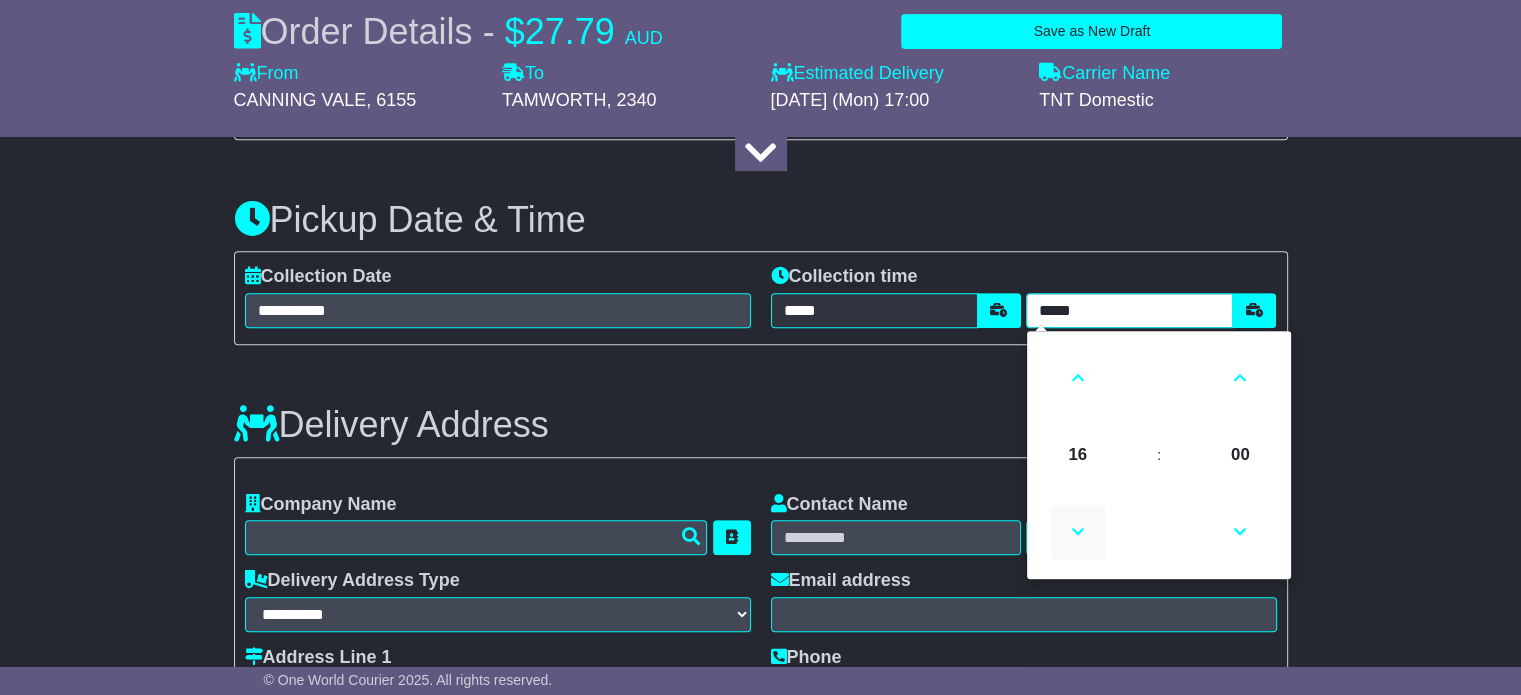 click at bounding box center [1078, 532] 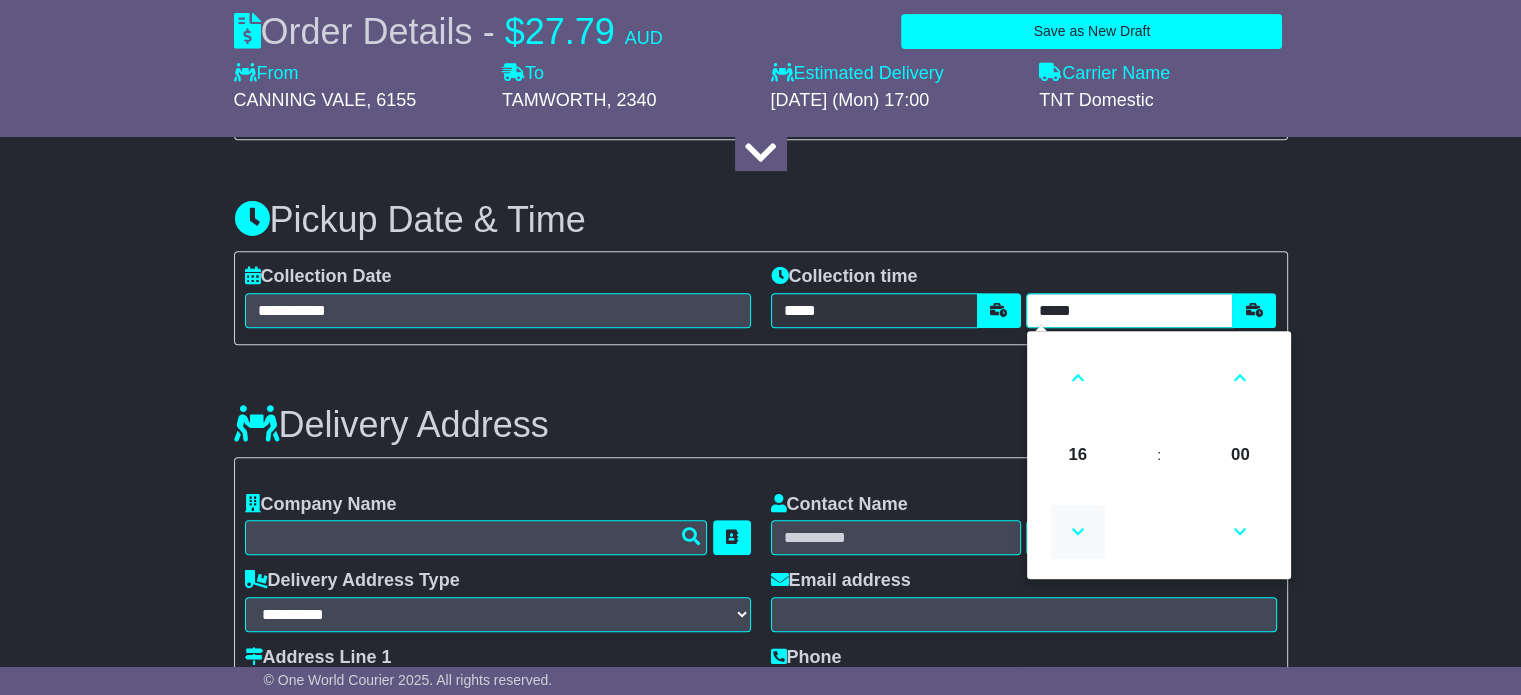 type on "*****" 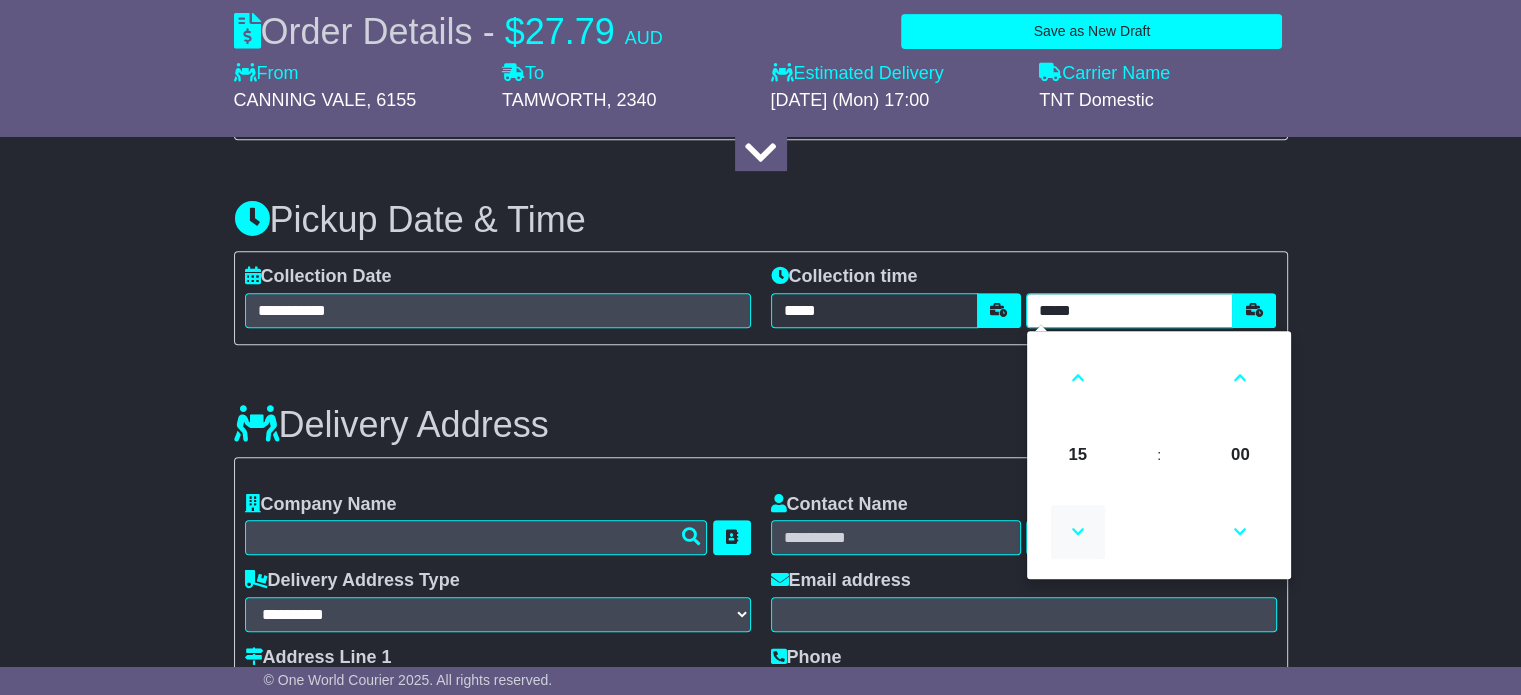 click at bounding box center [1078, 532] 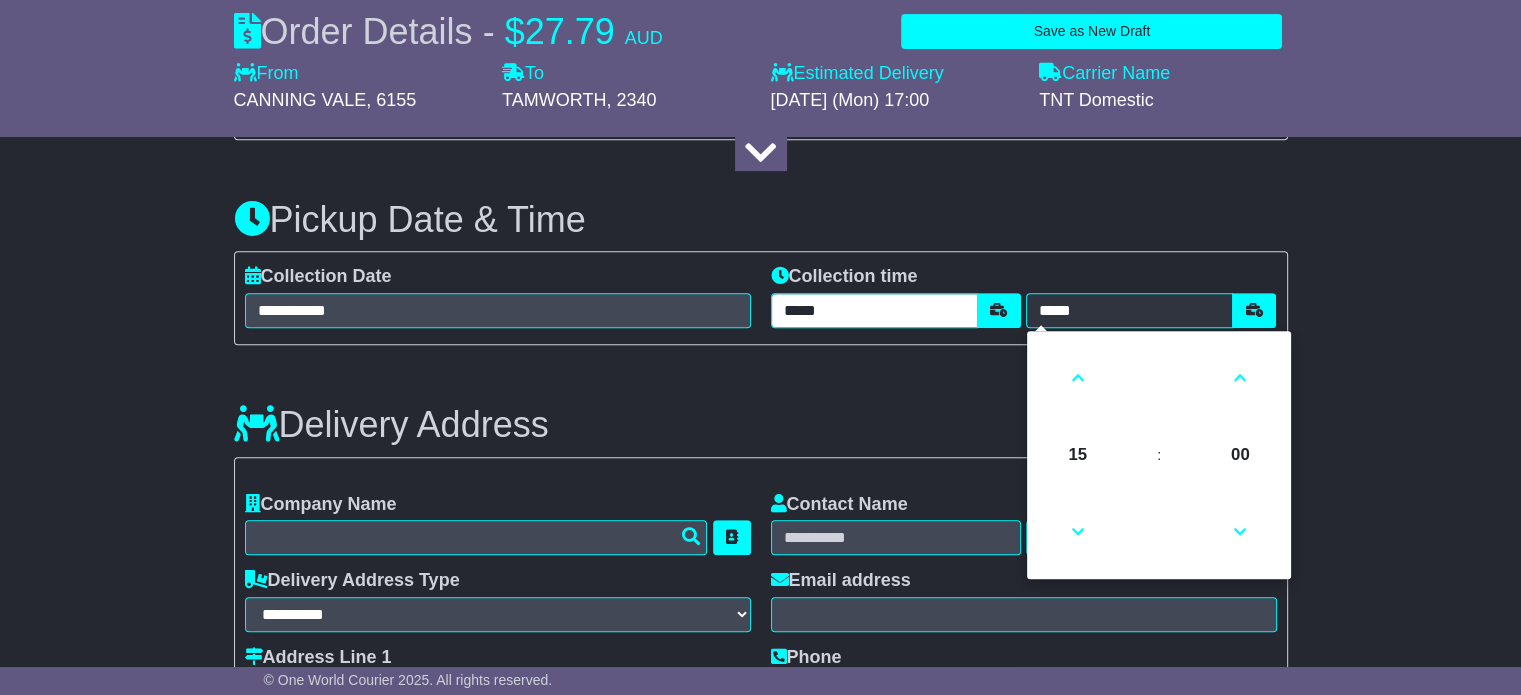 click on "*****" at bounding box center (874, 310) 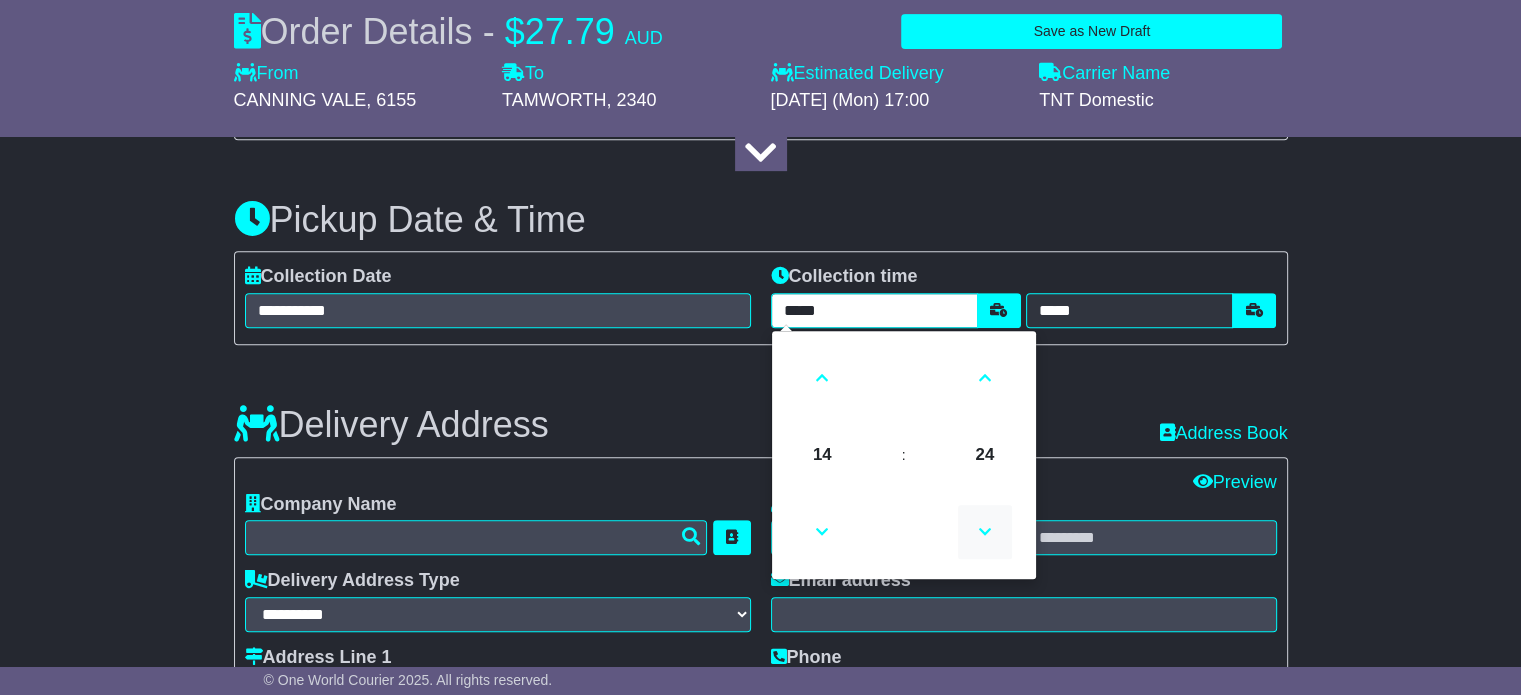 click at bounding box center (985, 532) 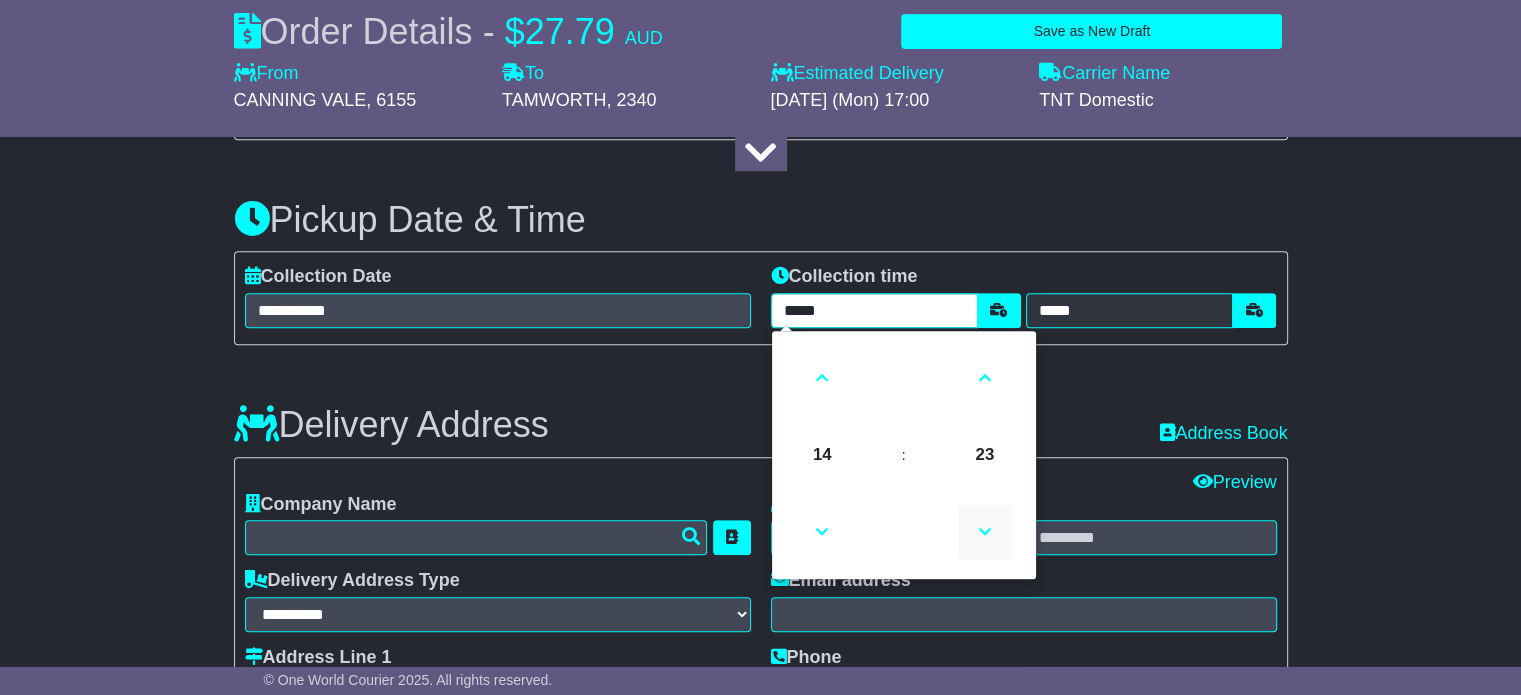 click at bounding box center (985, 532) 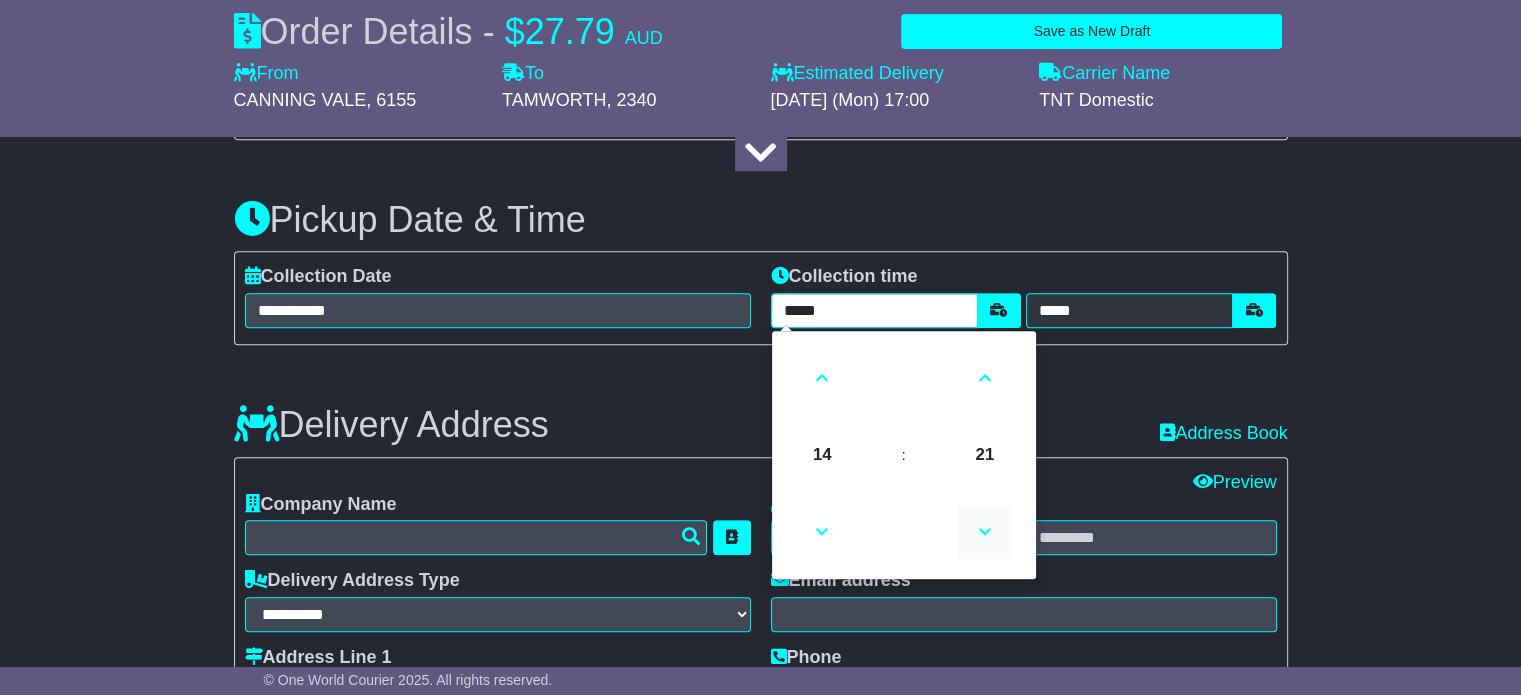 click at bounding box center (985, 532) 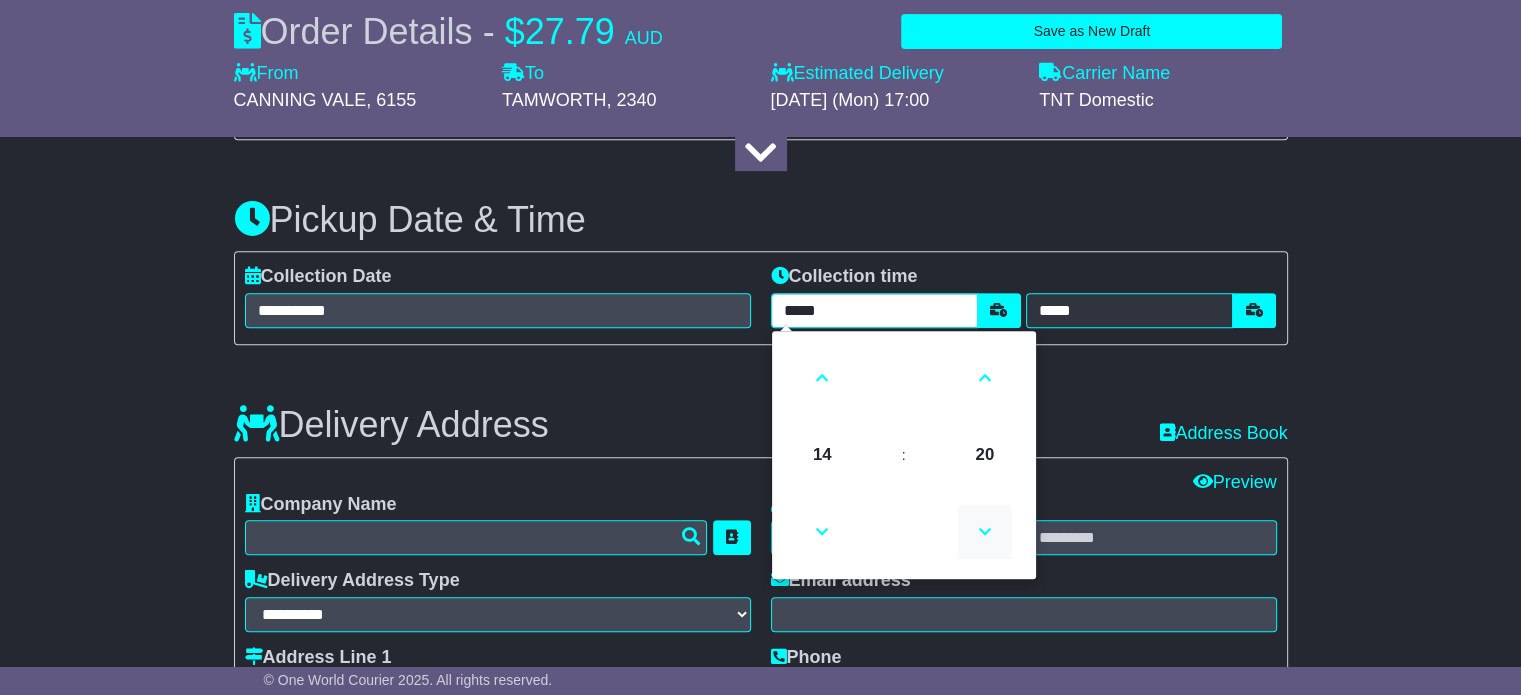 click at bounding box center [985, 532] 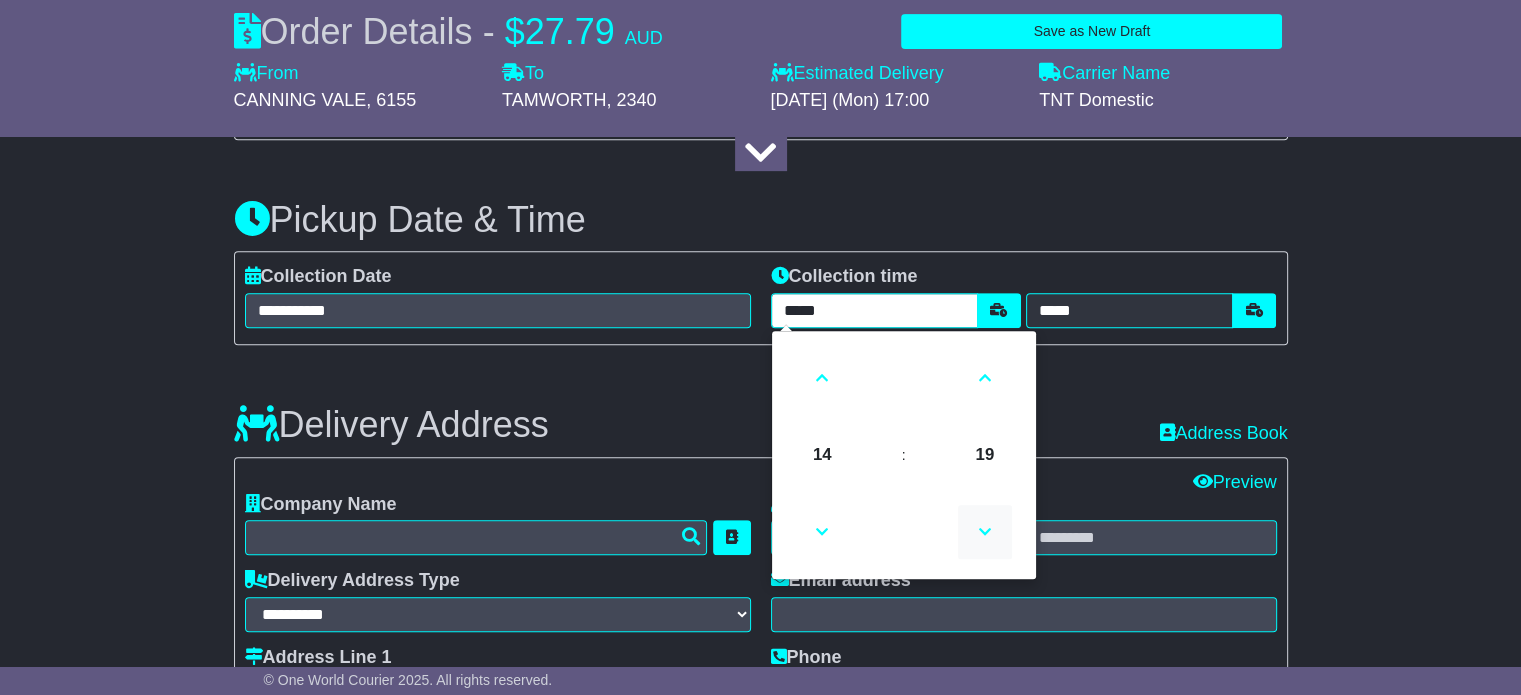 click at bounding box center [985, 532] 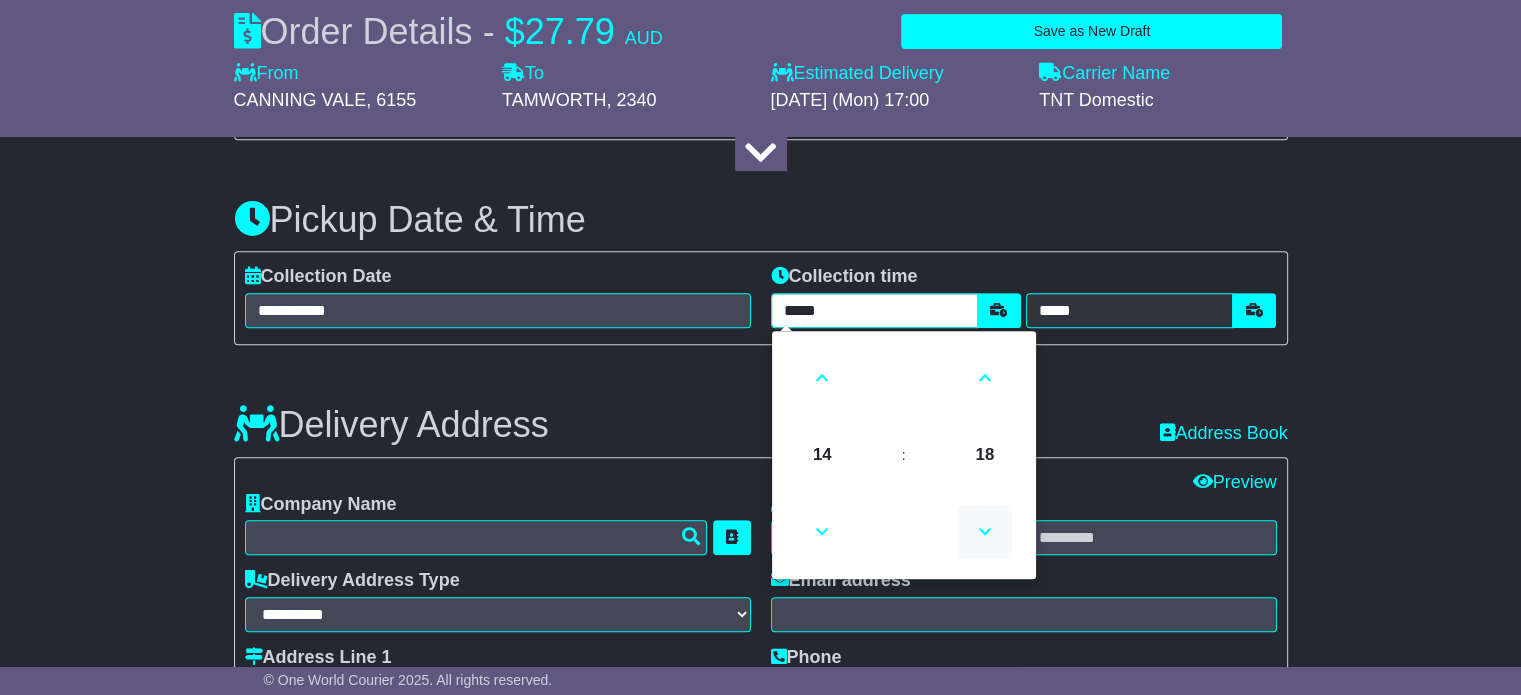 click at bounding box center (985, 532) 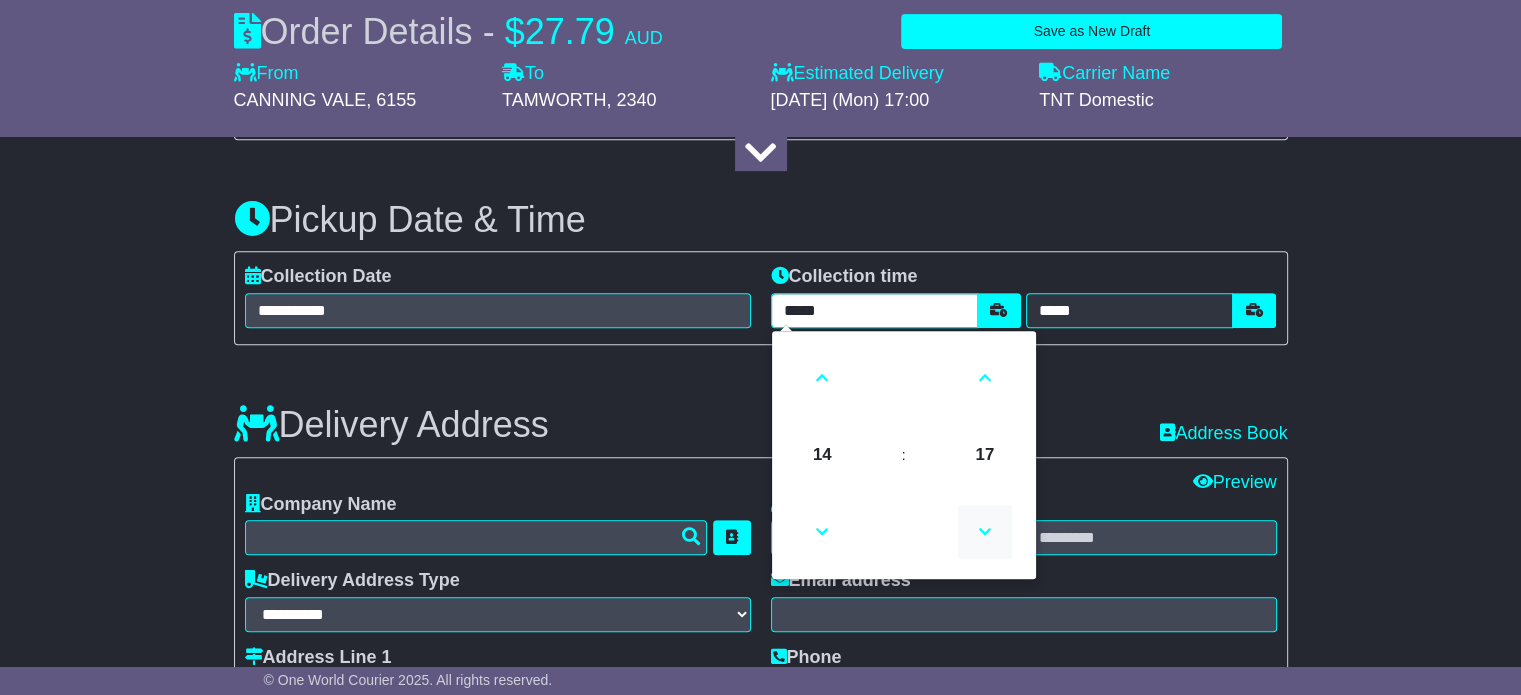click at bounding box center [985, 532] 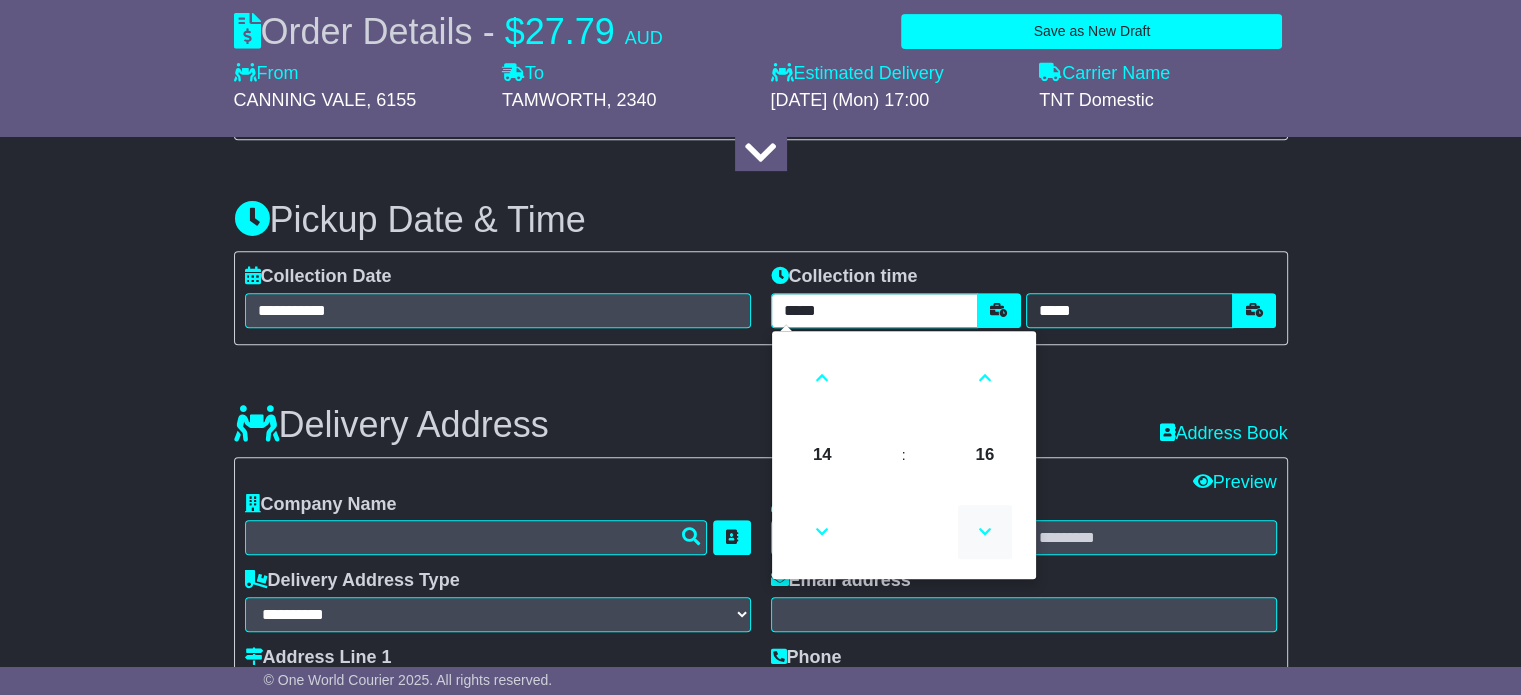 click at bounding box center (985, 532) 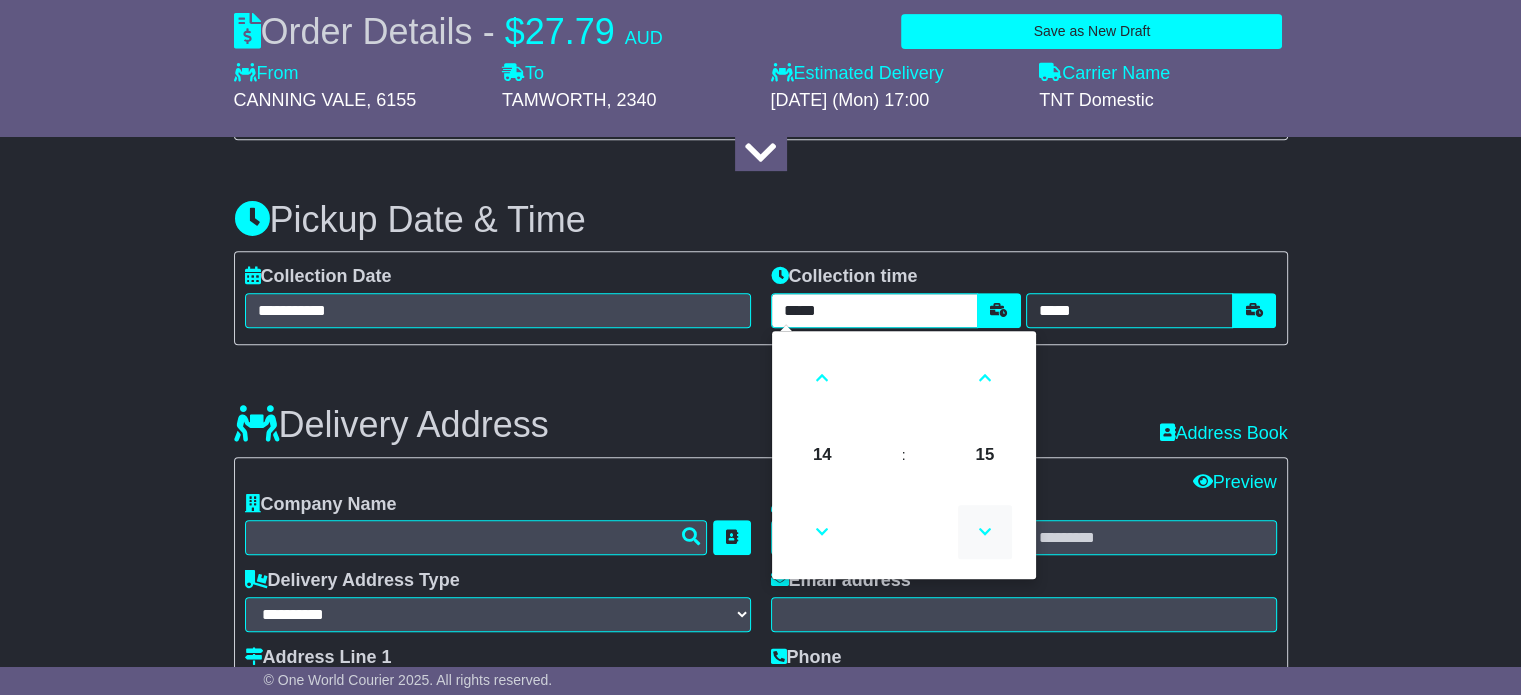 click at bounding box center (985, 532) 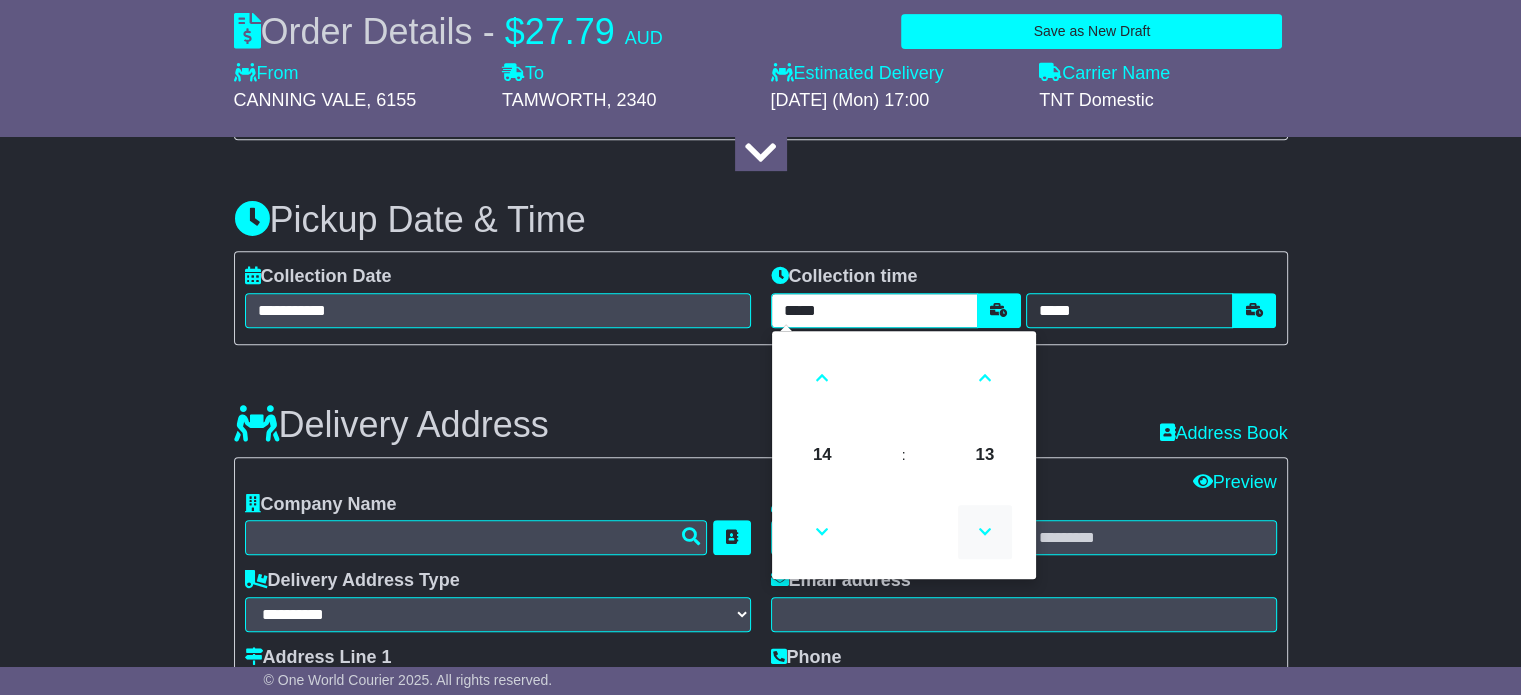 click at bounding box center (985, 532) 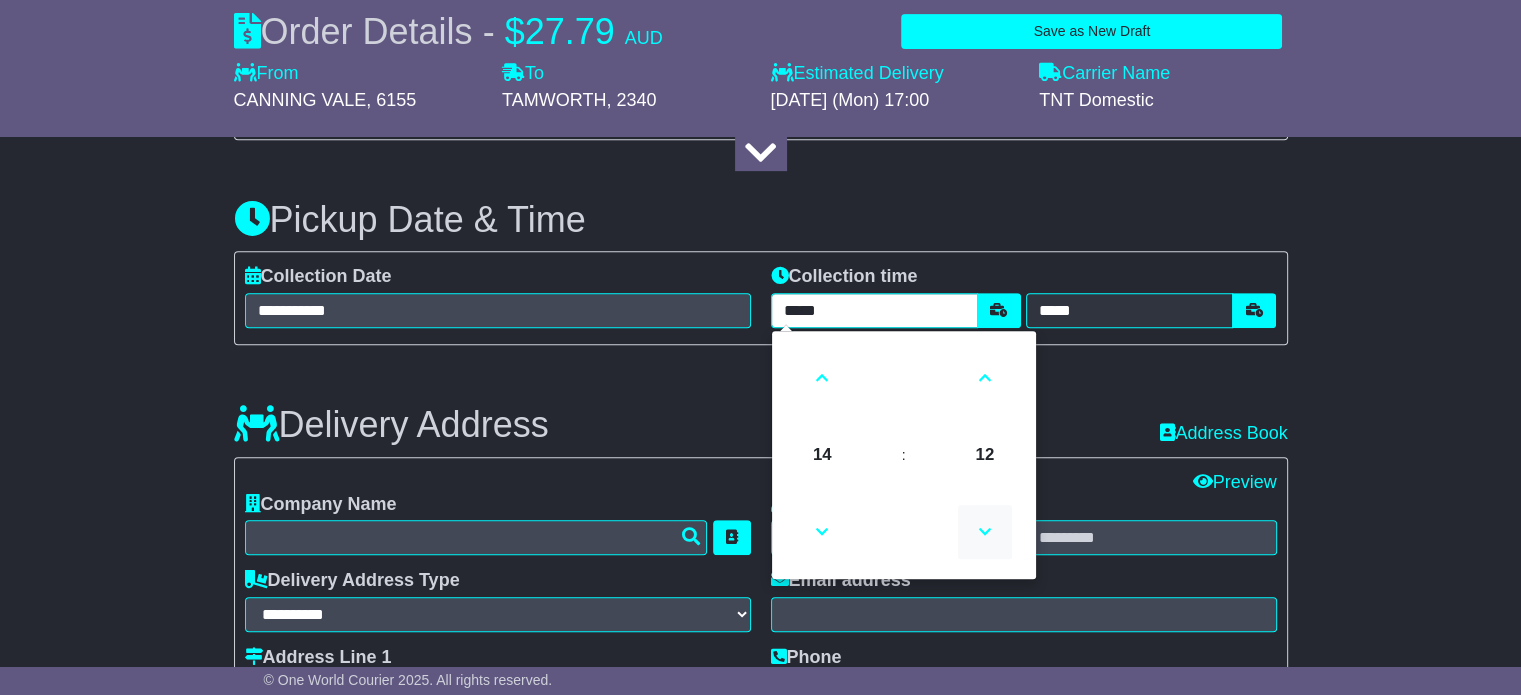 click at bounding box center [985, 532] 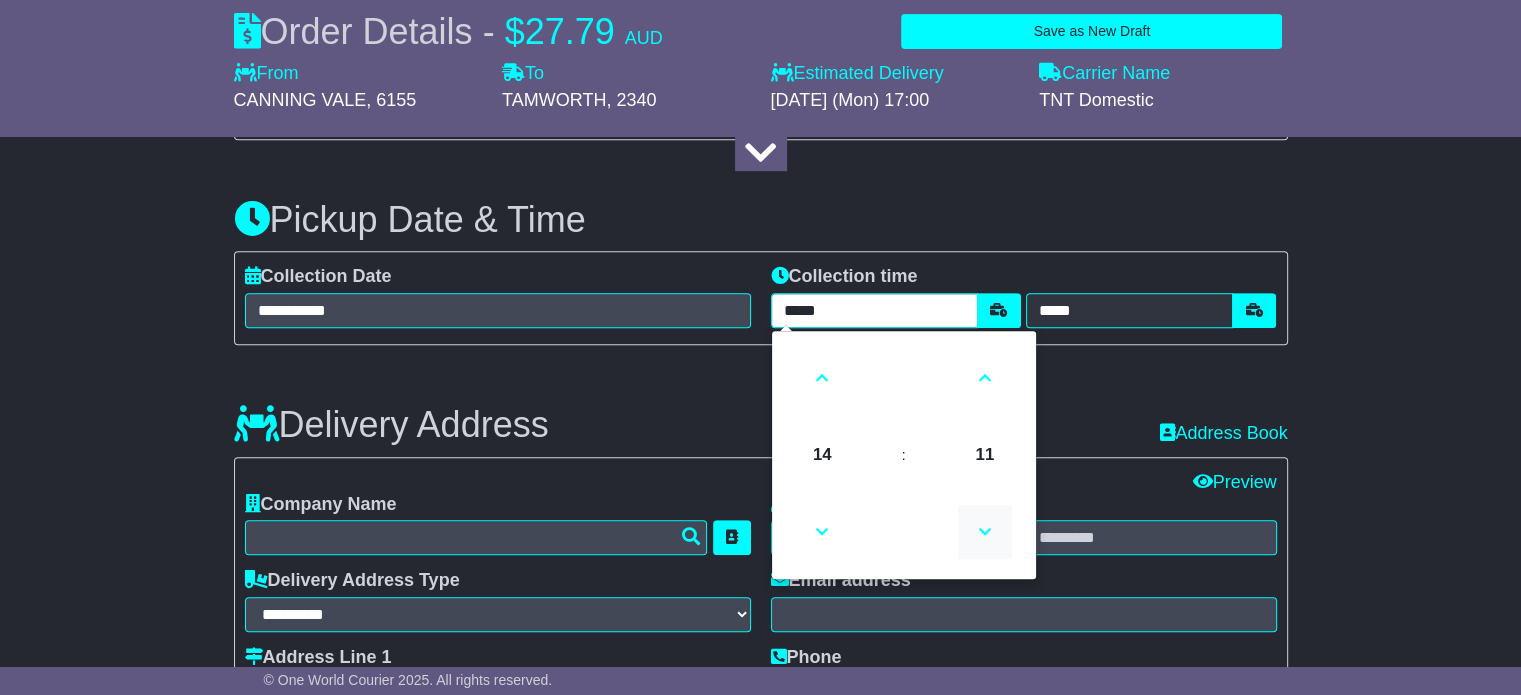 click at bounding box center [985, 532] 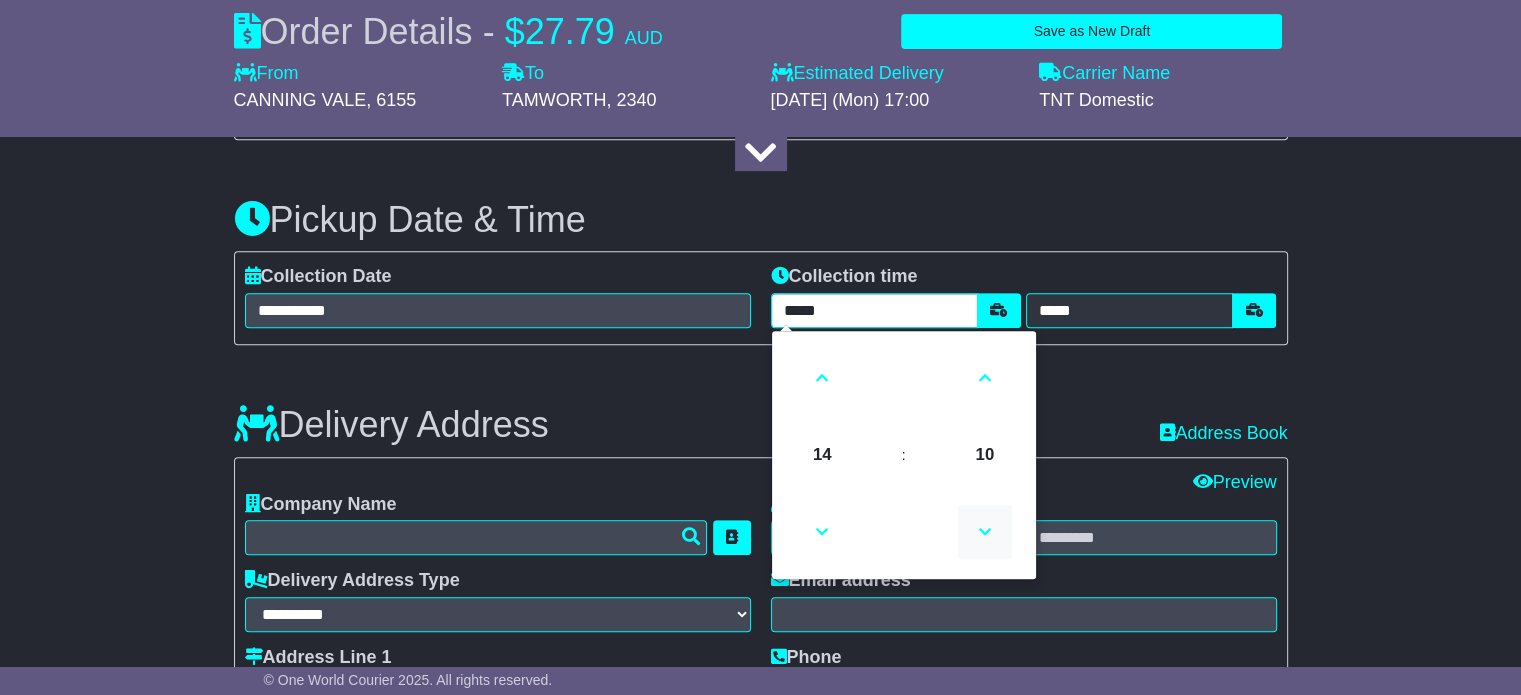 click at bounding box center [985, 532] 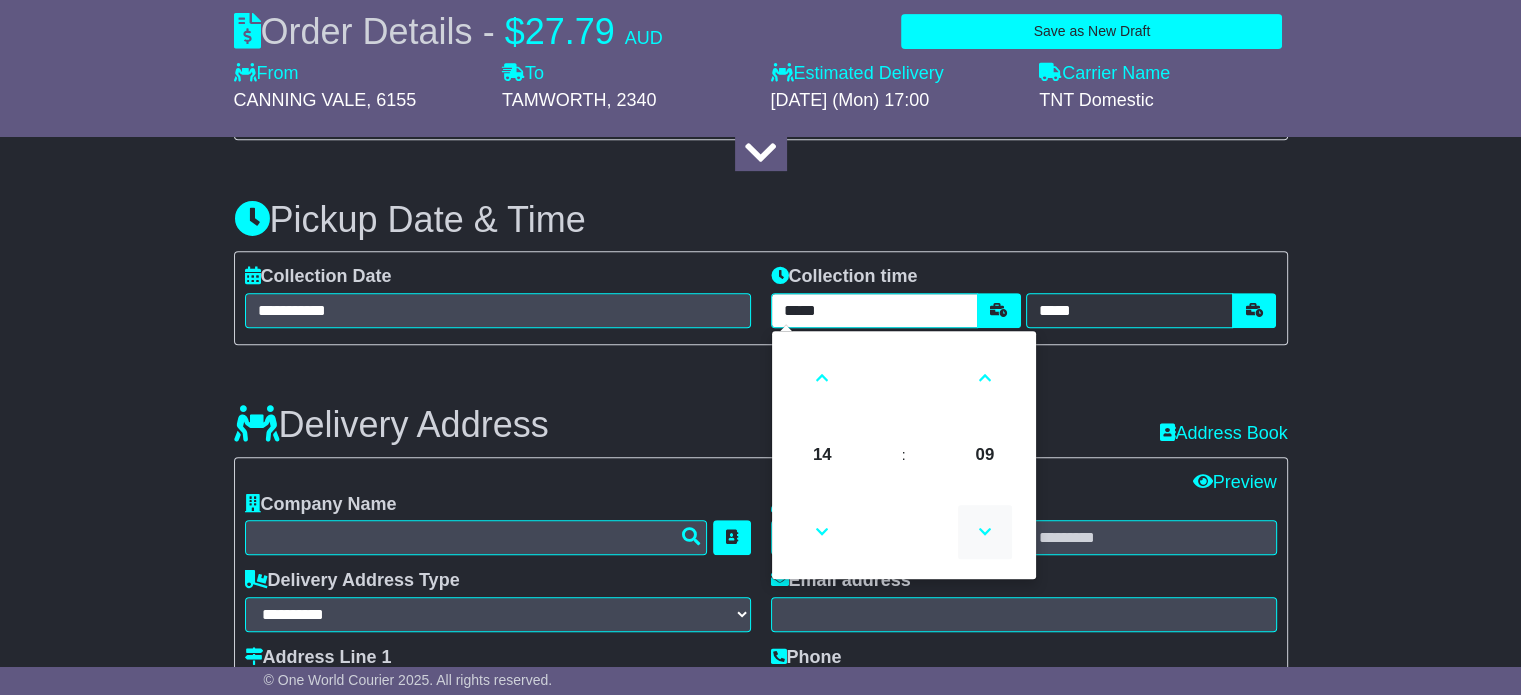 click at bounding box center (985, 532) 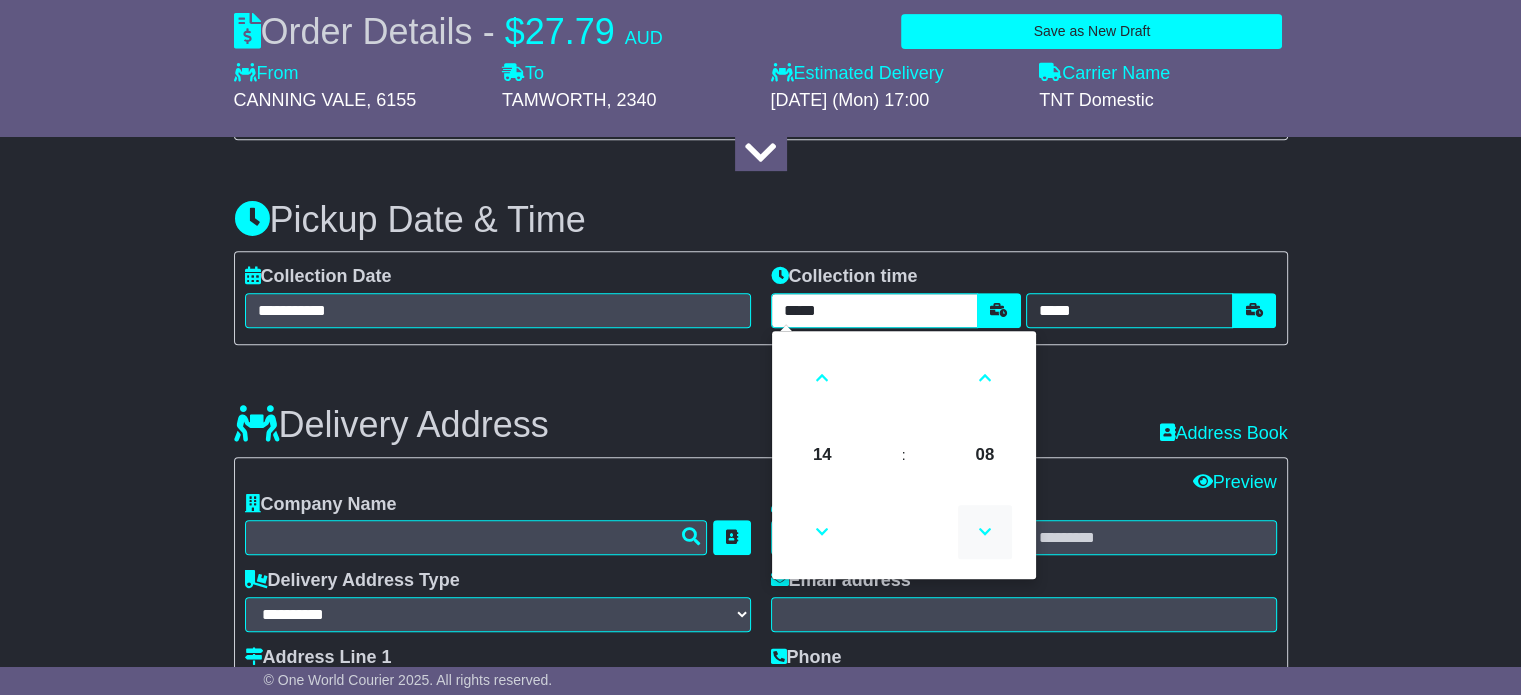 click at bounding box center [985, 532] 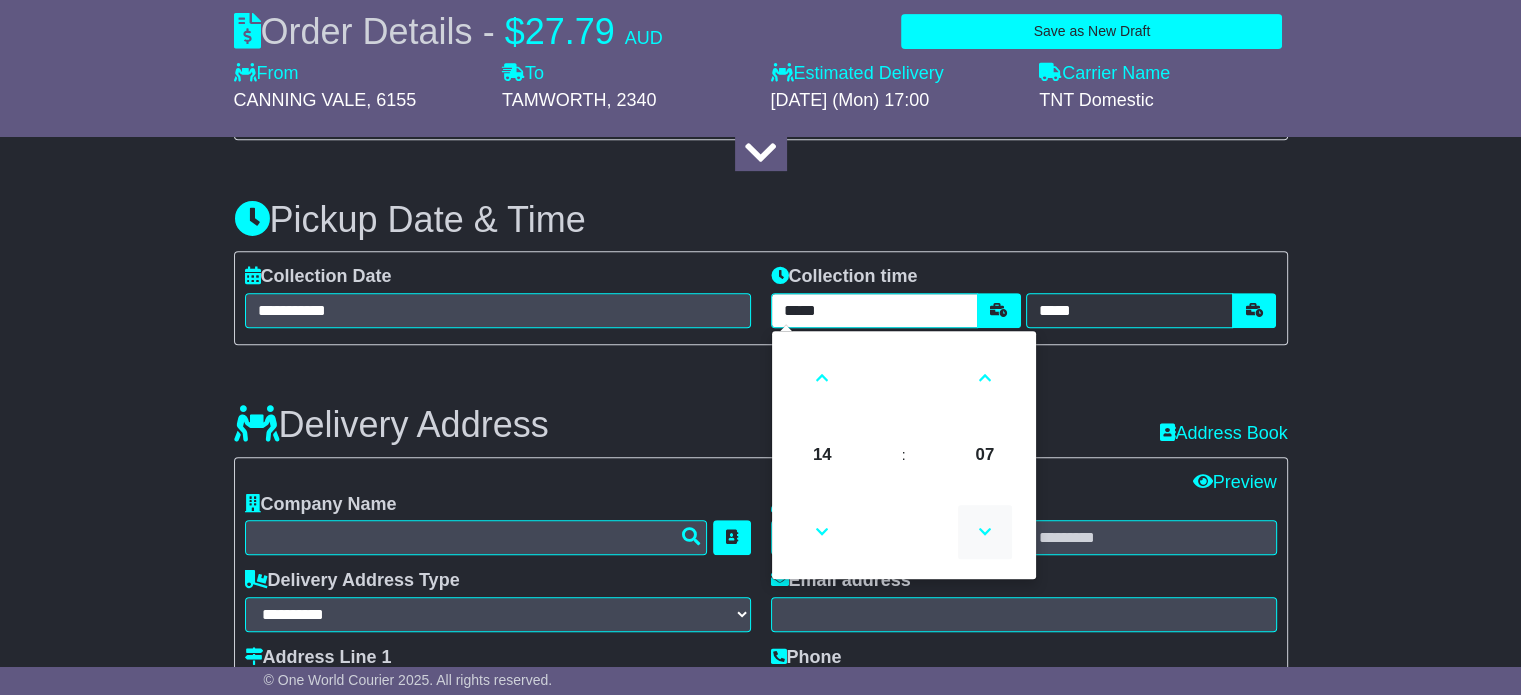 click at bounding box center [985, 532] 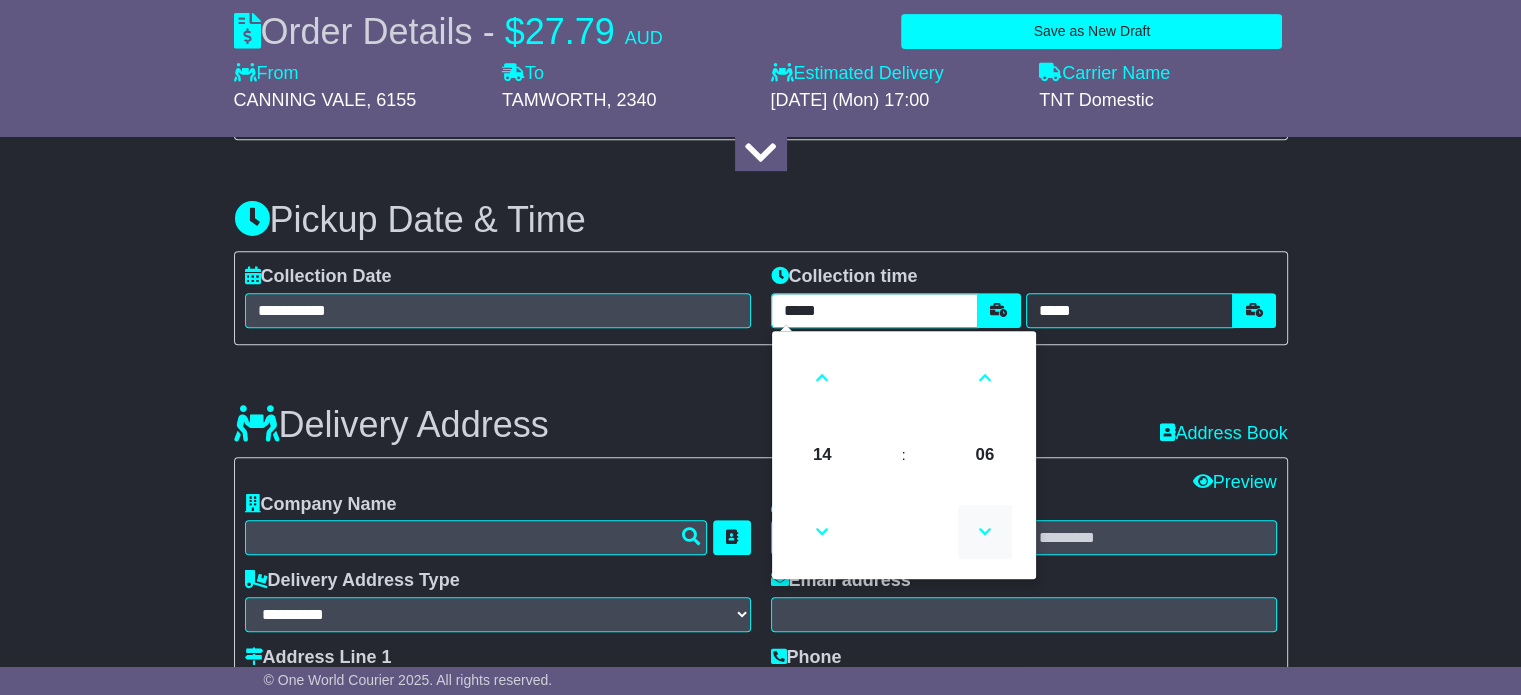 click at bounding box center [985, 532] 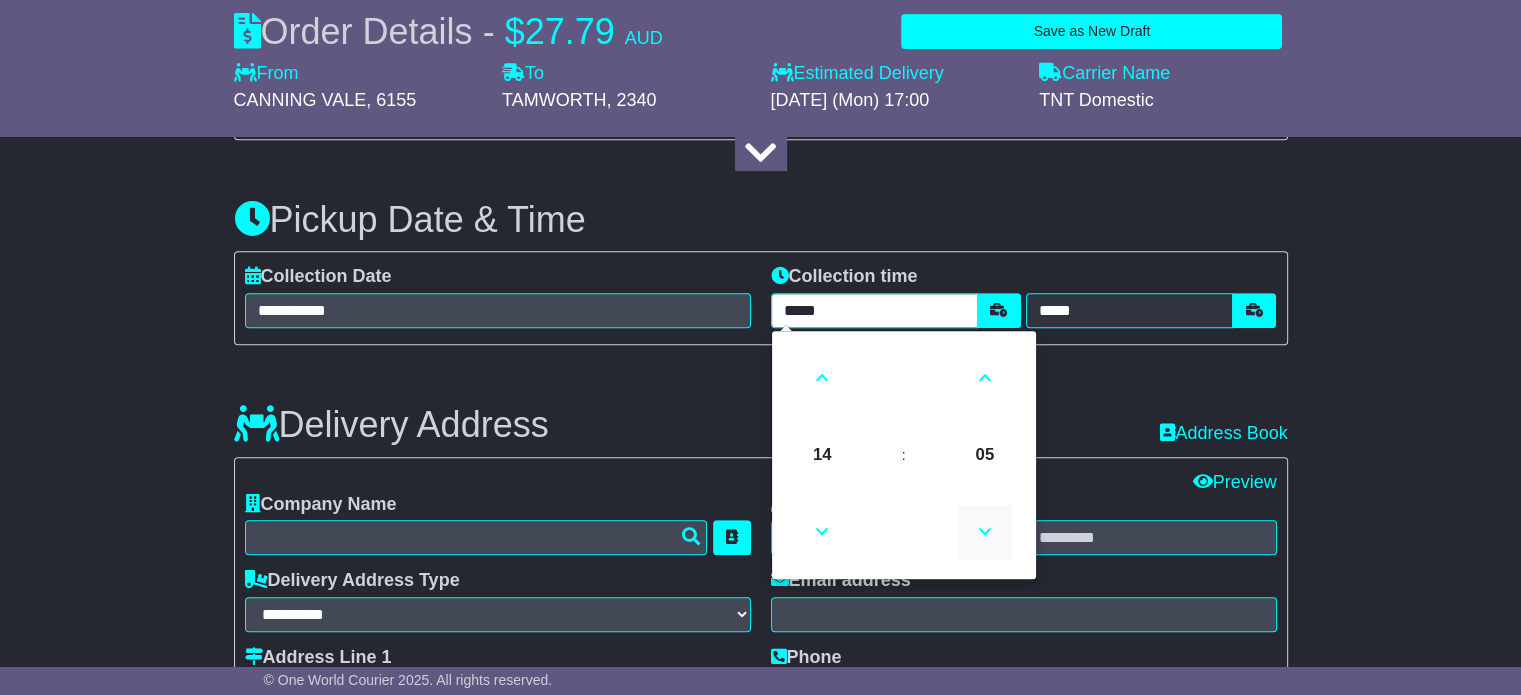 click at bounding box center [985, 532] 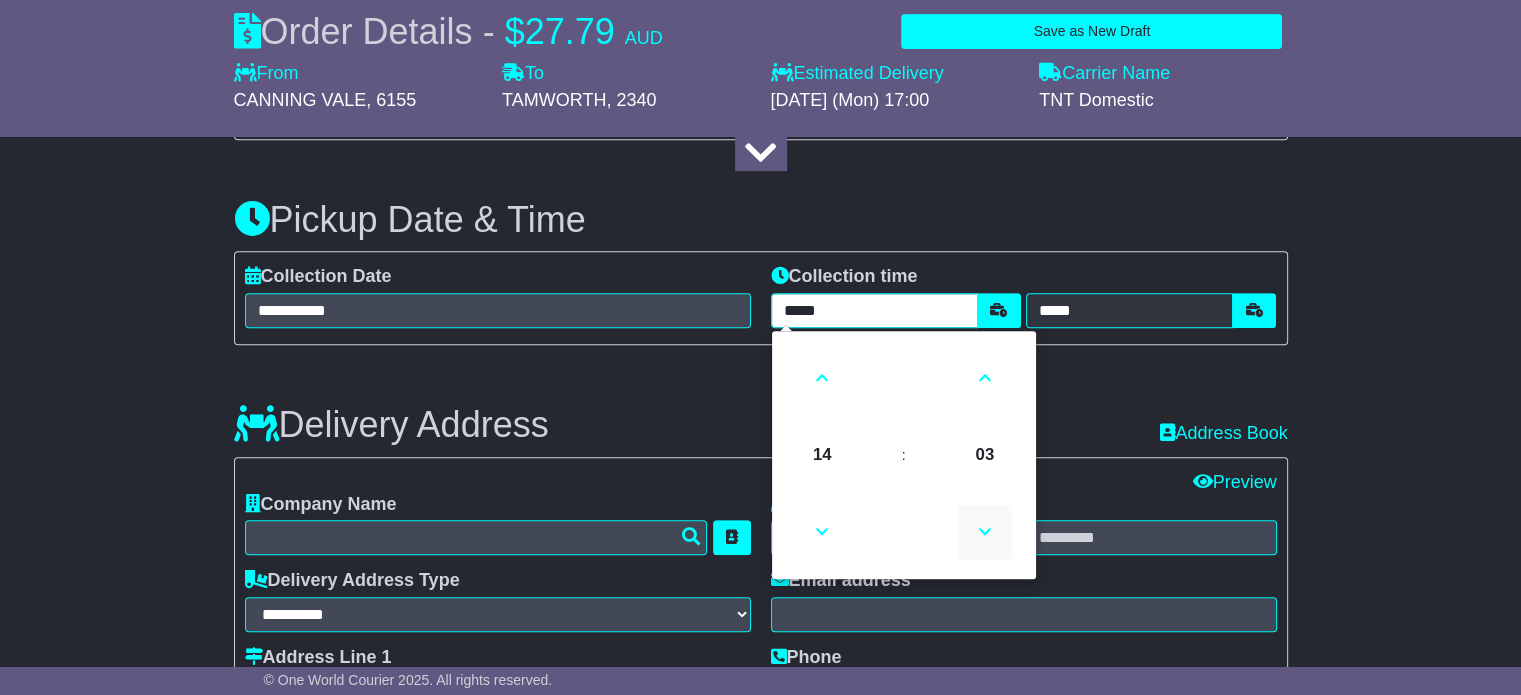 click at bounding box center [985, 532] 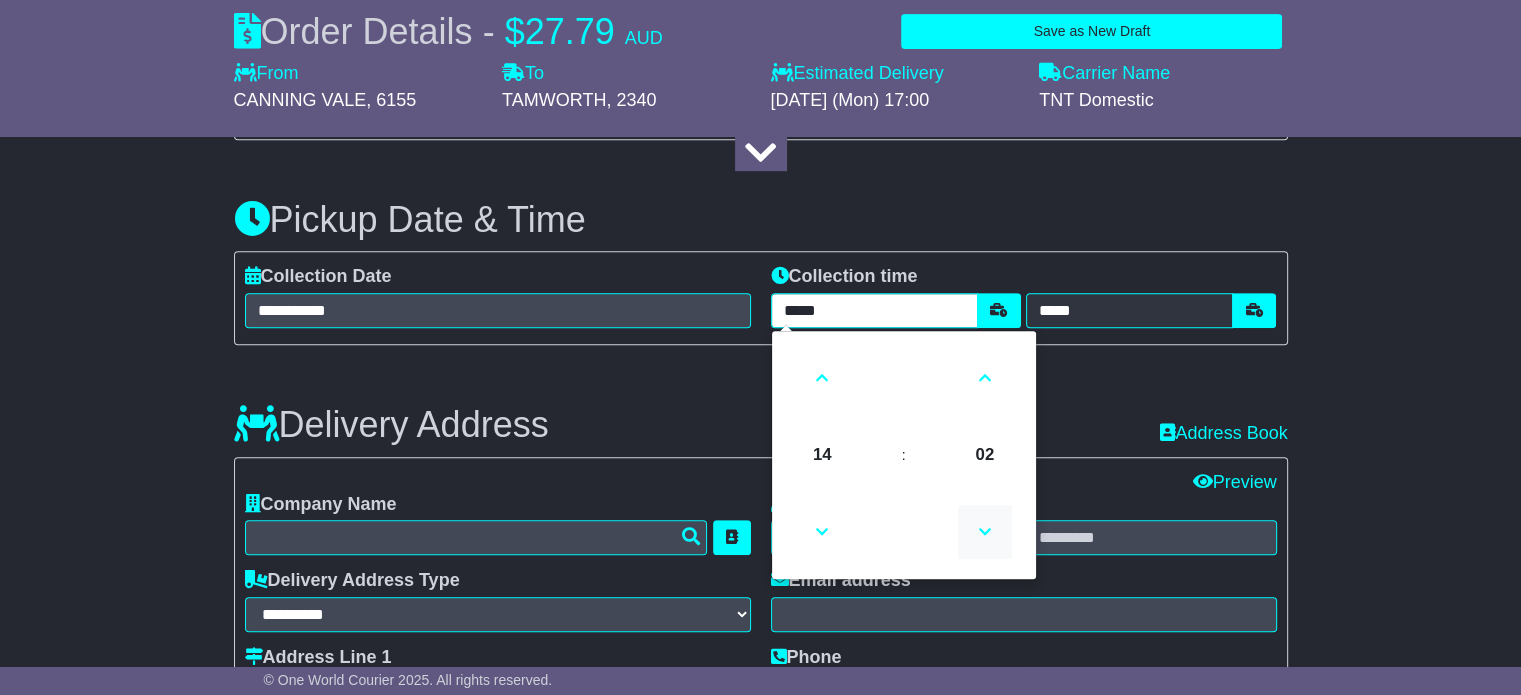 click at bounding box center [985, 532] 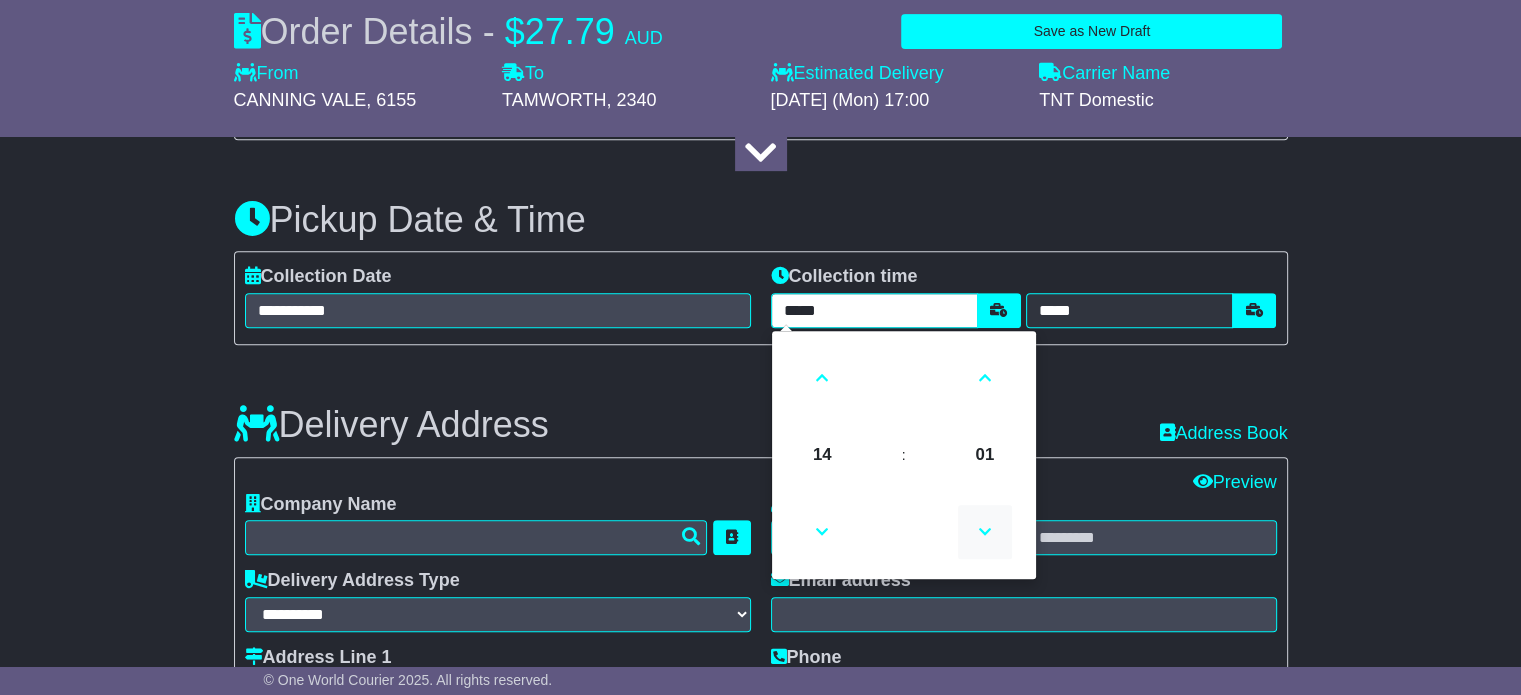click at bounding box center [985, 532] 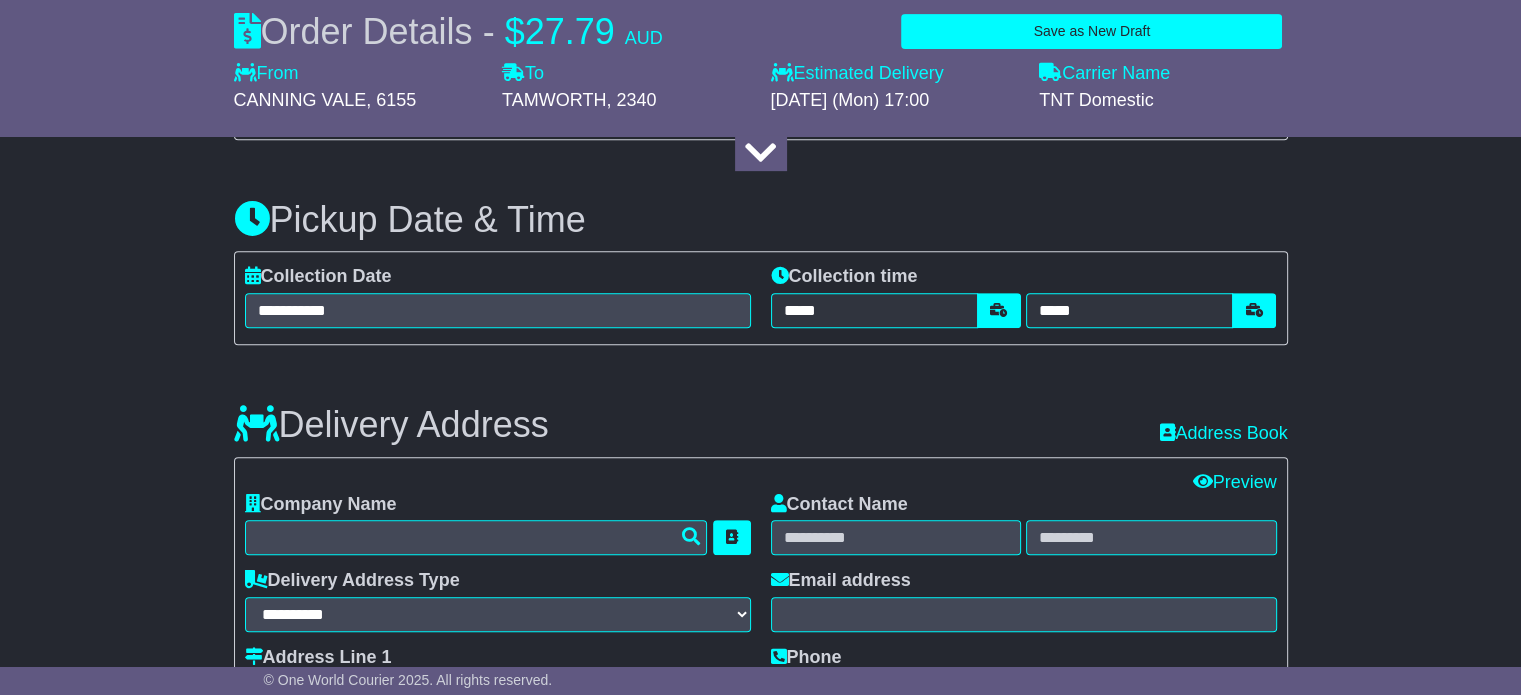 click on "Delivery Address
Recent:
Address Book" at bounding box center [761, 410] 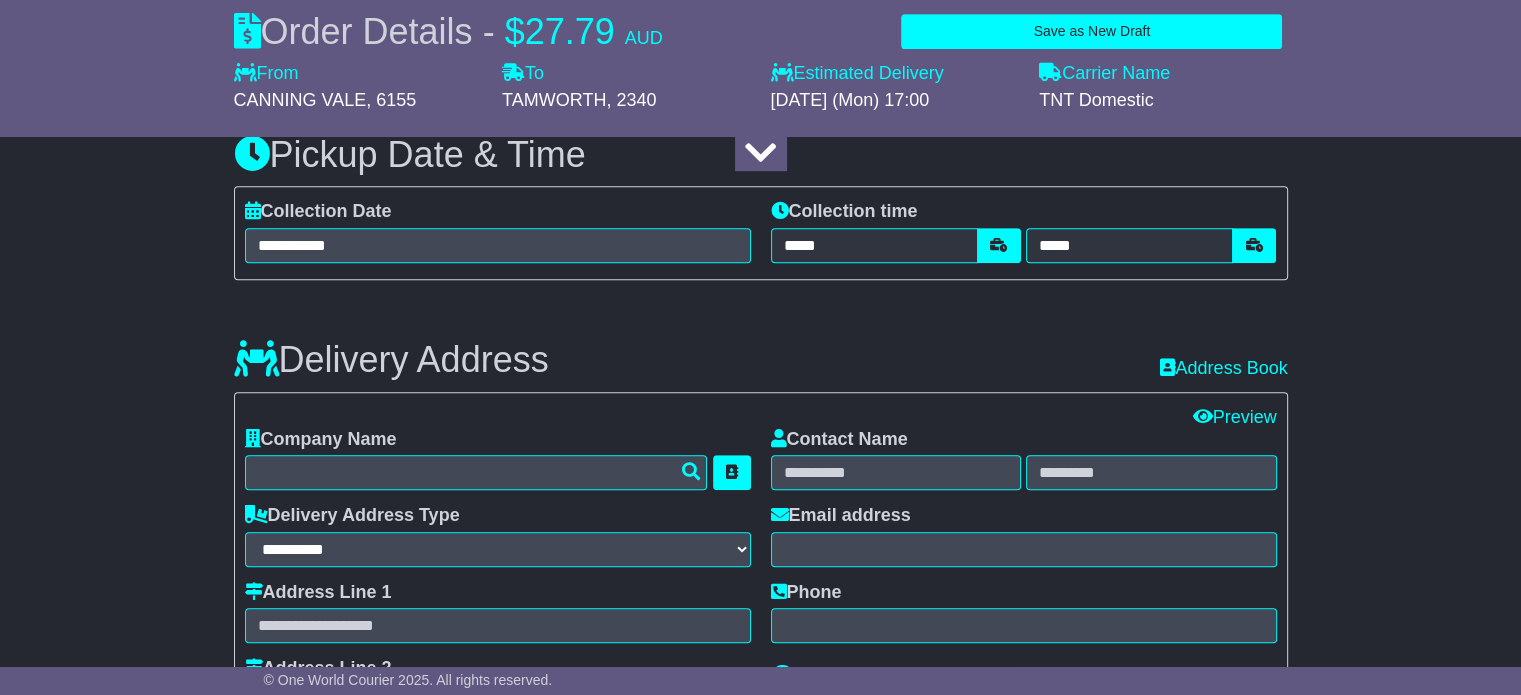 scroll, scrollTop: 1000, scrollLeft: 0, axis: vertical 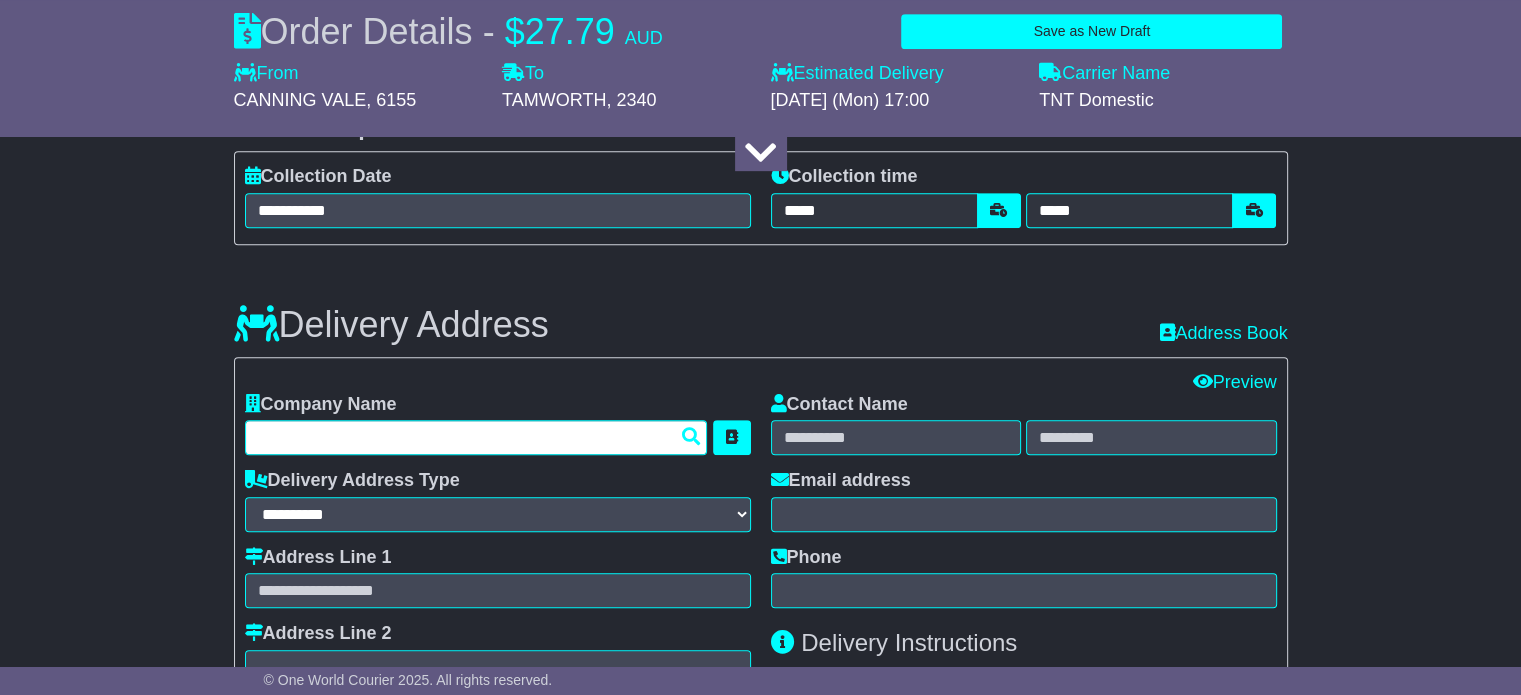 click at bounding box center (476, 437) 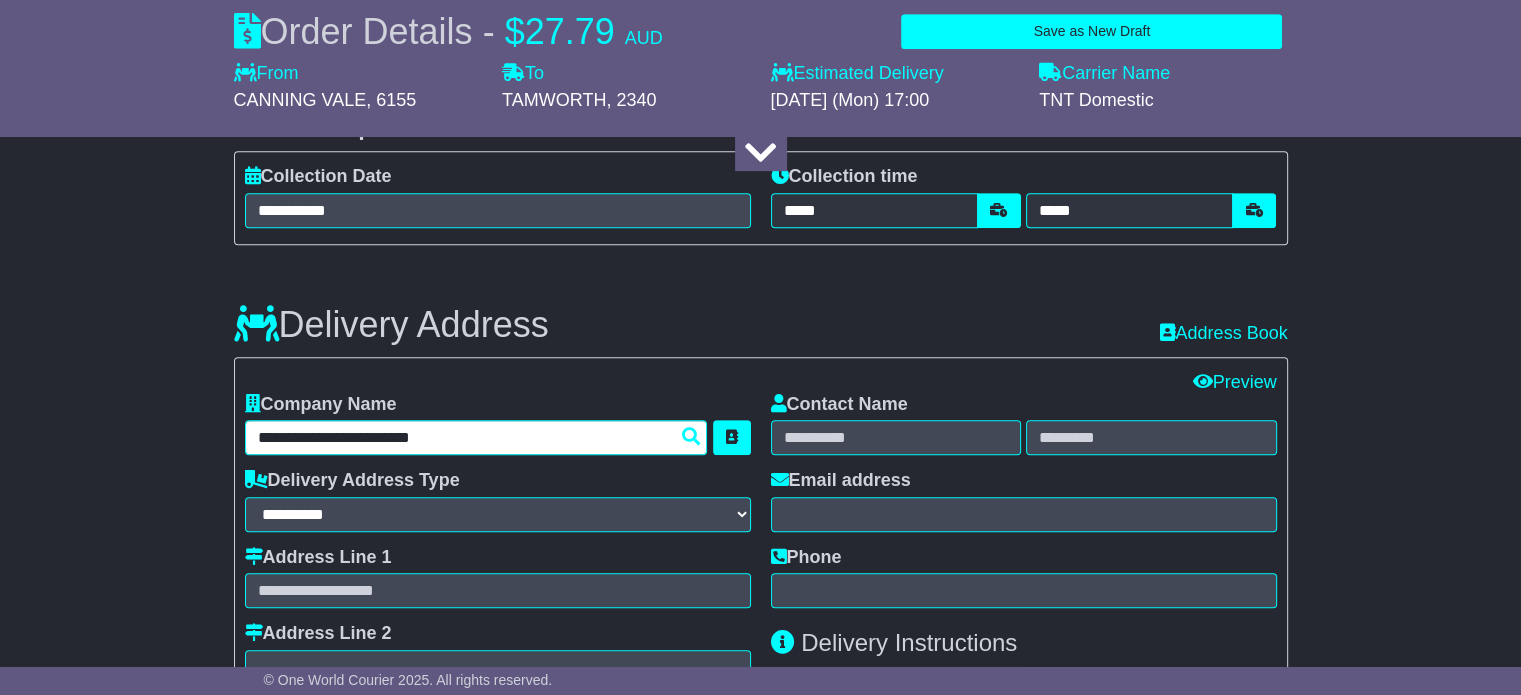 type on "**********" 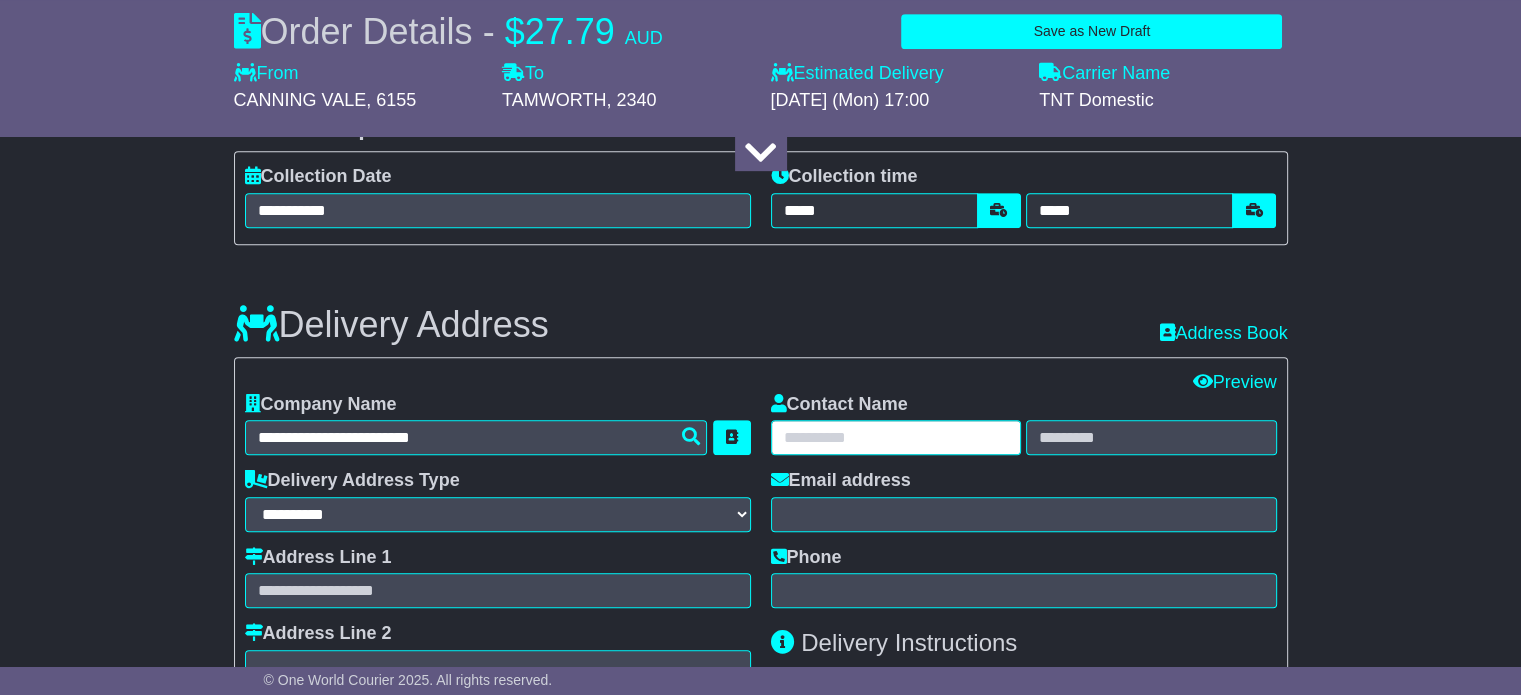 click at bounding box center [896, 437] 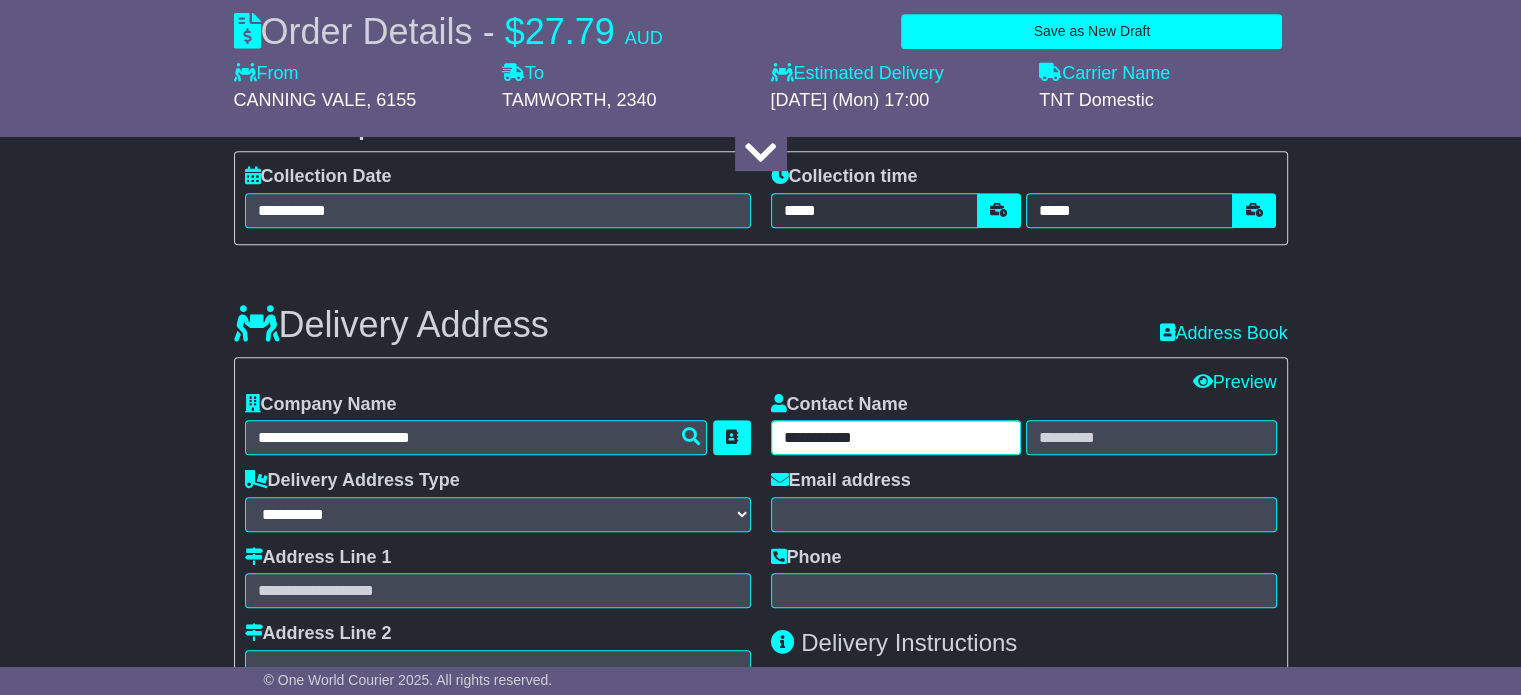type on "**********" 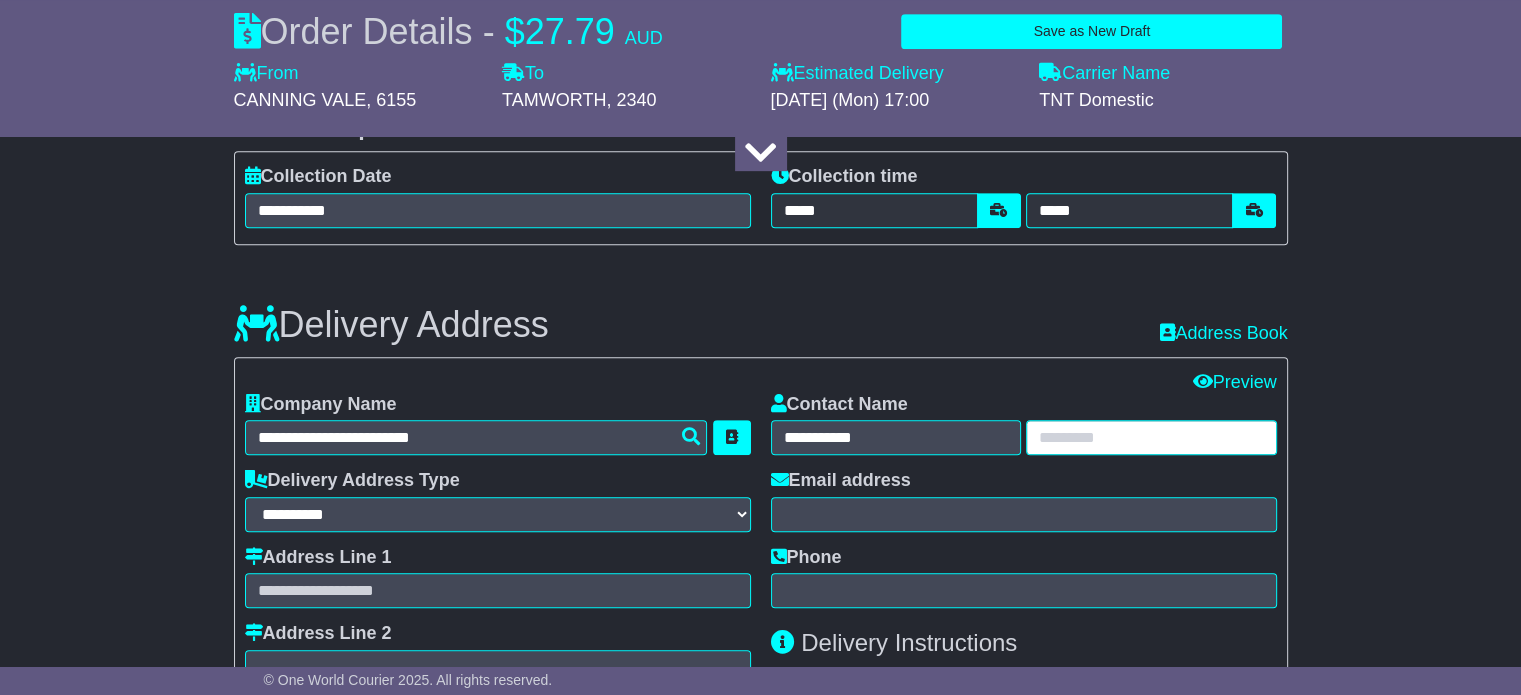 click at bounding box center [1151, 437] 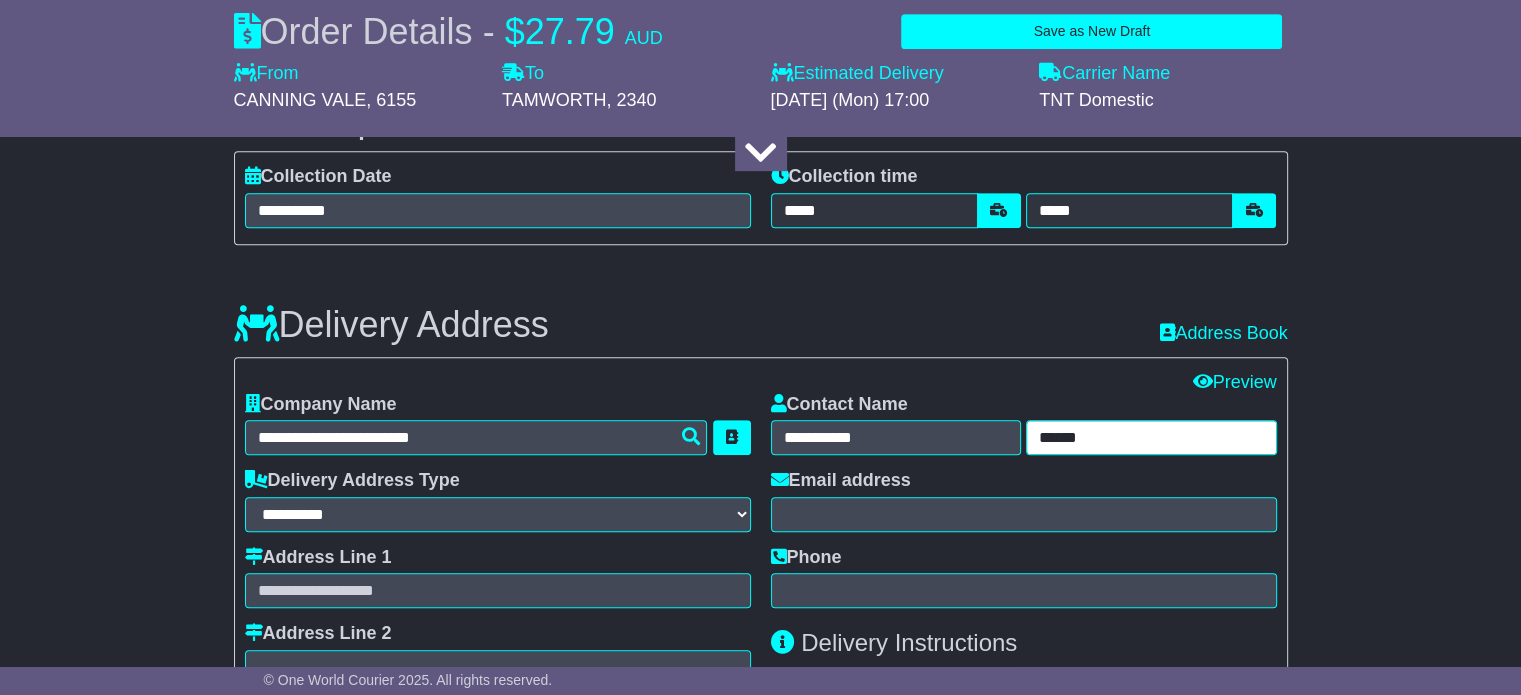 type on "******" 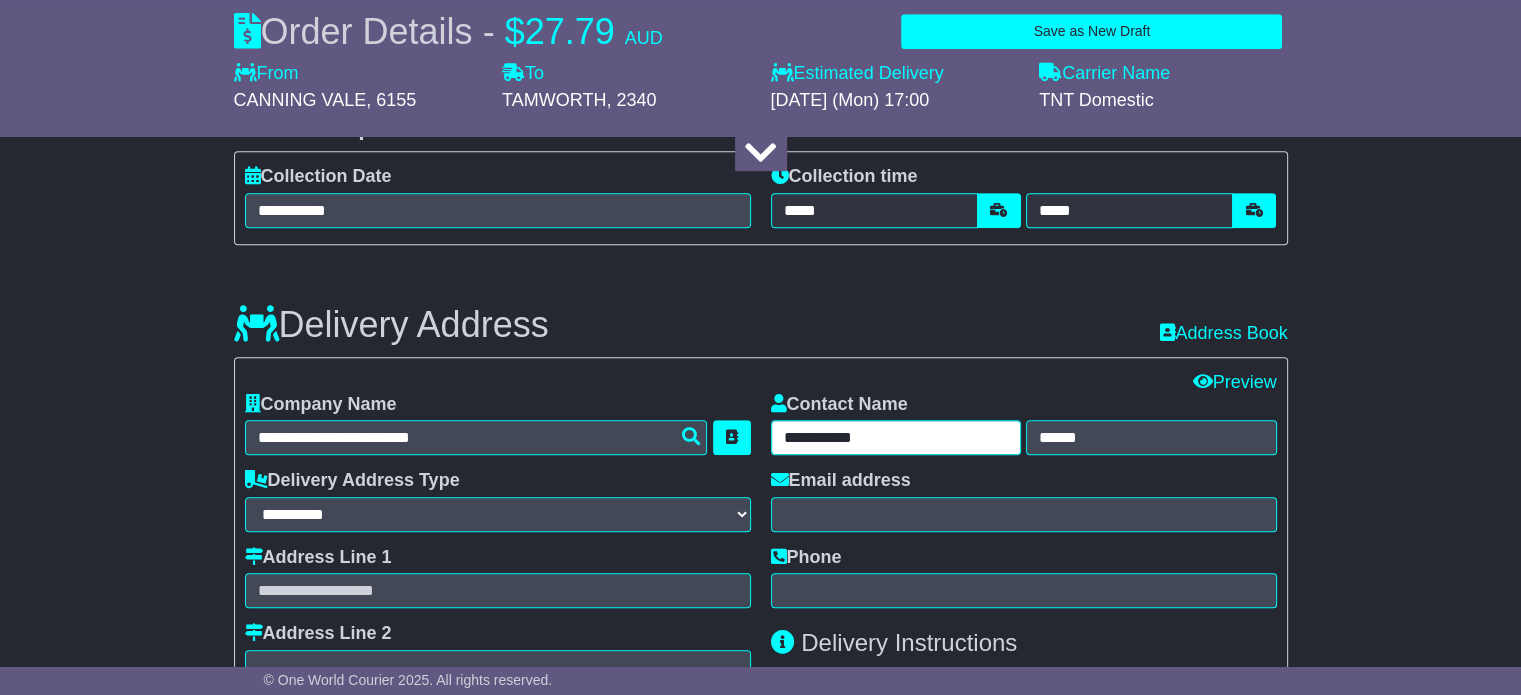 drag, startPoint x: 904, startPoint y: 439, endPoint x: 826, endPoint y: 431, distance: 78.40918 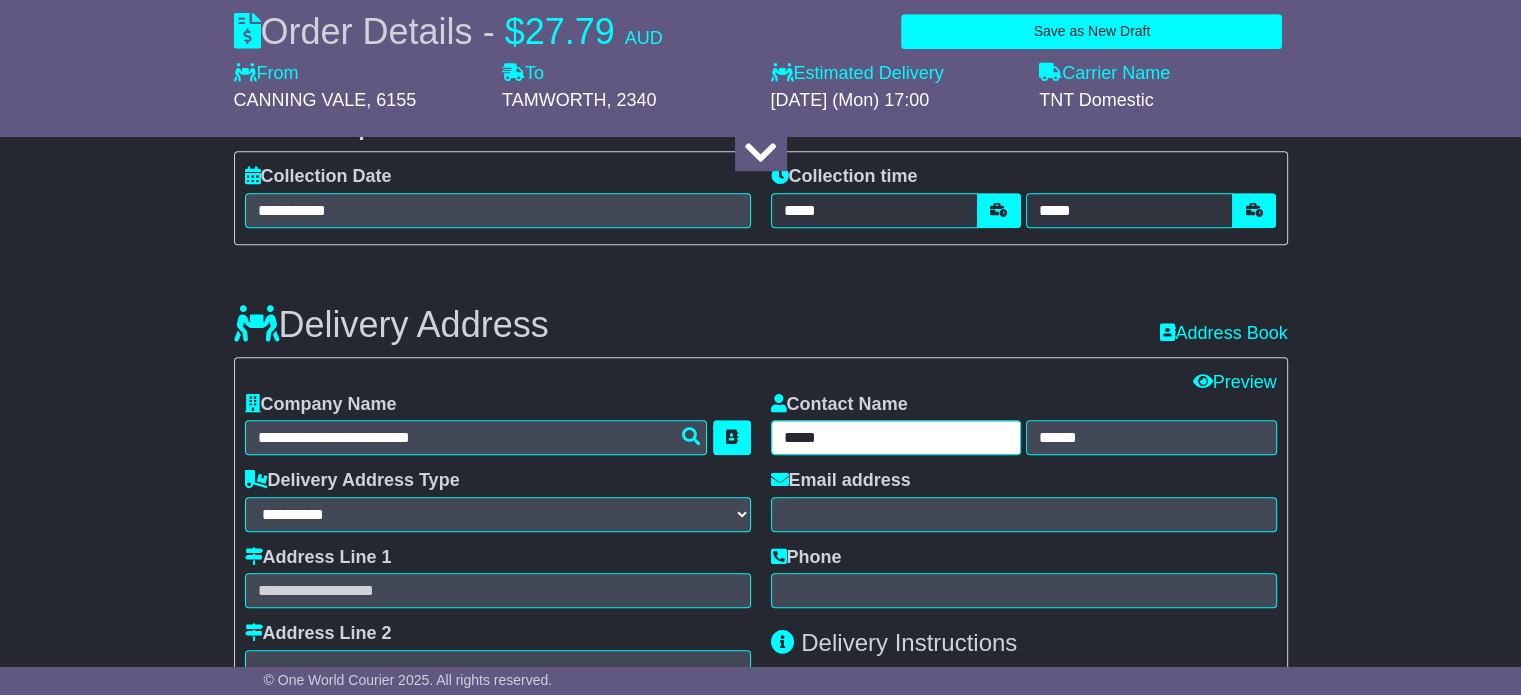 type on "****" 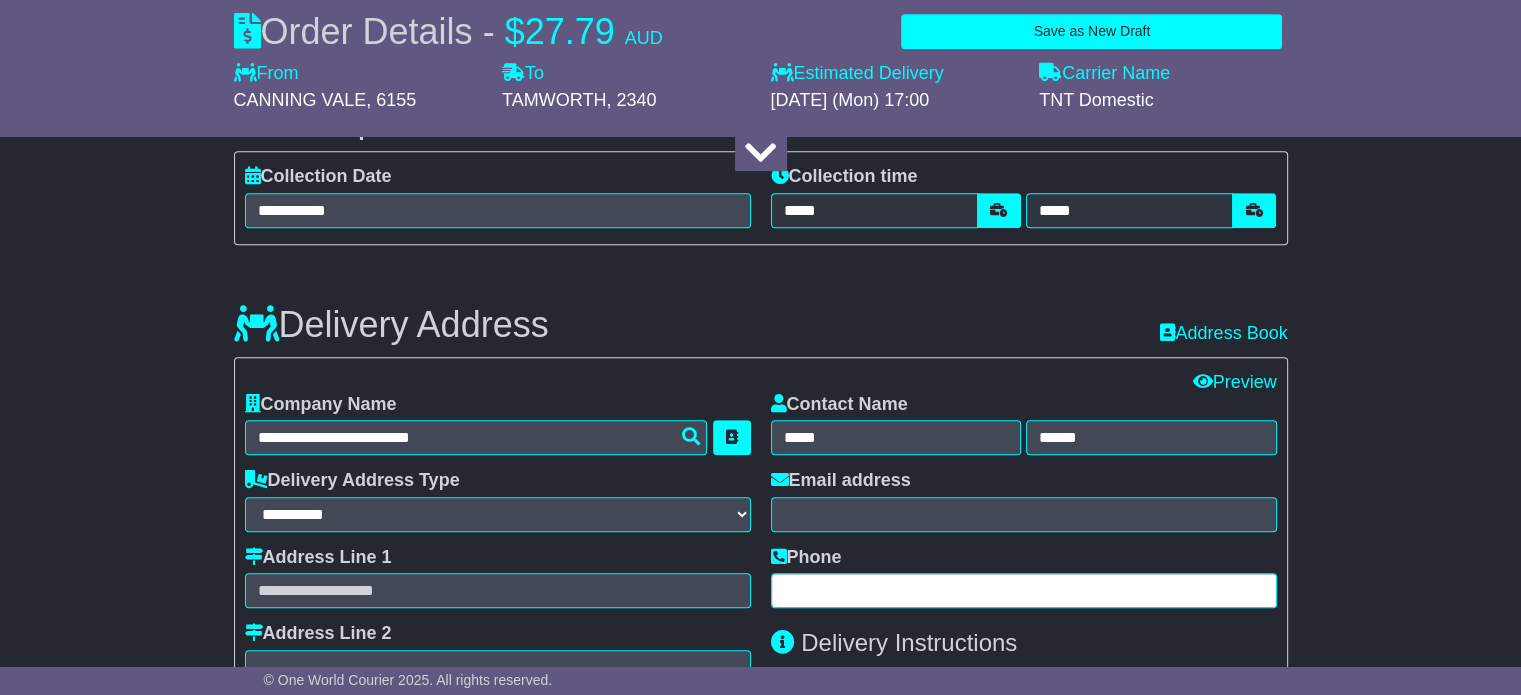 click at bounding box center [1024, 590] 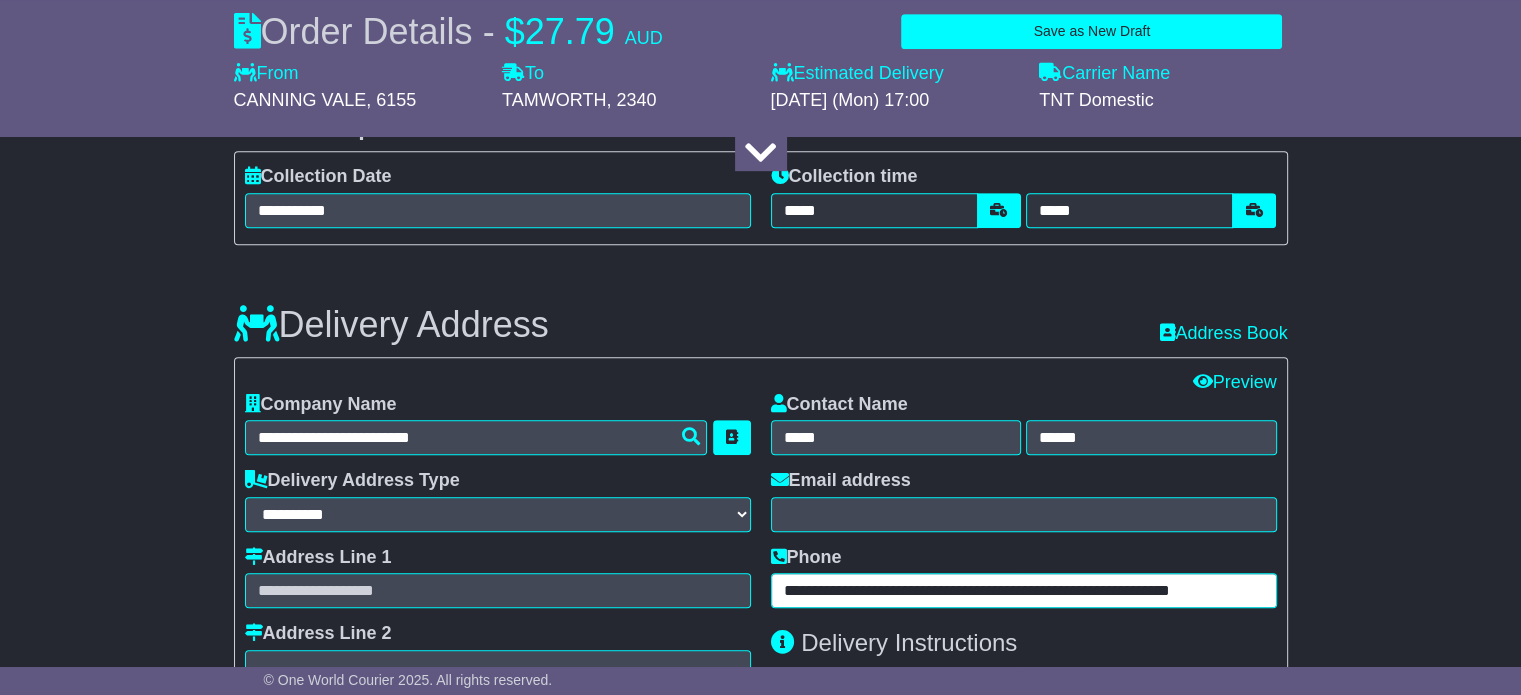 scroll, scrollTop: 0, scrollLeft: 0, axis: both 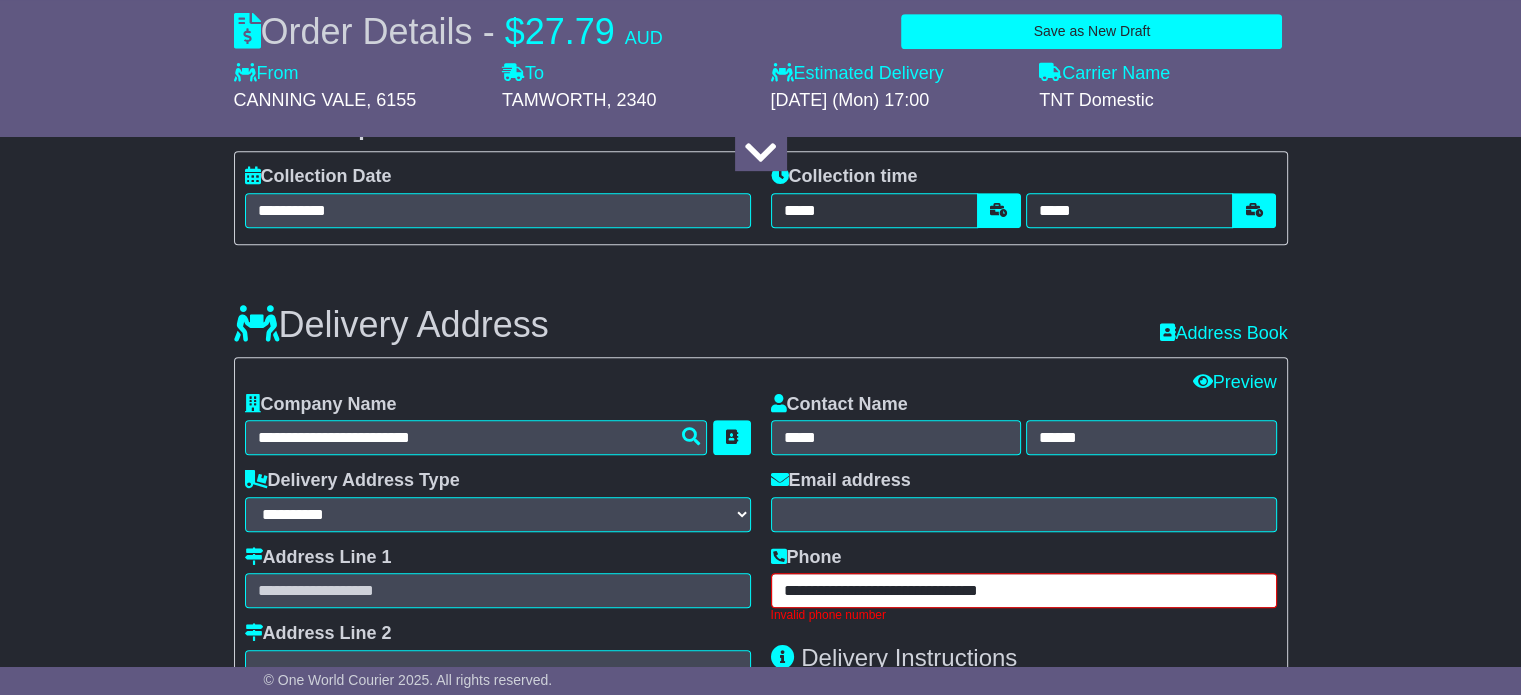 drag, startPoint x: 1045, startPoint y: 589, endPoint x: 728, endPoint y: 582, distance: 317.07727 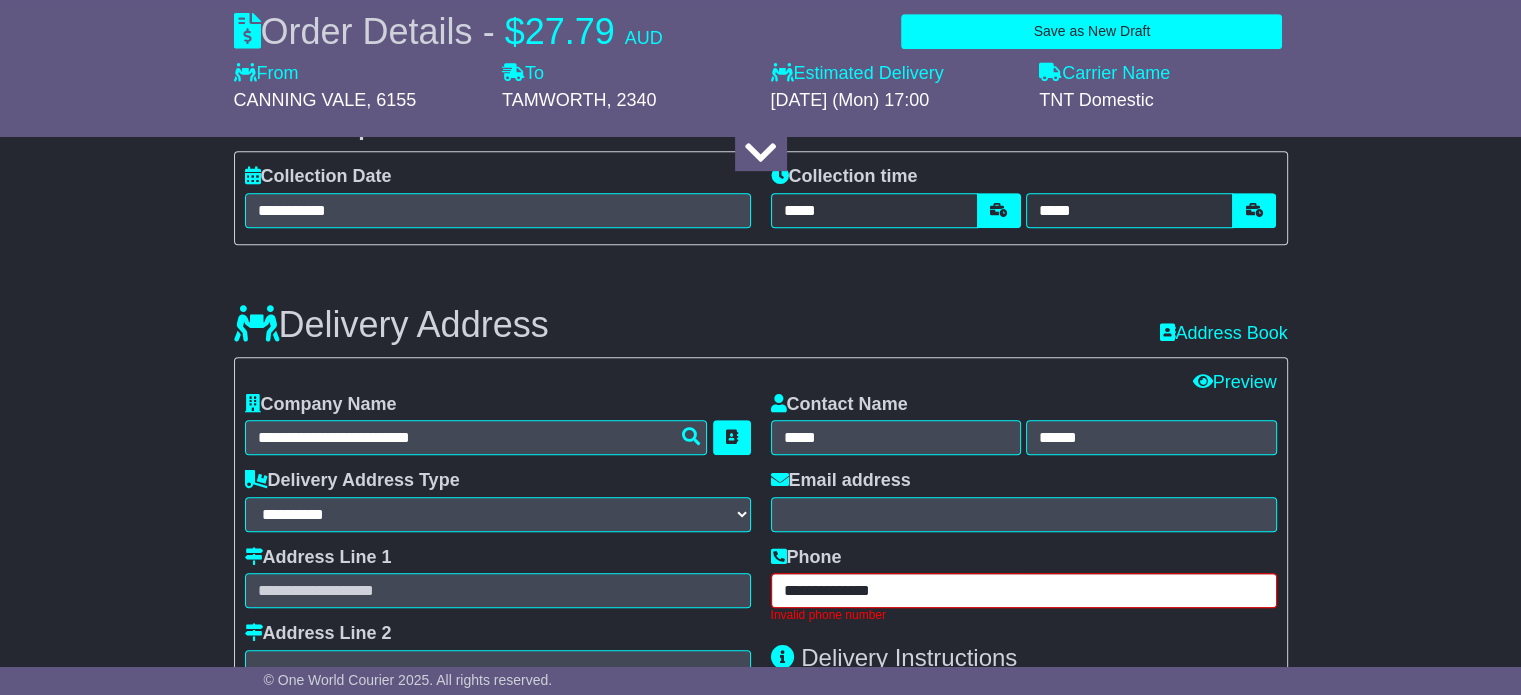 type on "**********" 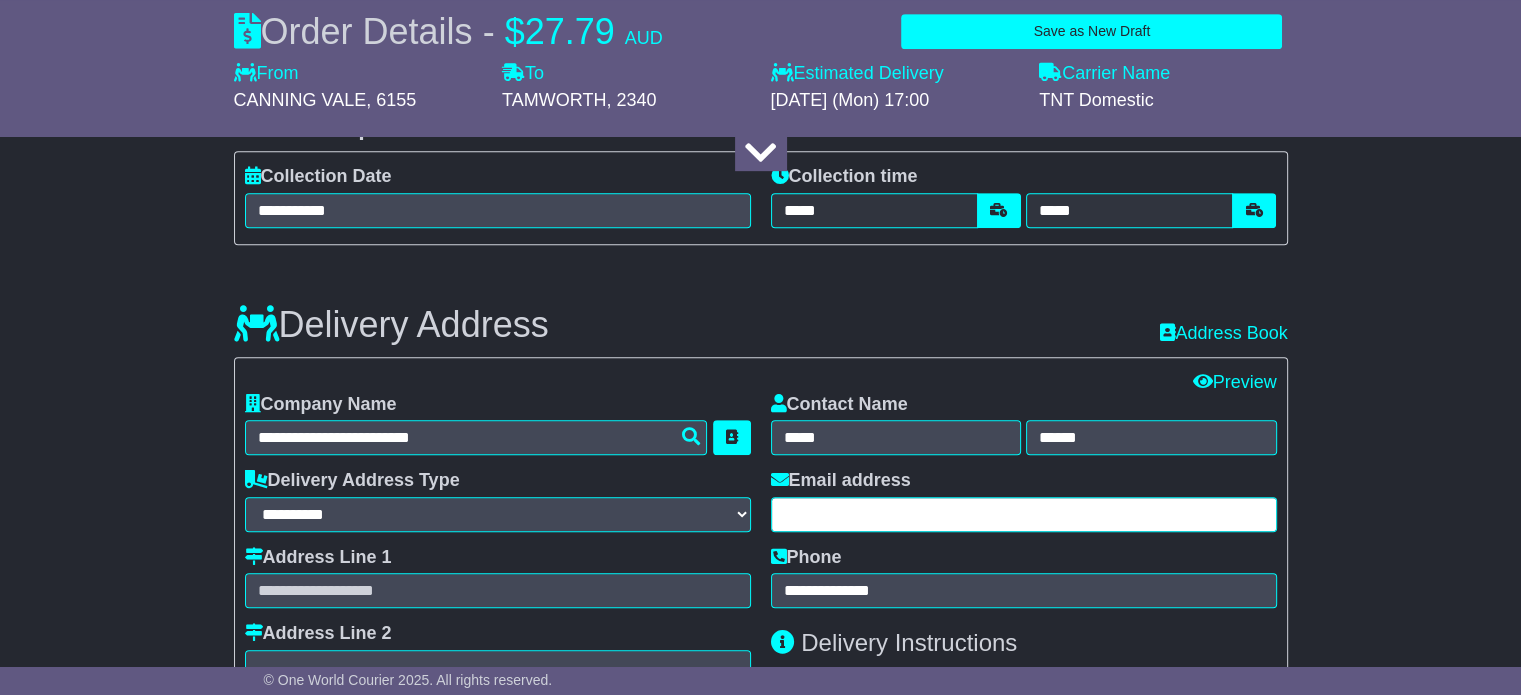 click at bounding box center (1024, 514) 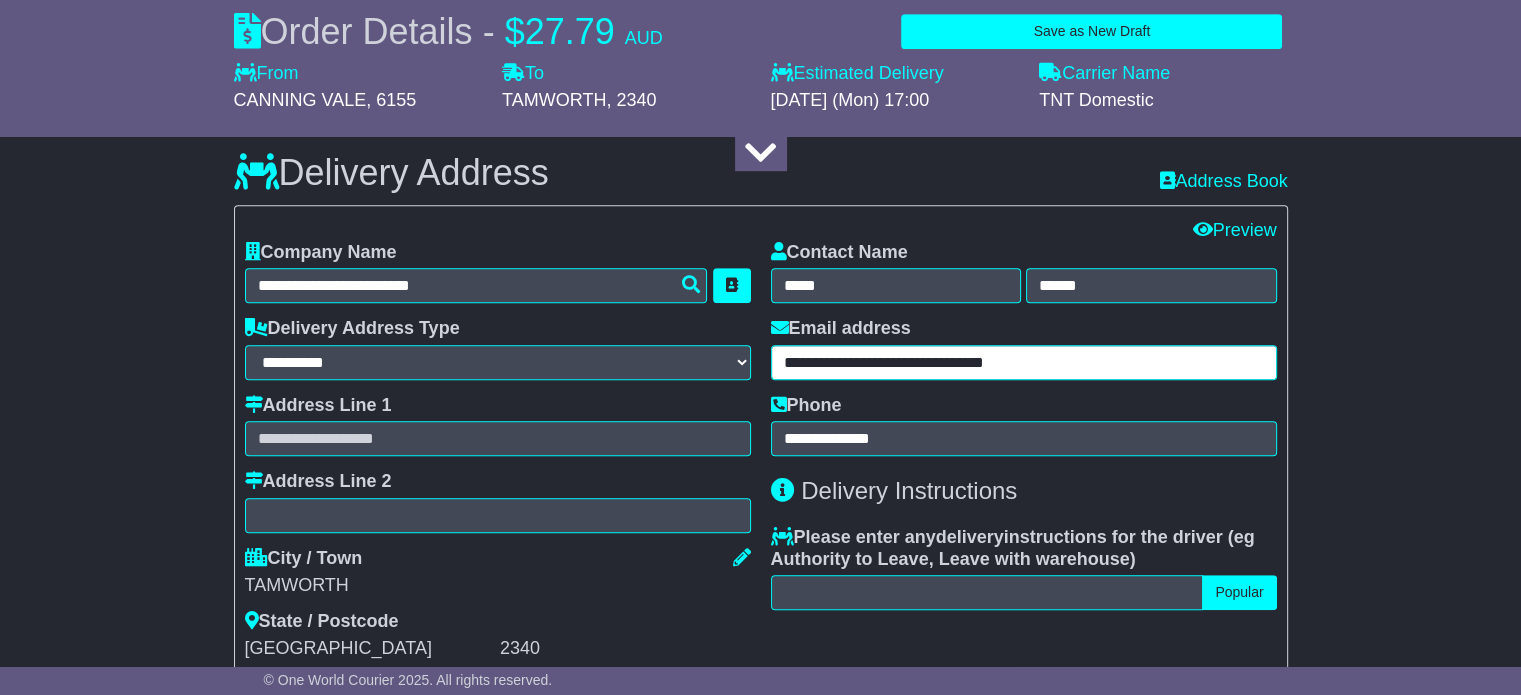 scroll, scrollTop: 1200, scrollLeft: 0, axis: vertical 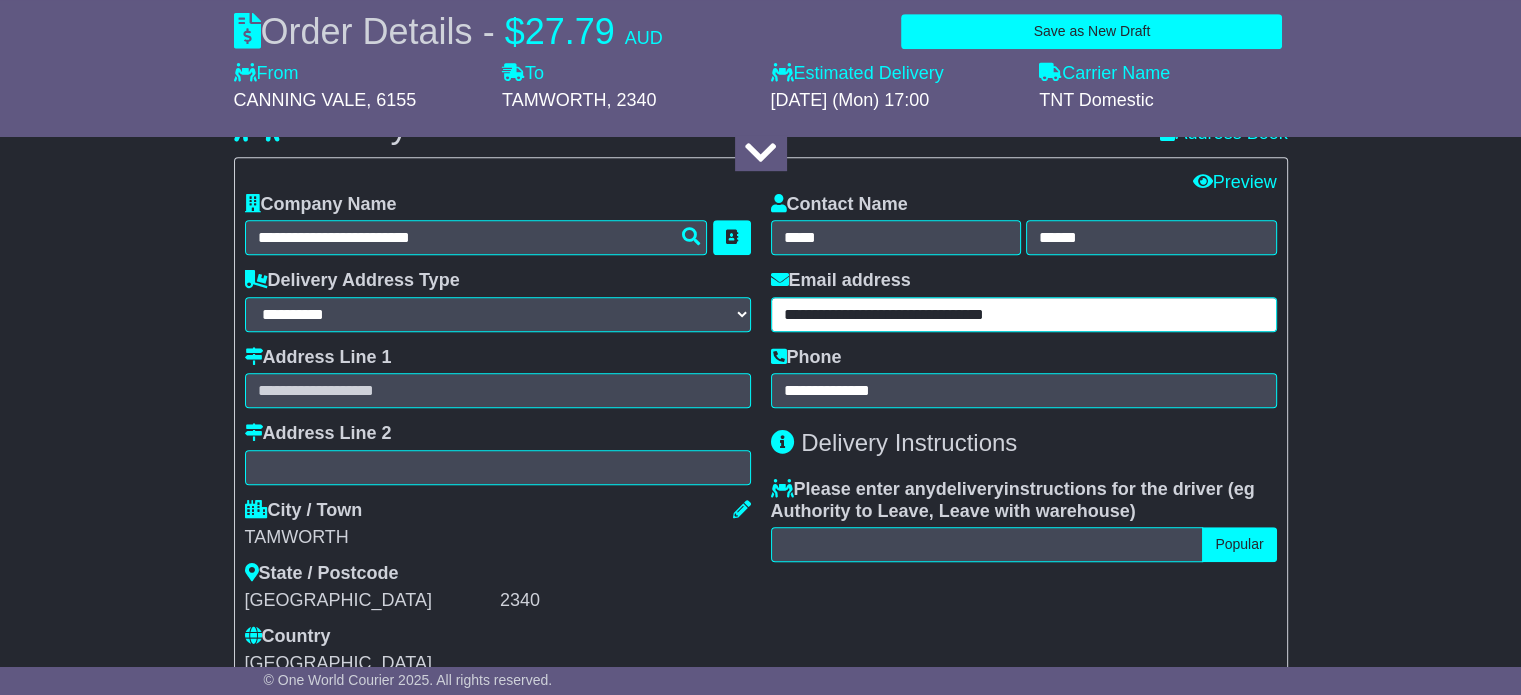 type on "**********" 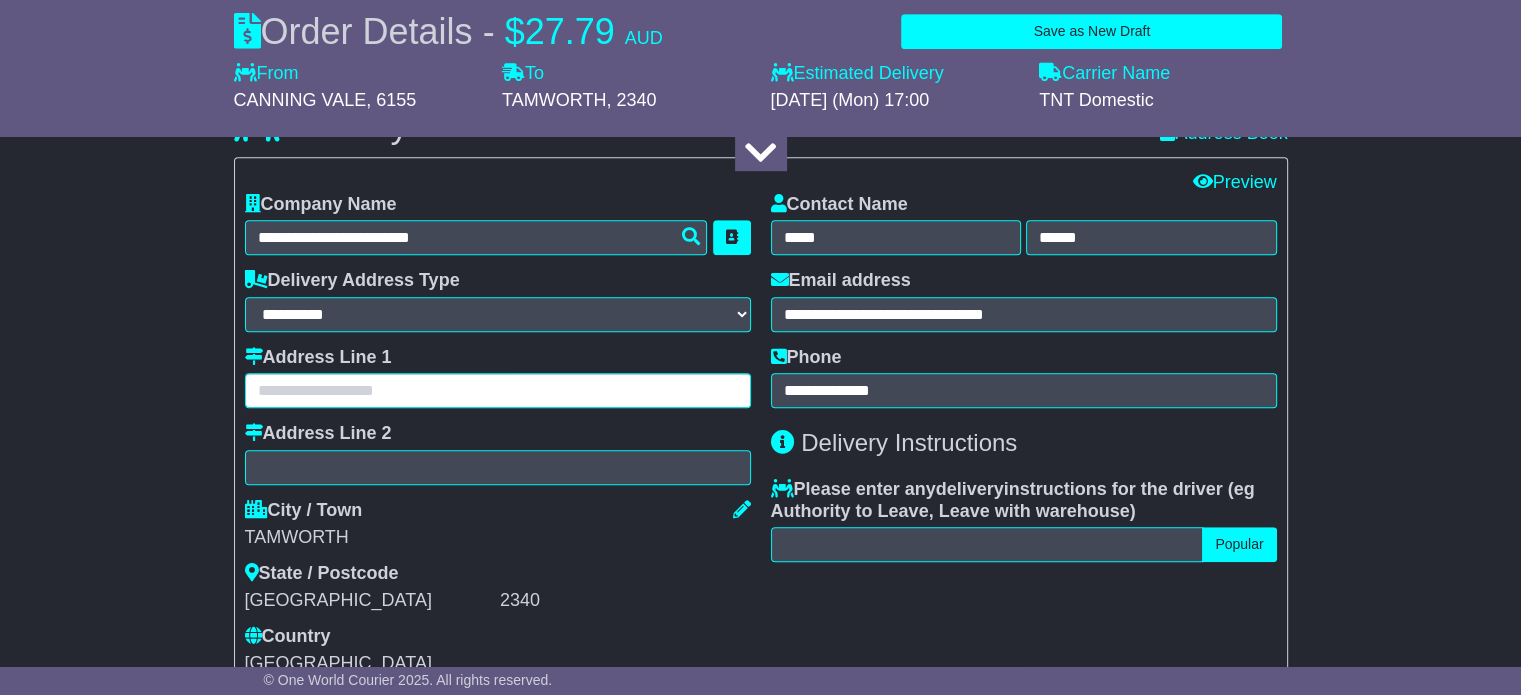 click at bounding box center (498, 390) 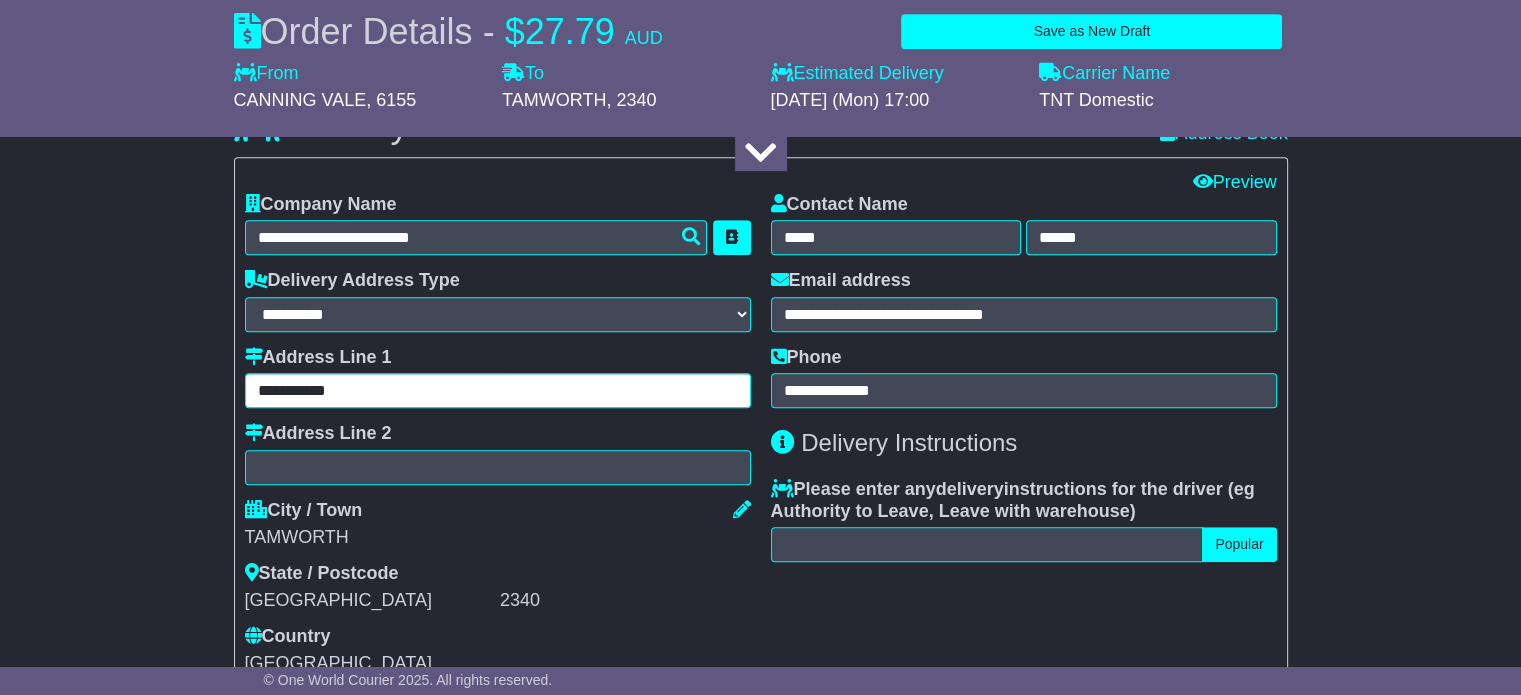 drag, startPoint x: 370, startPoint y: 389, endPoint x: 209, endPoint y: 386, distance: 161.02795 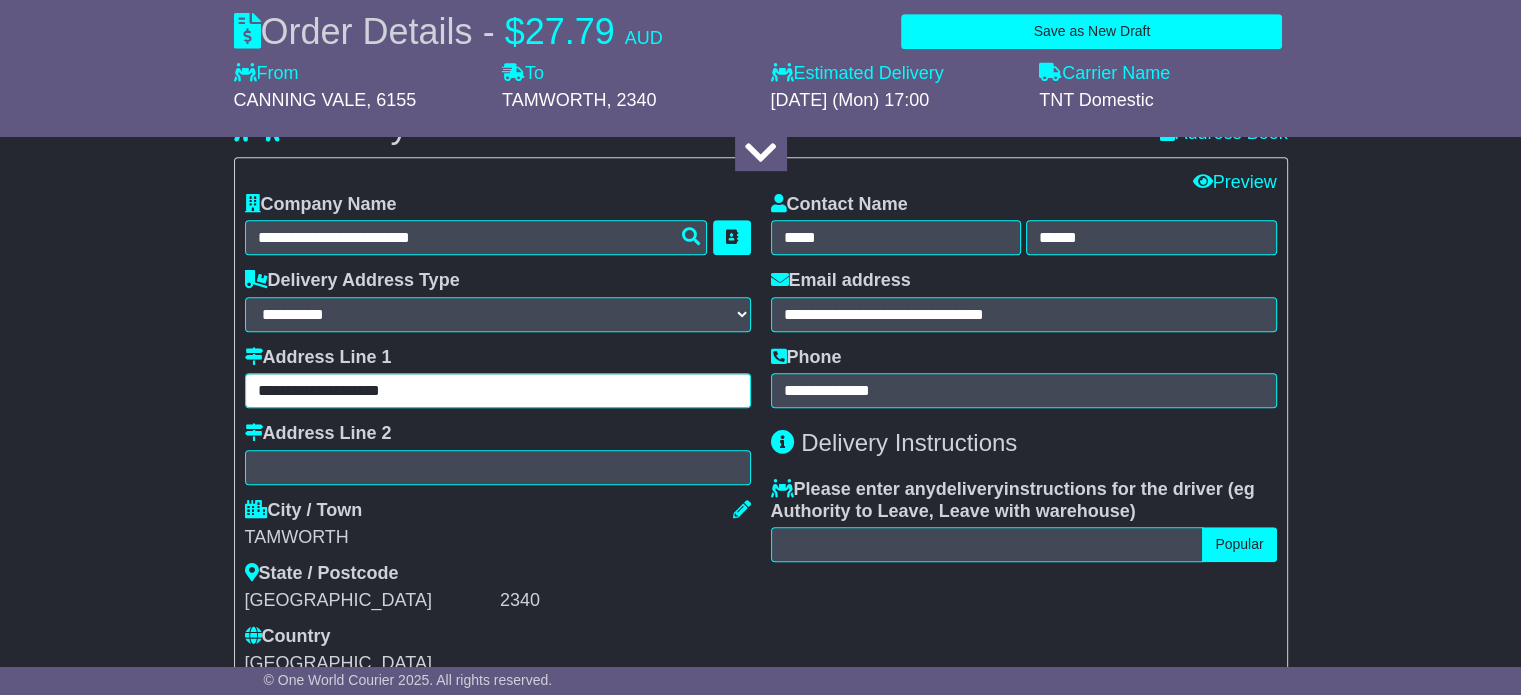 type on "**********" 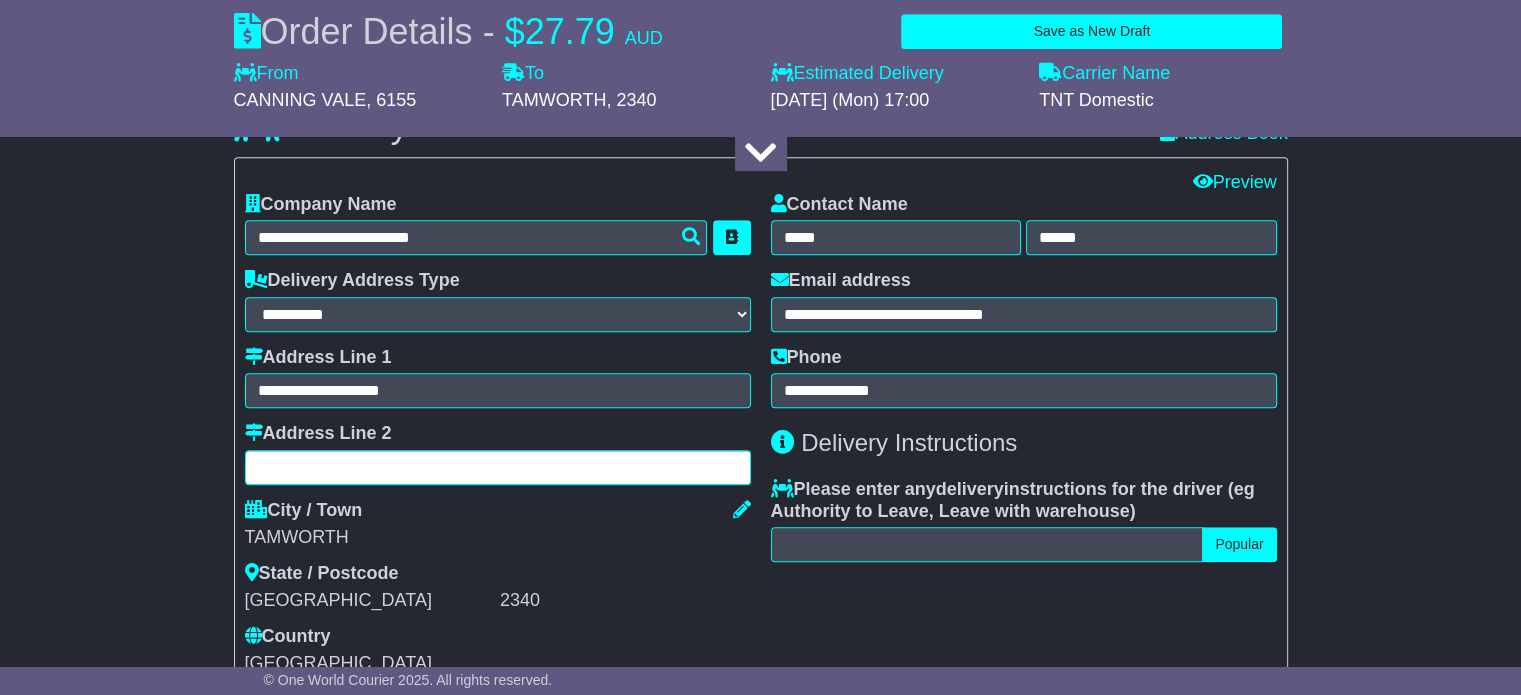click at bounding box center [498, 467] 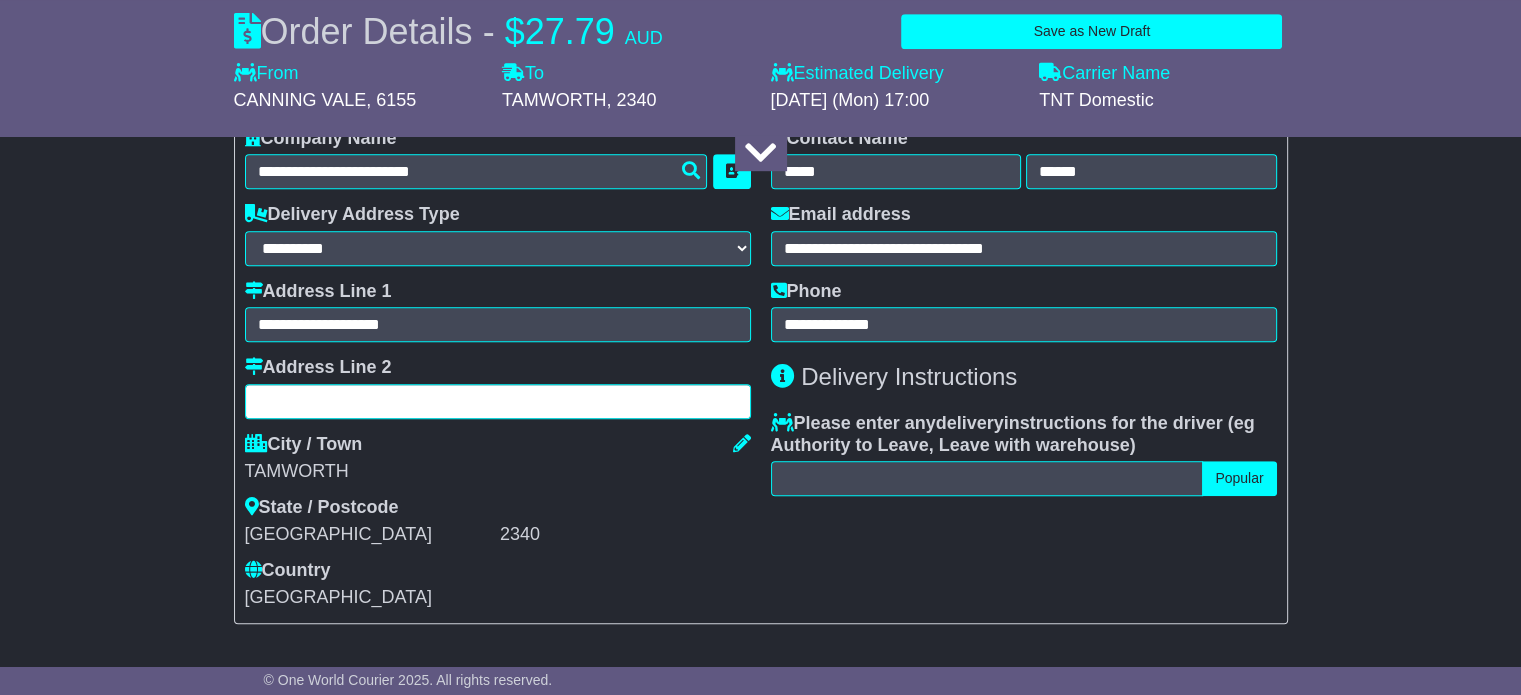 scroll, scrollTop: 1300, scrollLeft: 0, axis: vertical 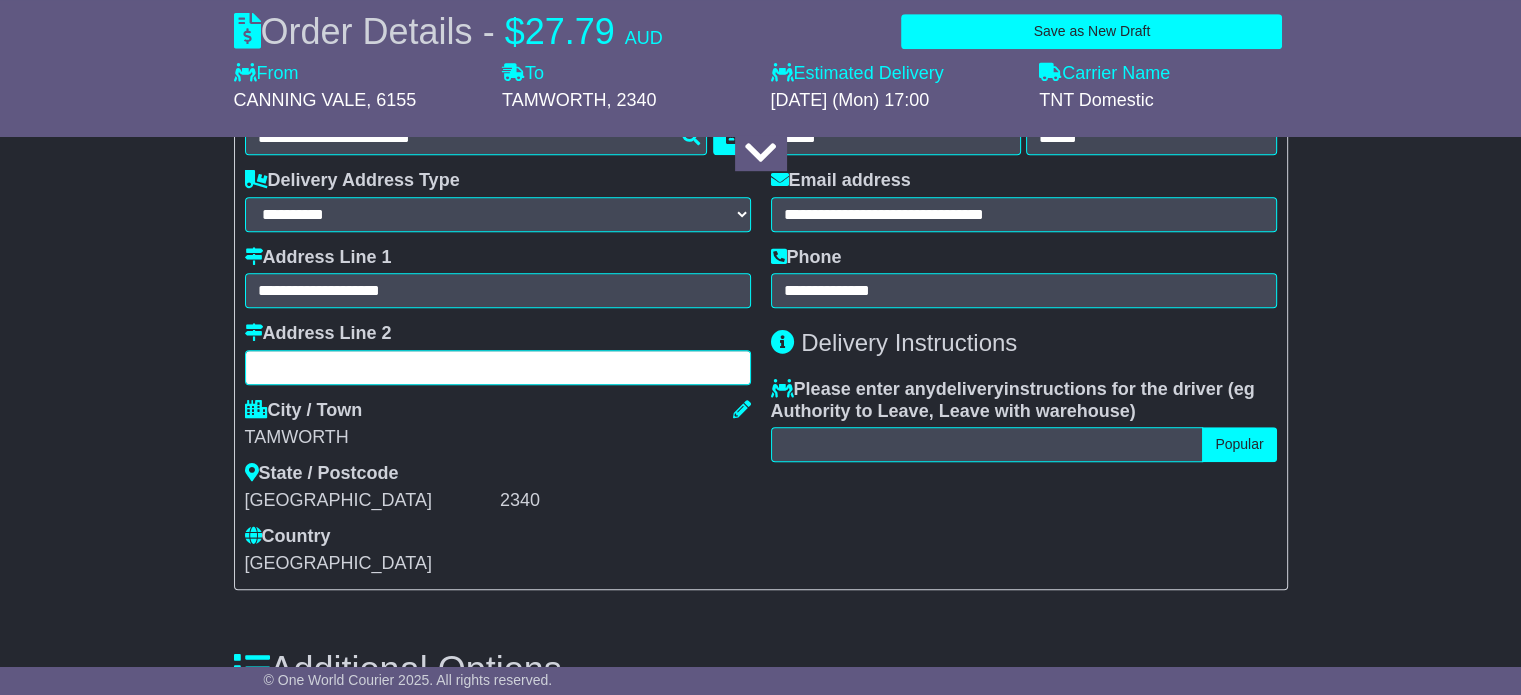 paste on "**********" 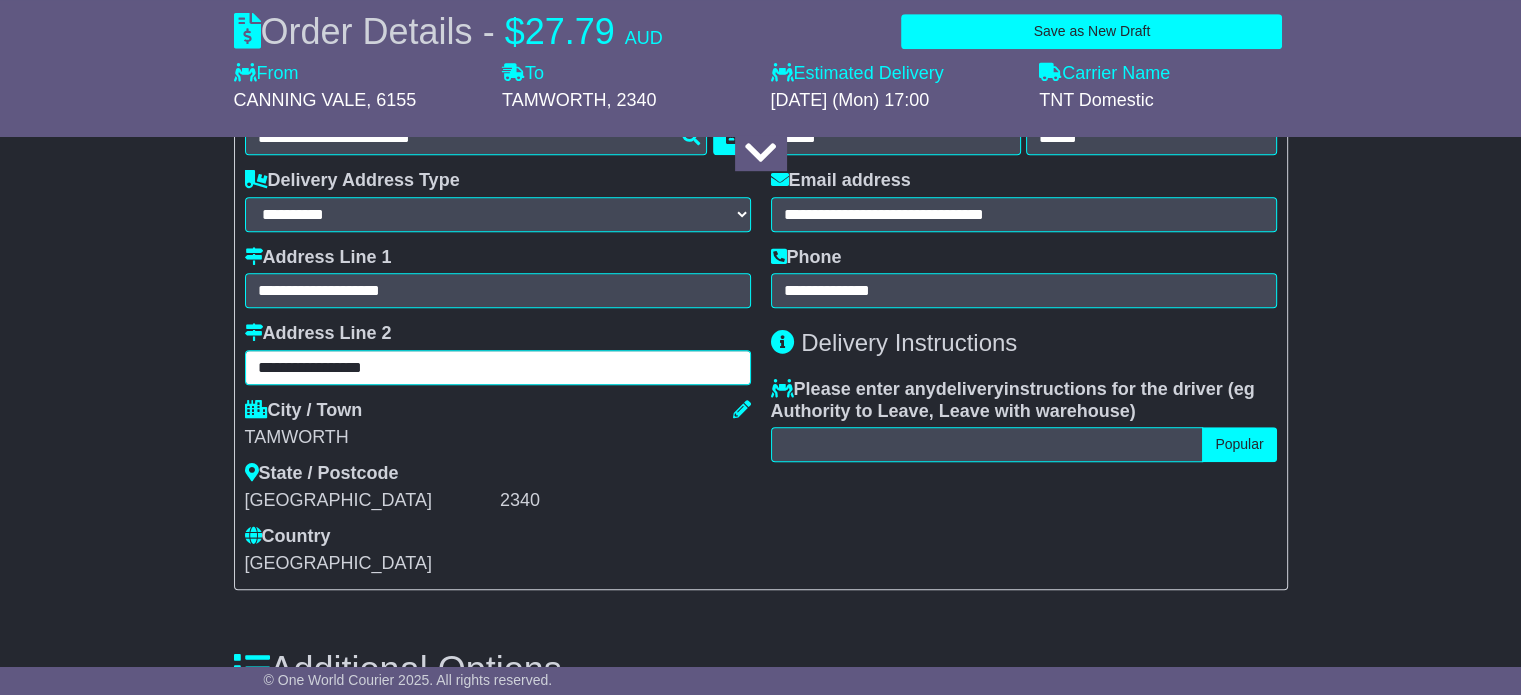 drag, startPoint x: 330, startPoint y: 366, endPoint x: 436, endPoint y: 371, distance: 106.11786 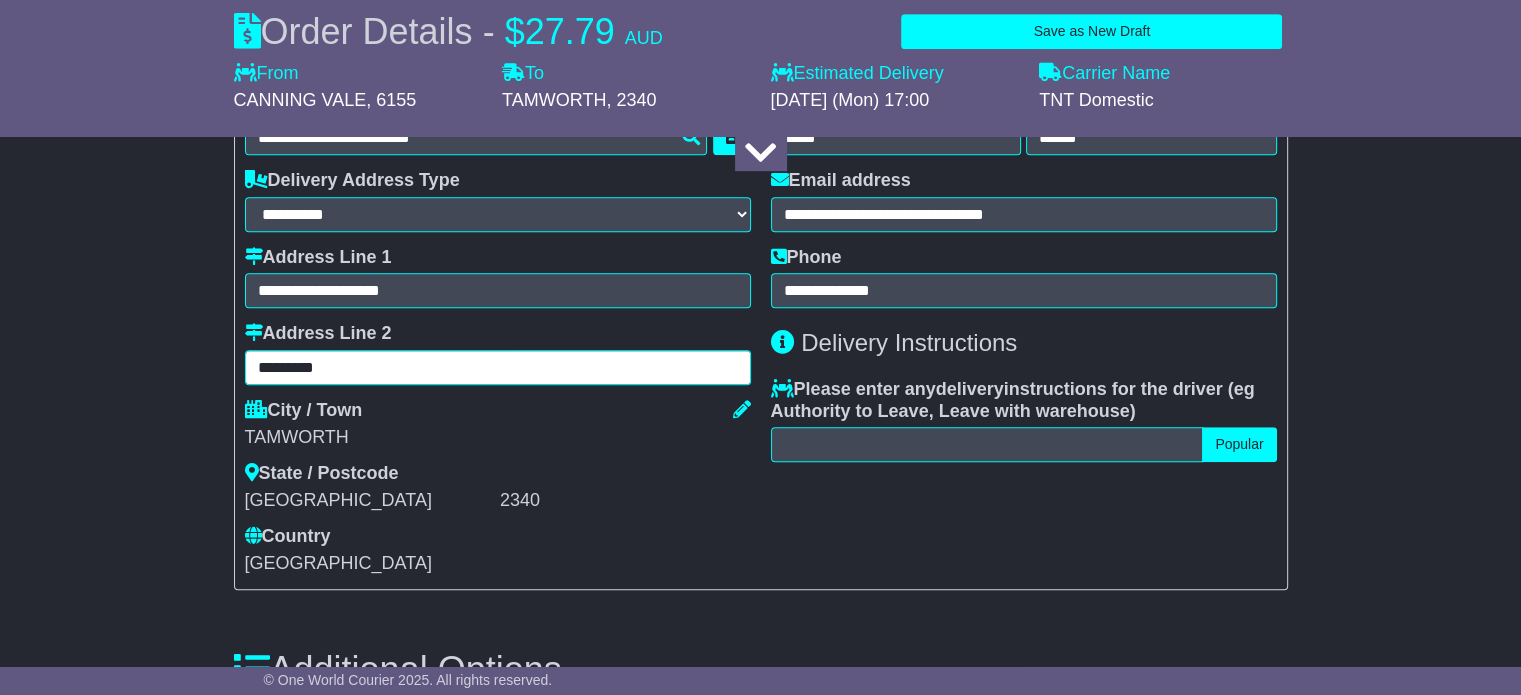 click on "********" at bounding box center (498, 367) 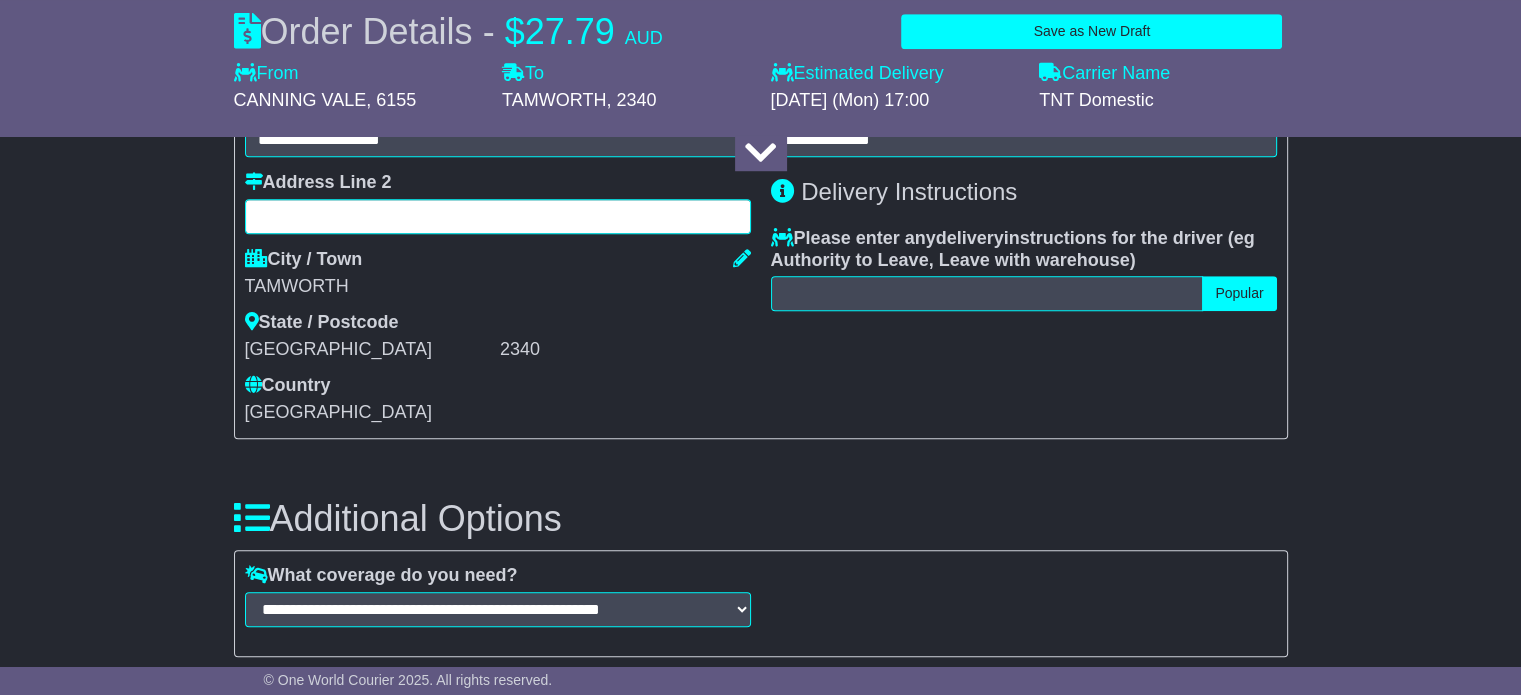 scroll, scrollTop: 1500, scrollLeft: 0, axis: vertical 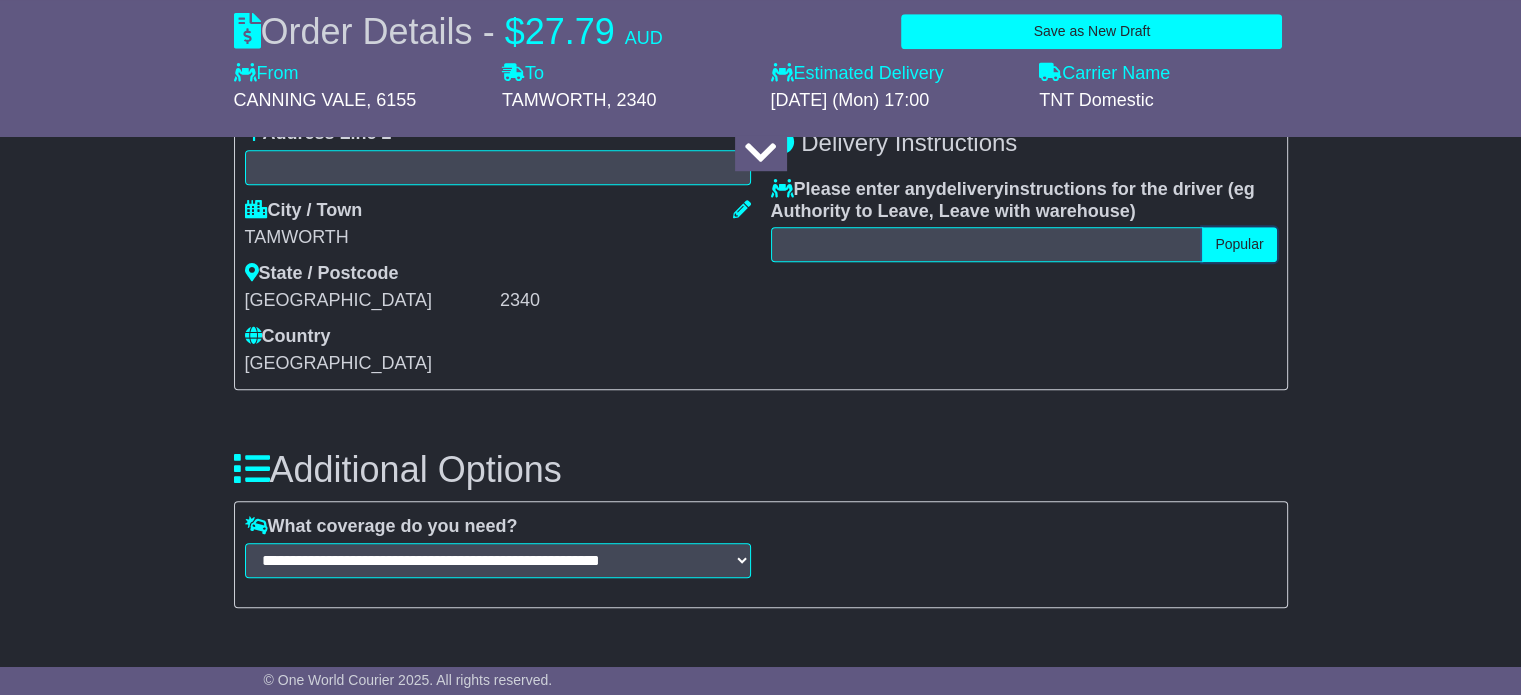 click on "Popular" at bounding box center (1239, 244) 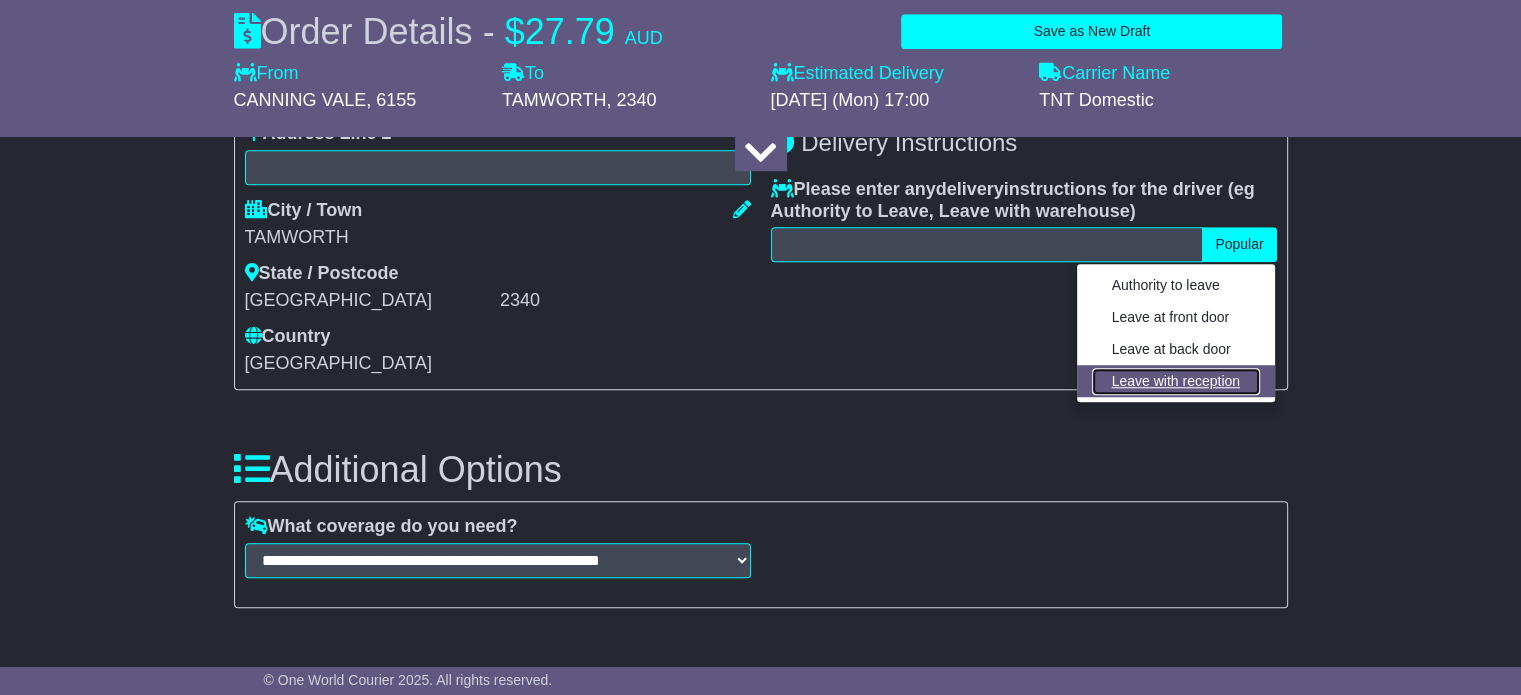click on "Leave with reception" at bounding box center [1176, 381] 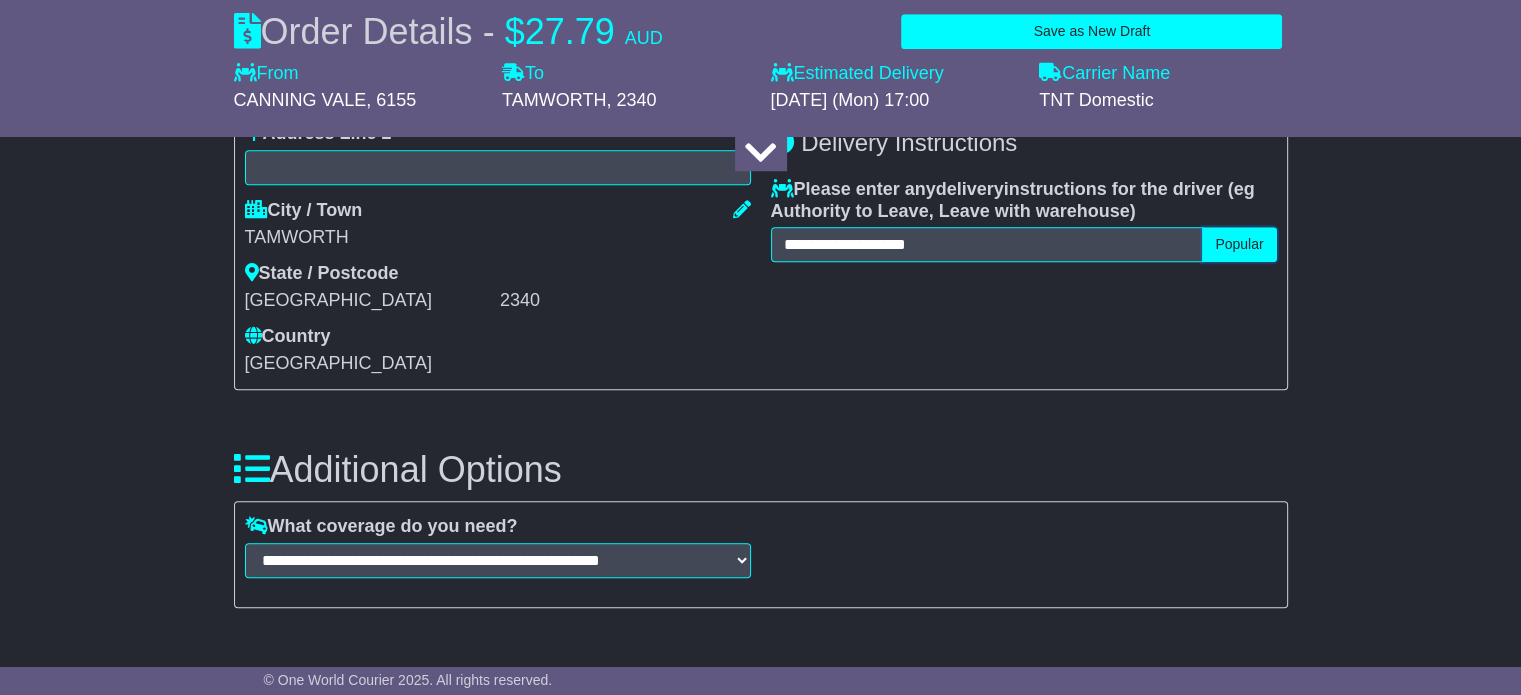 click on "Popular" at bounding box center (1239, 244) 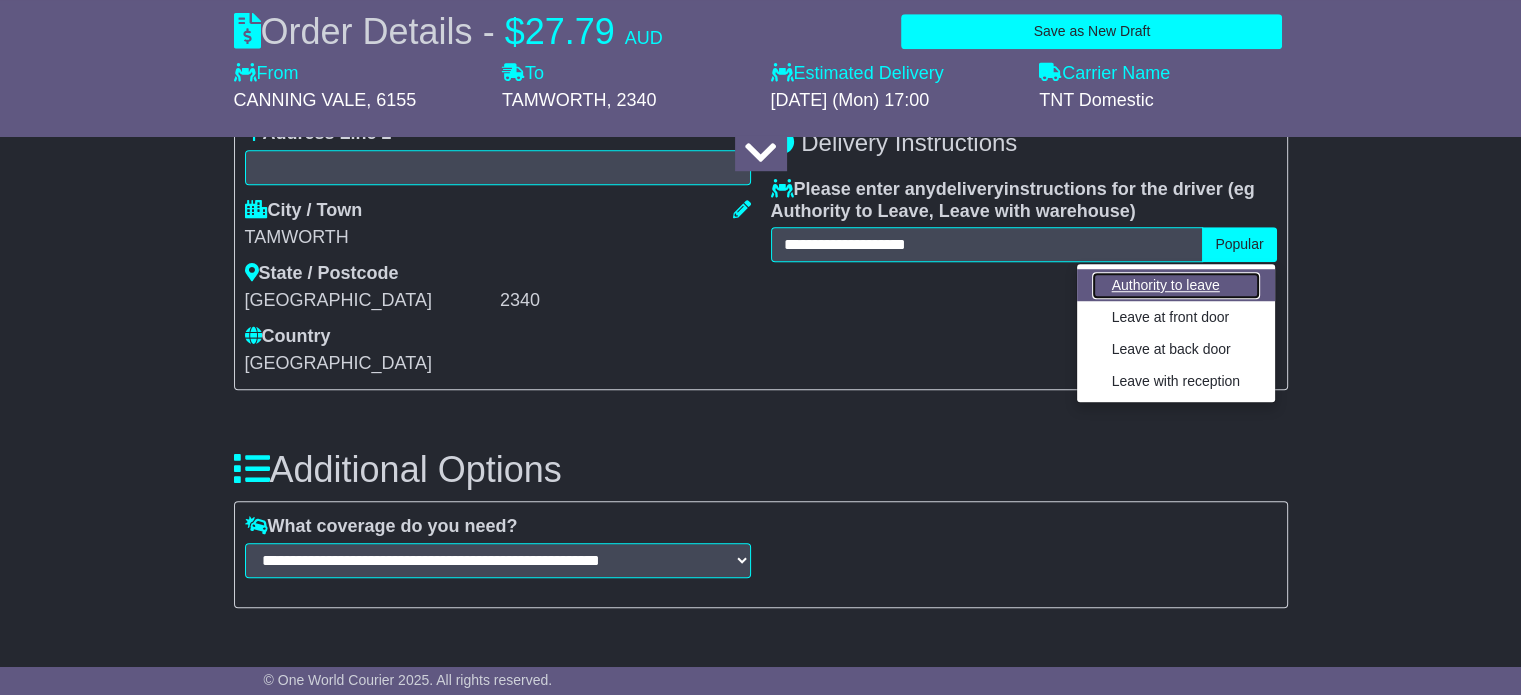 click on "Authority to leave" at bounding box center (1176, 285) 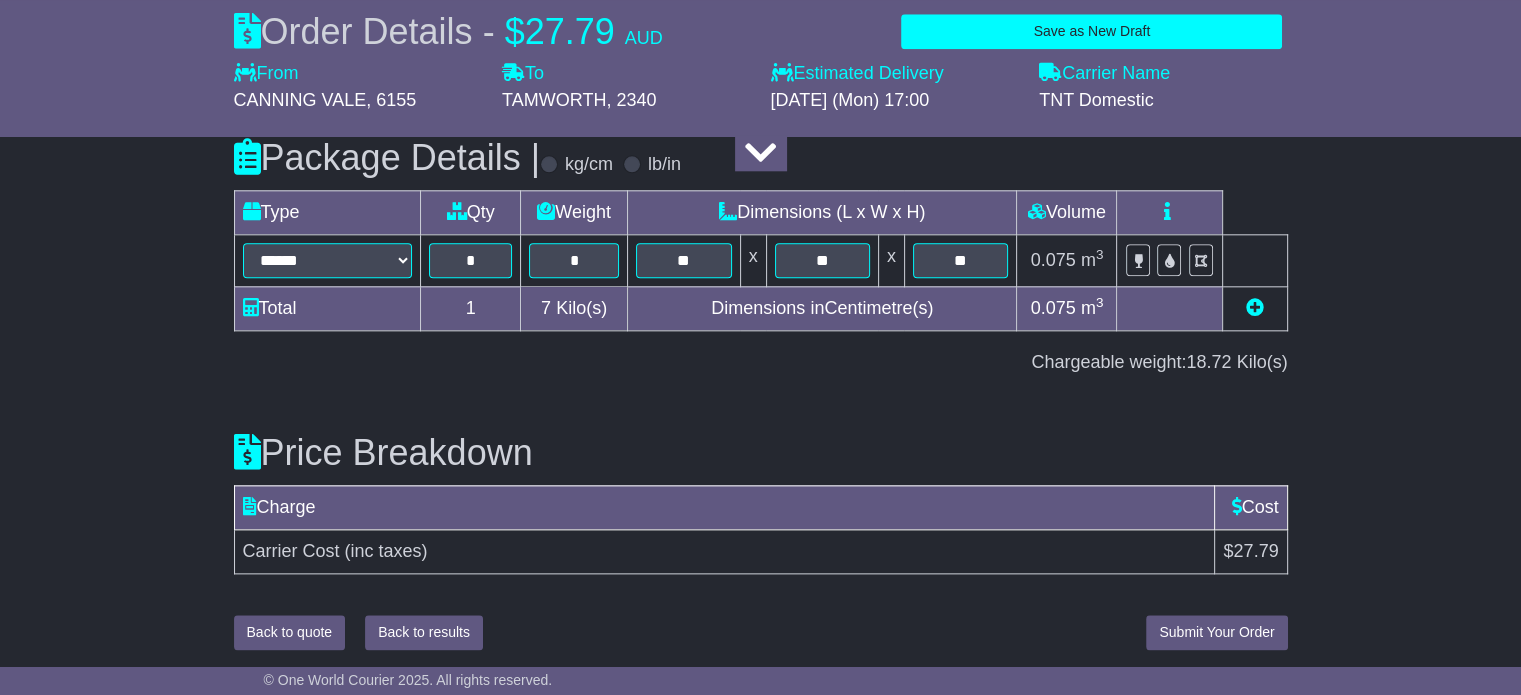 scroll, scrollTop: 2218, scrollLeft: 0, axis: vertical 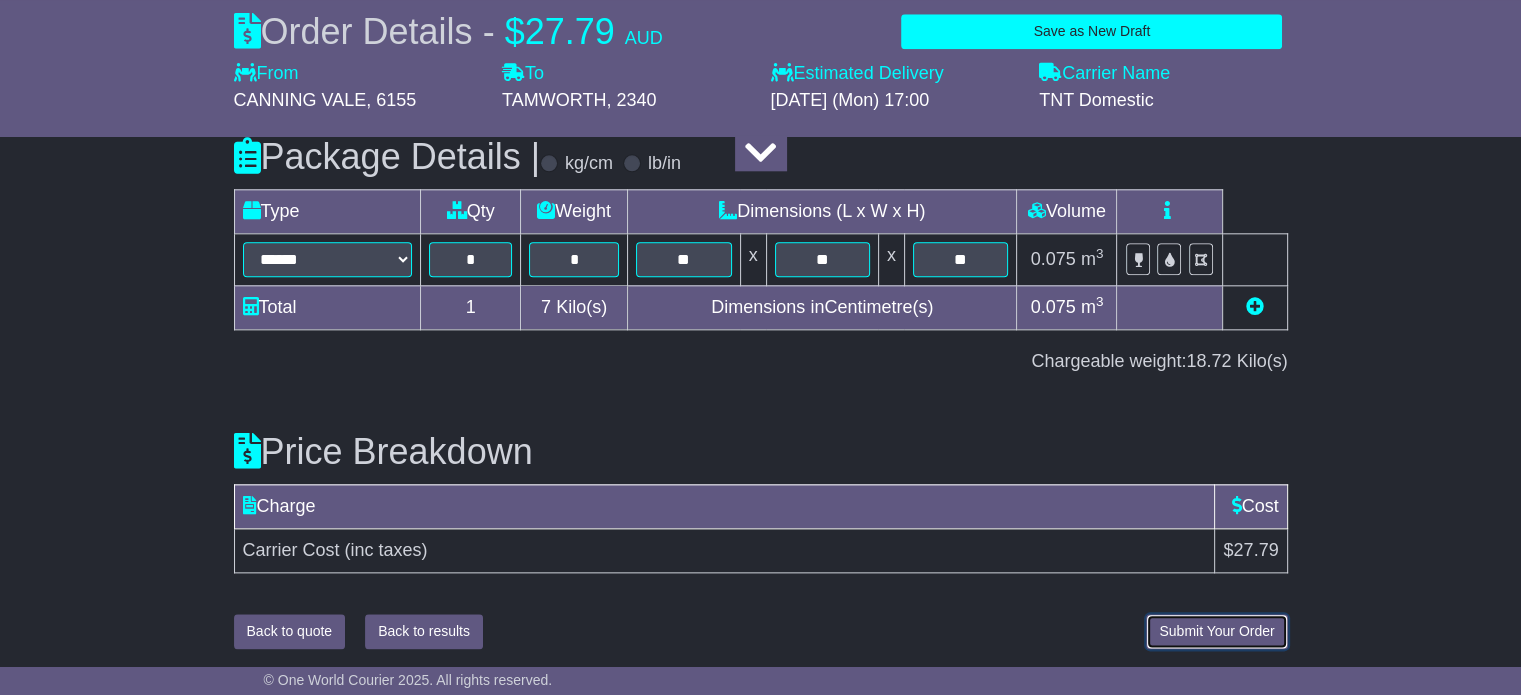 click on "Submit Your Order" at bounding box center (1216, 631) 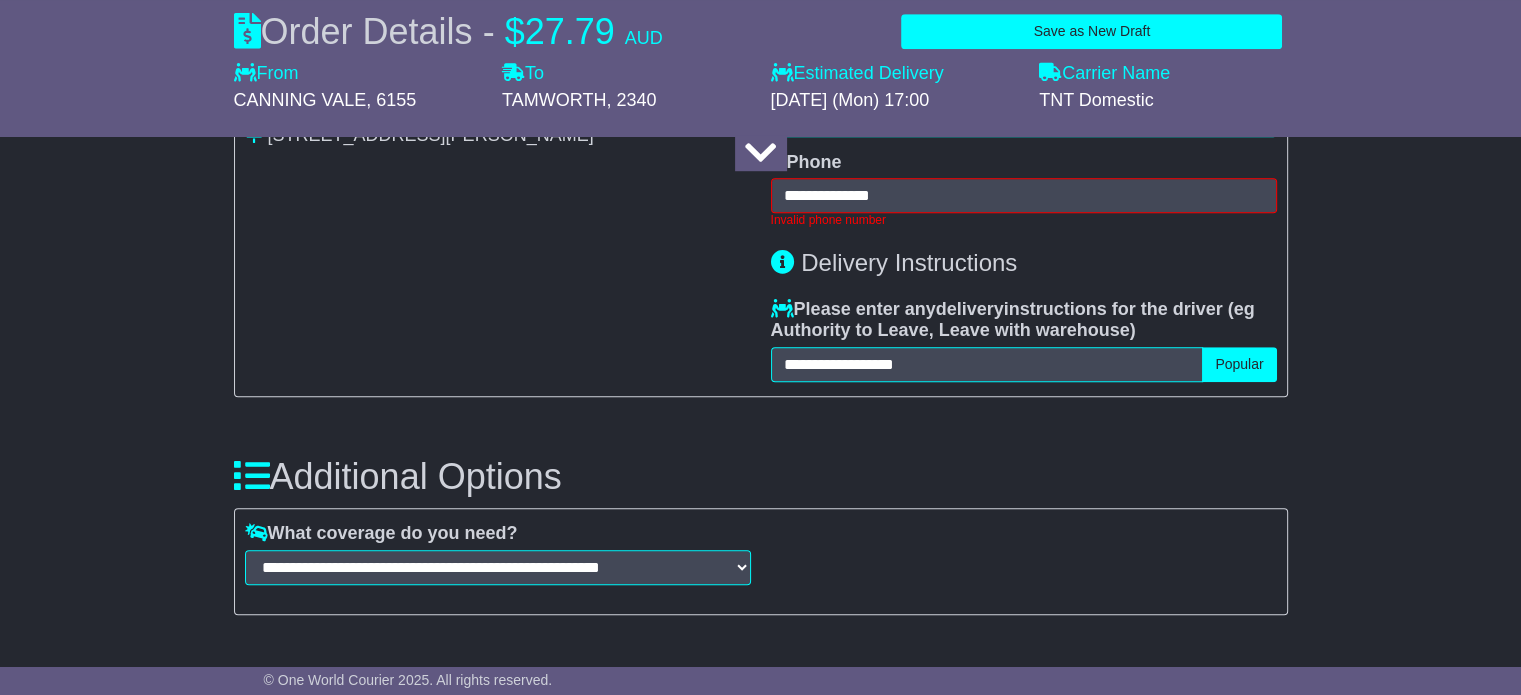 scroll, scrollTop: 1386, scrollLeft: 0, axis: vertical 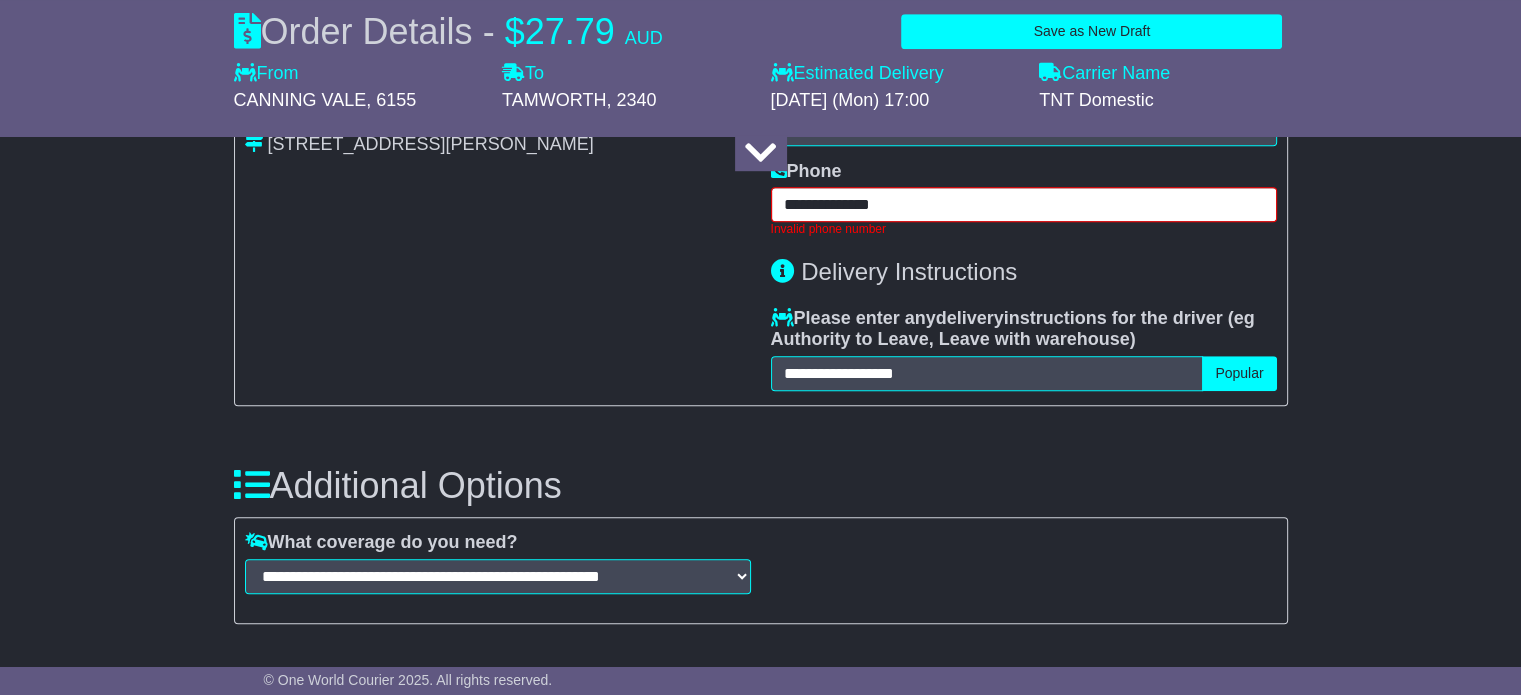 click on "**********" at bounding box center (1024, 204) 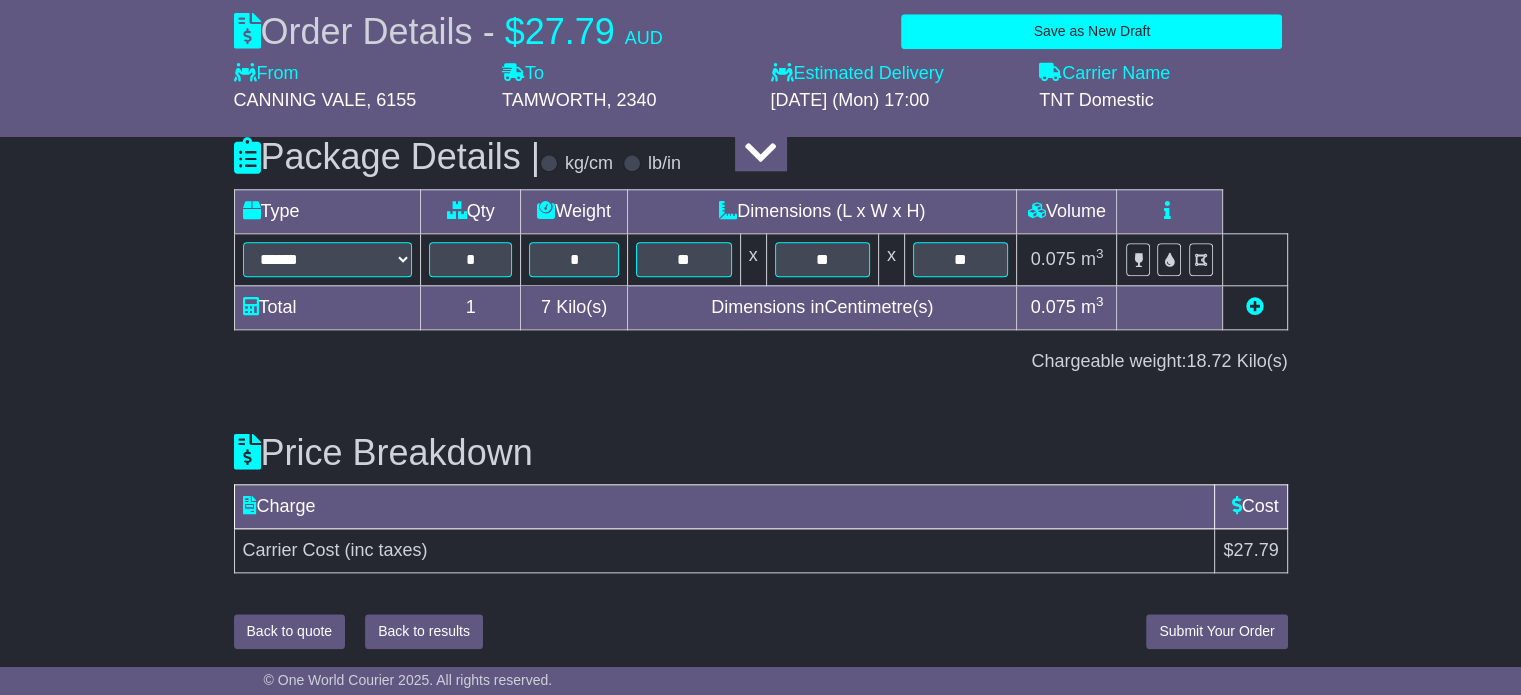 type on "**********" 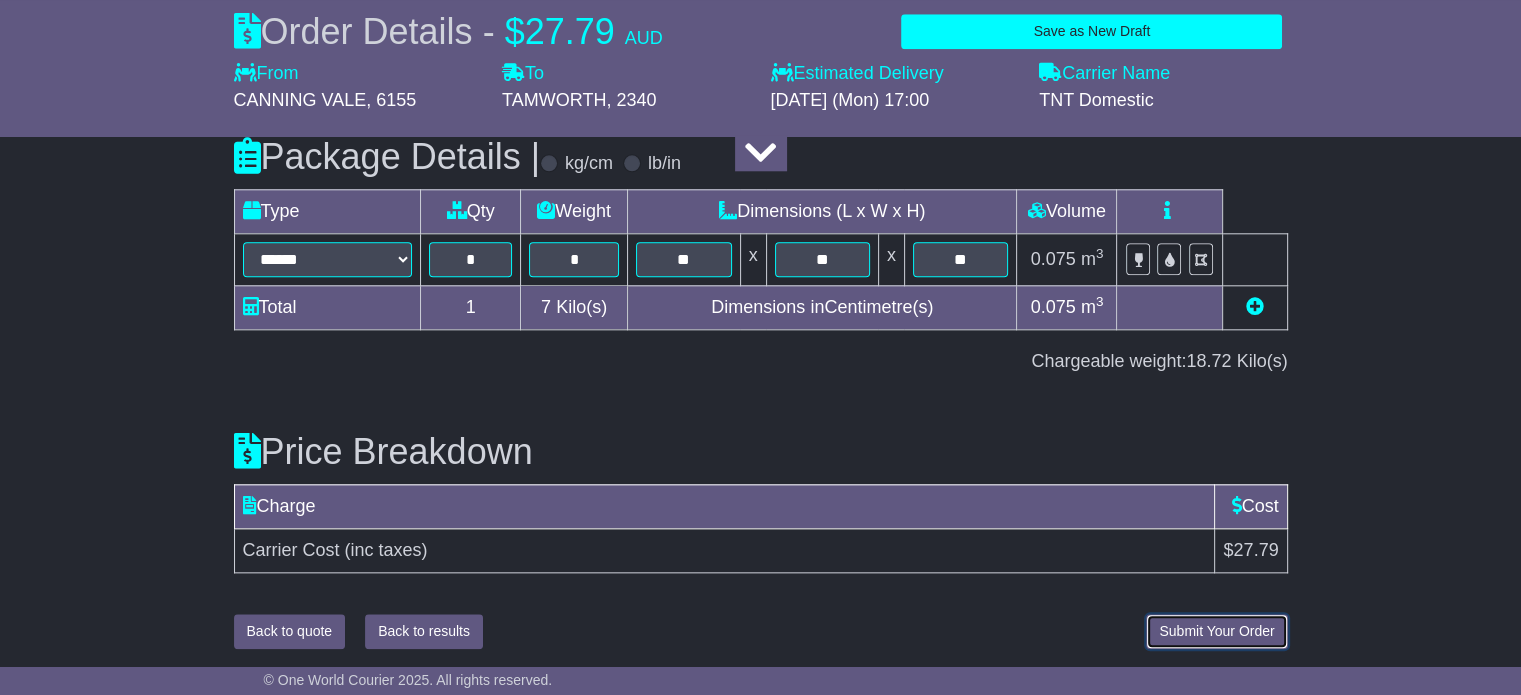 click on "Submit Your Order" at bounding box center (1216, 631) 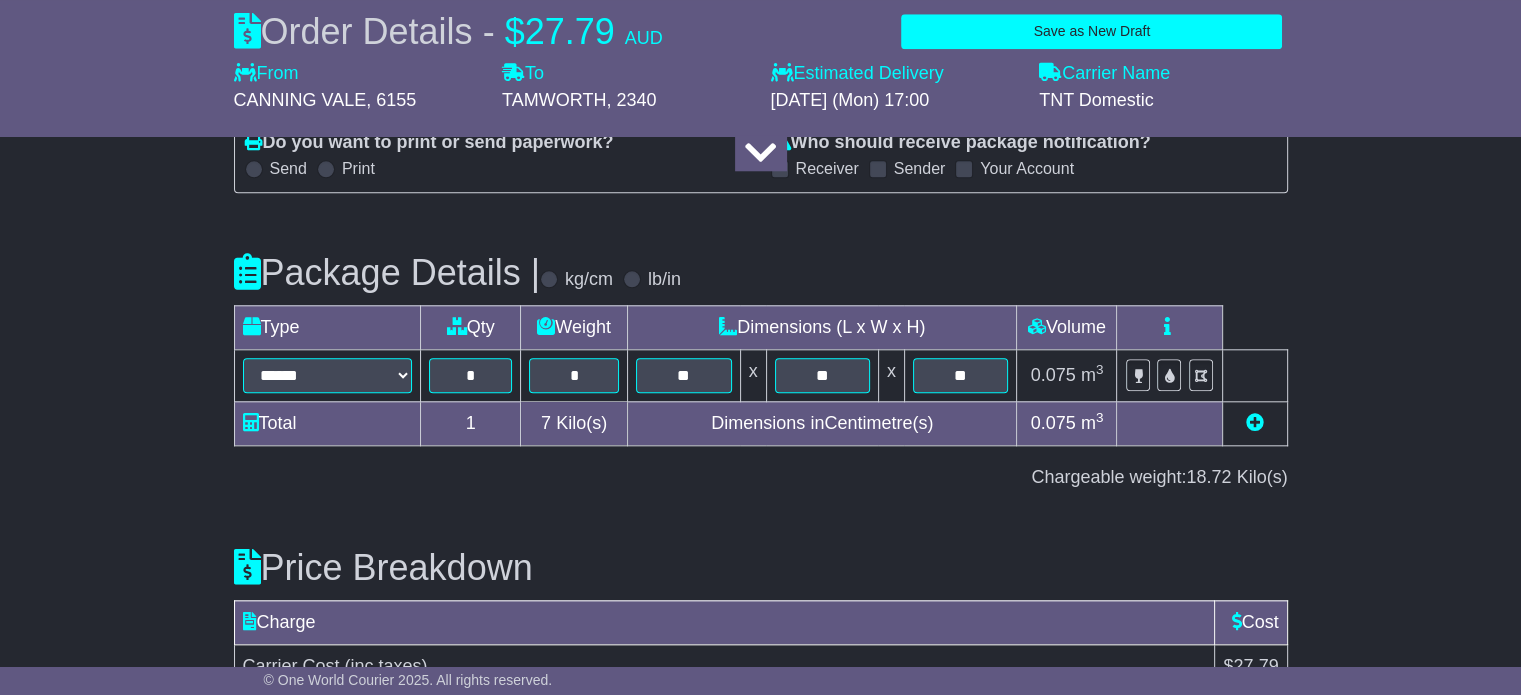 scroll, scrollTop: 2106, scrollLeft: 0, axis: vertical 